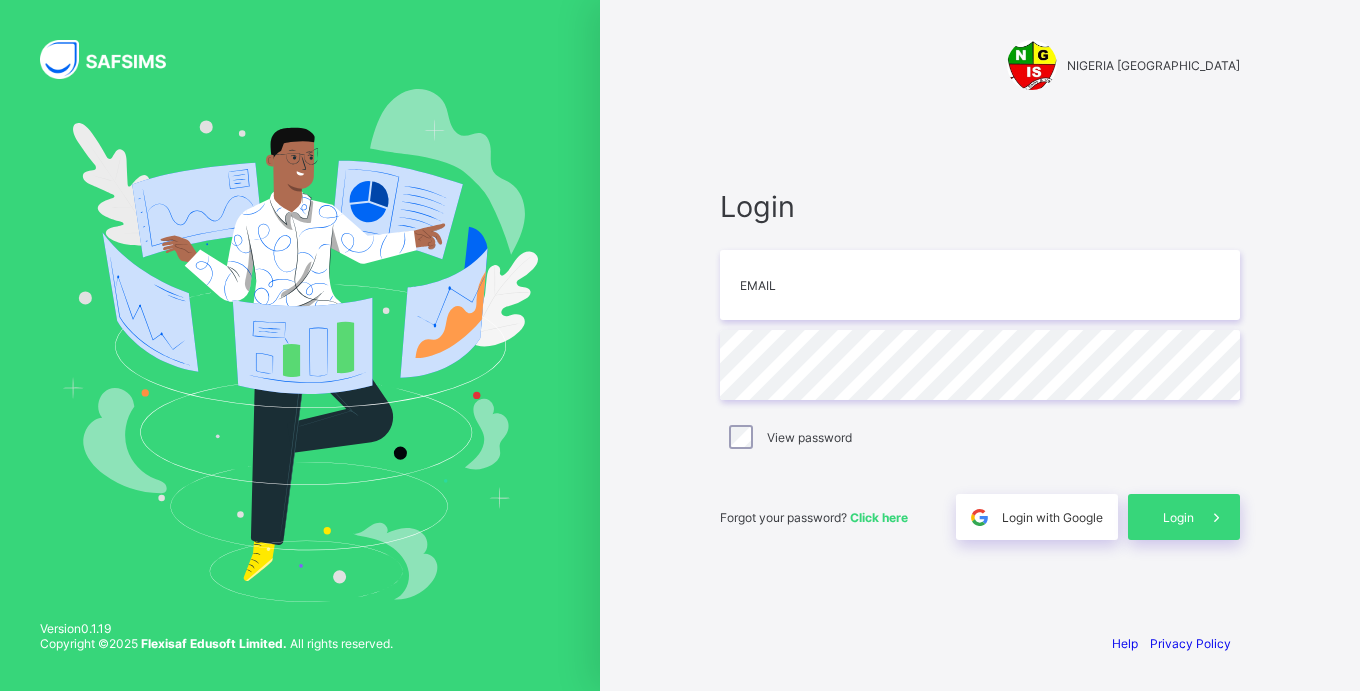 scroll, scrollTop: 0, scrollLeft: 0, axis: both 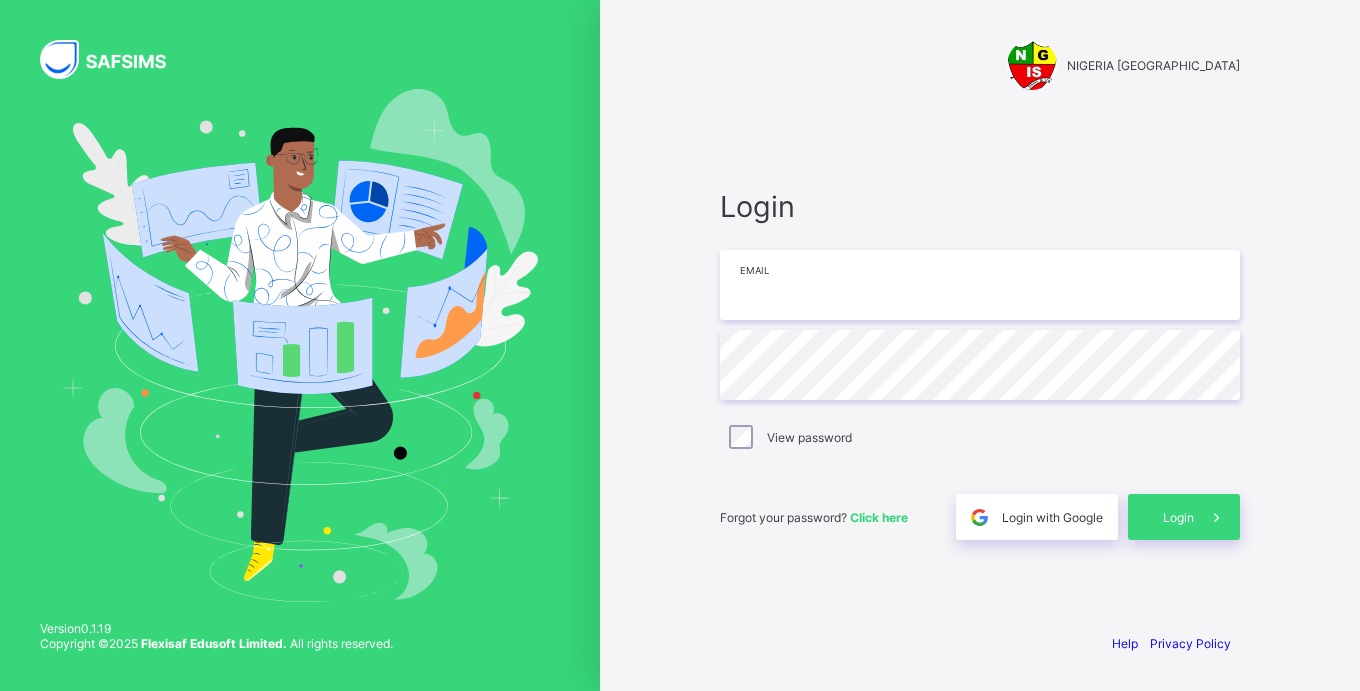 click at bounding box center [980, 285] 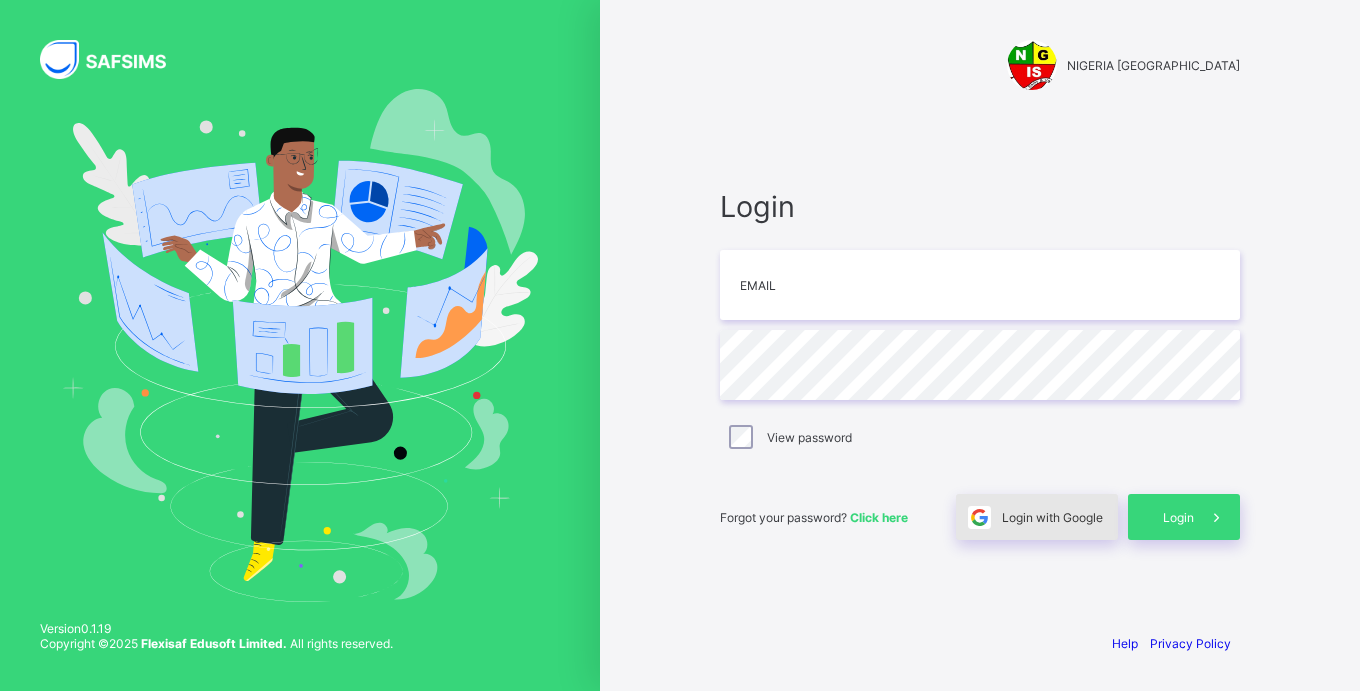 click on "Login with Google" at bounding box center [1052, 517] 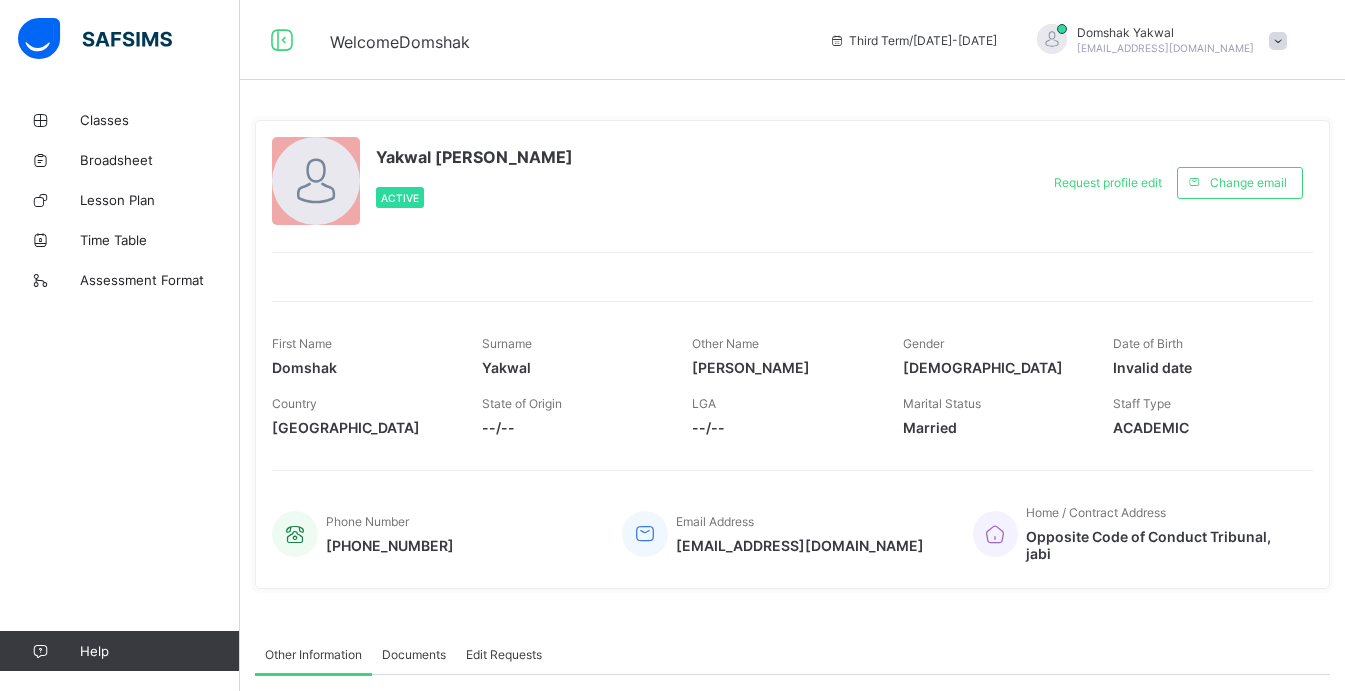 scroll, scrollTop: 0, scrollLeft: 0, axis: both 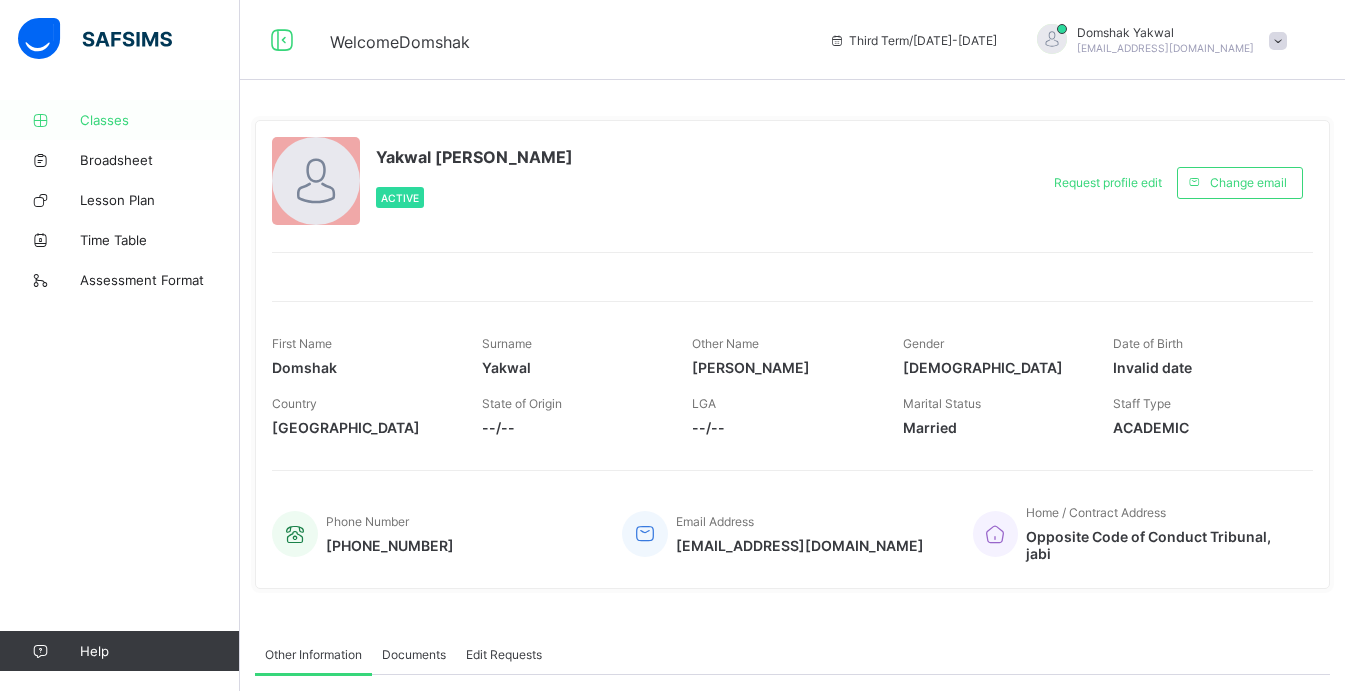 click on "Classes" at bounding box center [120, 120] 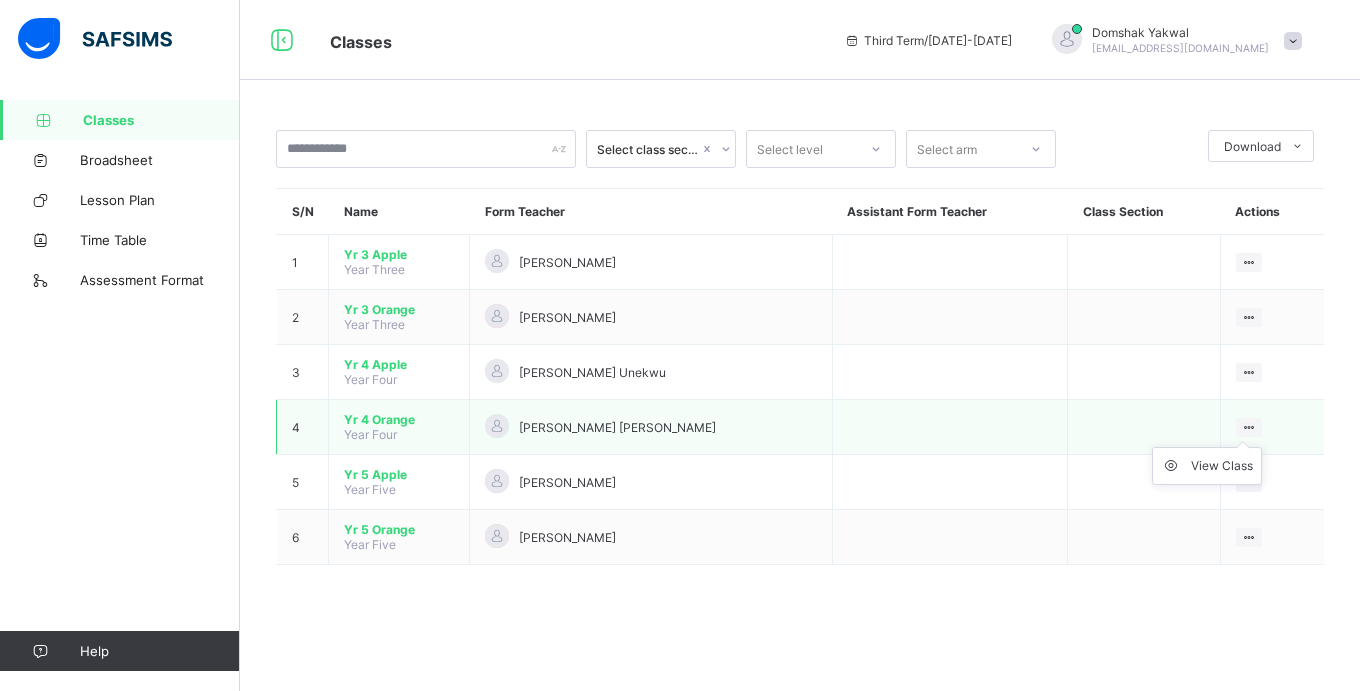 click on "View Class" at bounding box center [1207, 466] 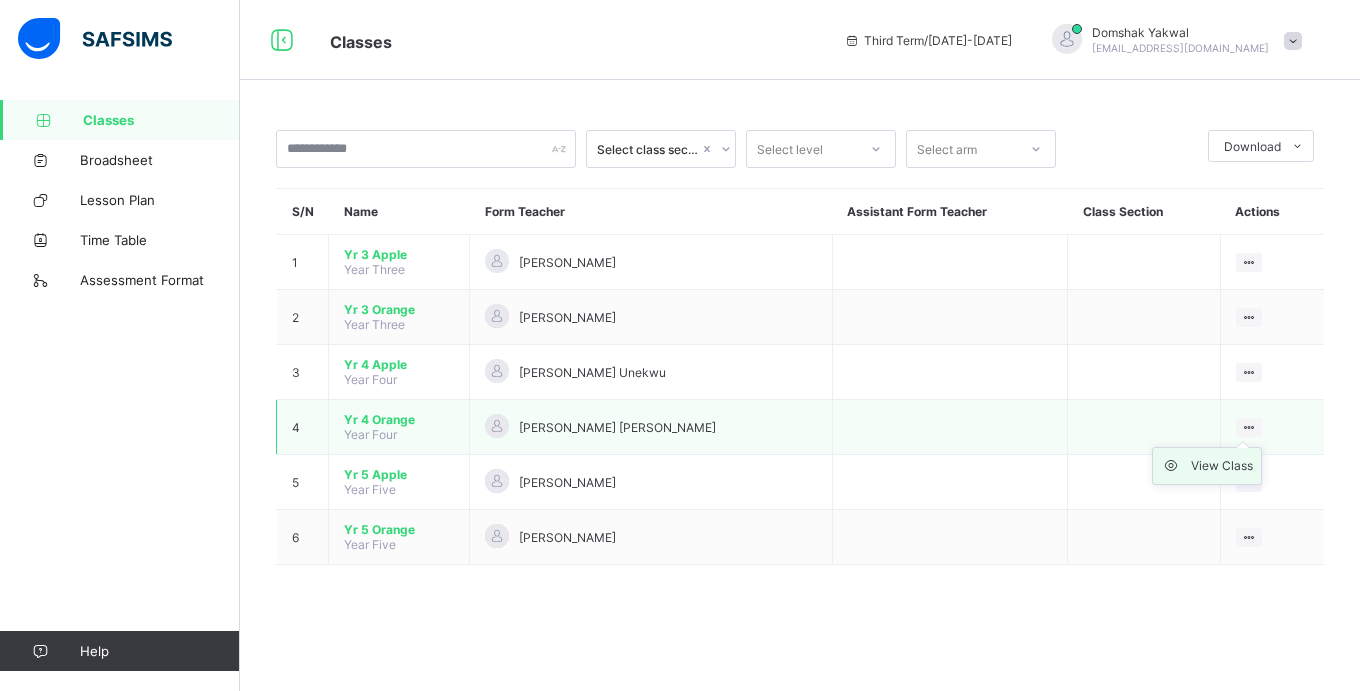 click on "View Class" at bounding box center [1222, 466] 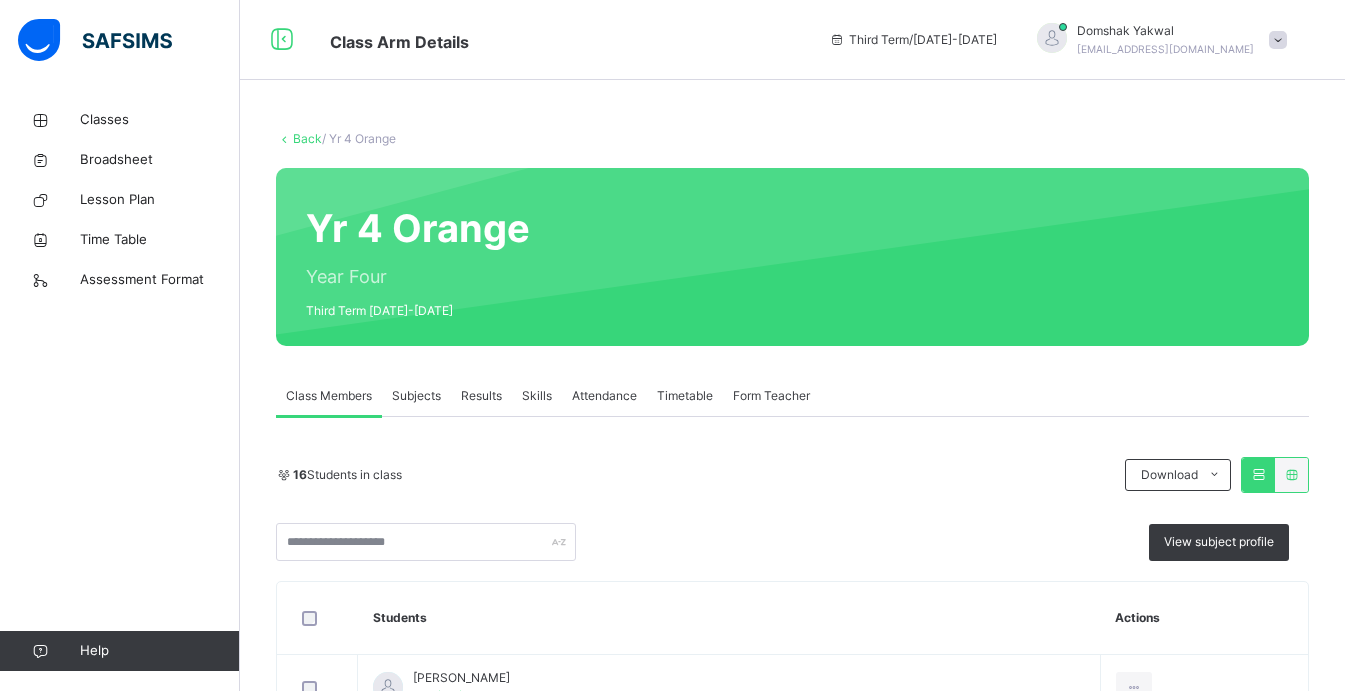 click on "Form Teacher" at bounding box center [771, 396] 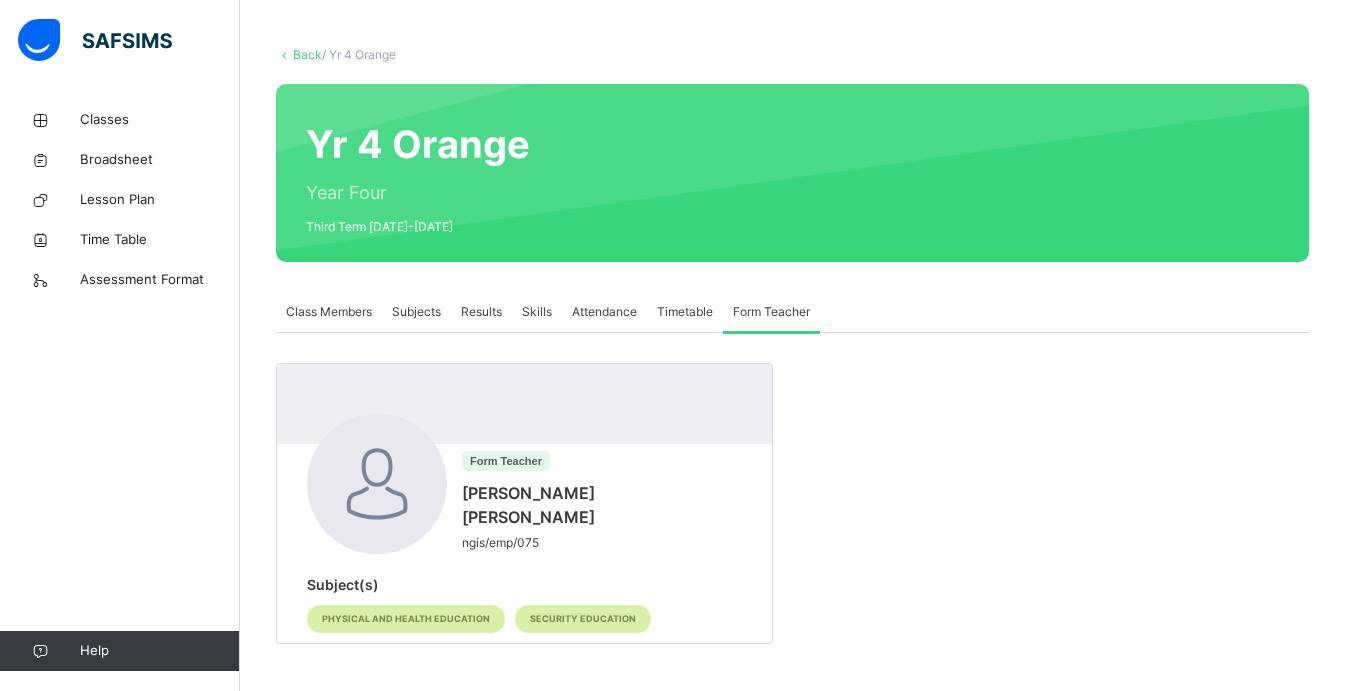 scroll, scrollTop: 87, scrollLeft: 0, axis: vertical 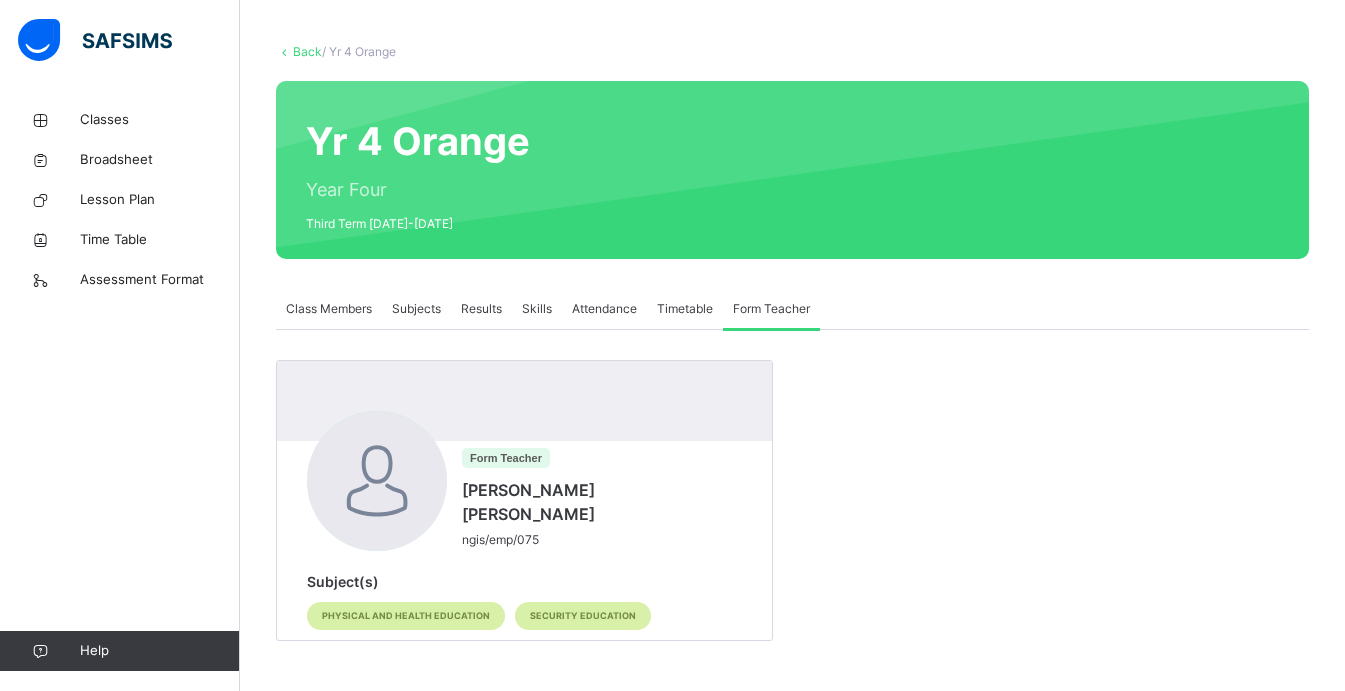 click on "Results" at bounding box center [481, 309] 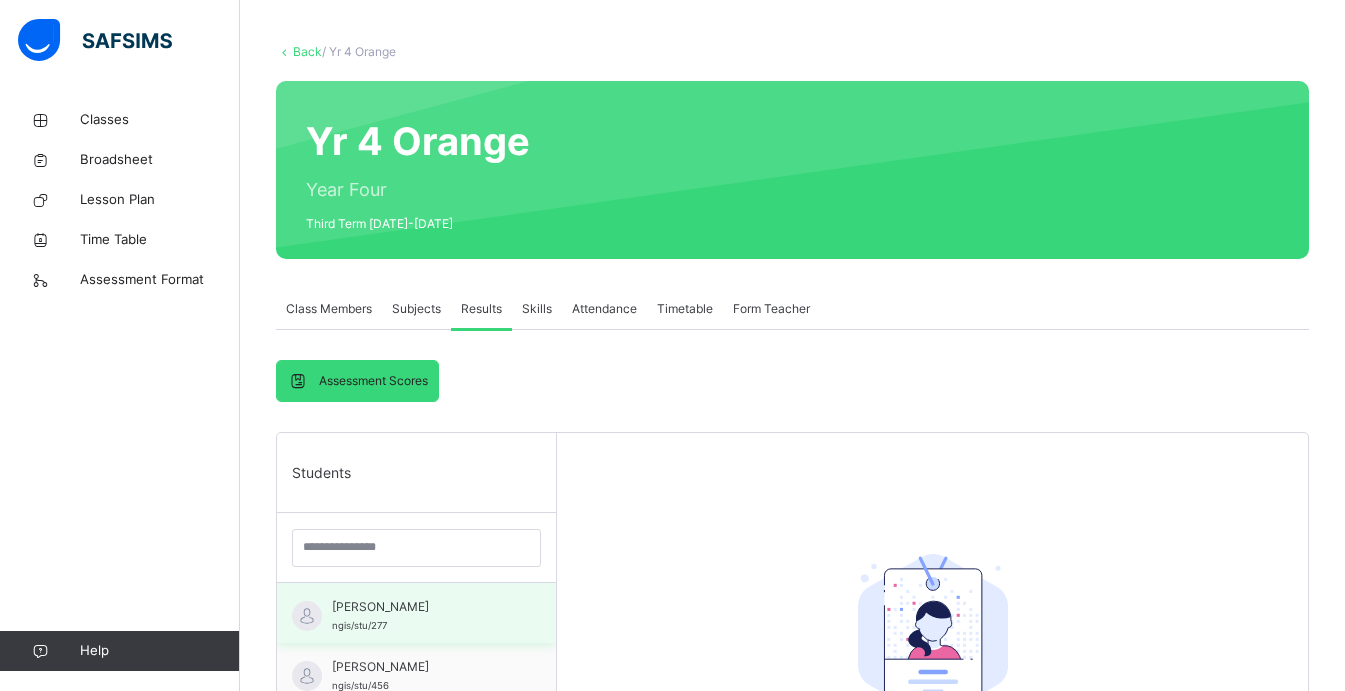 click on "[PERSON_NAME]" at bounding box center [421, 607] 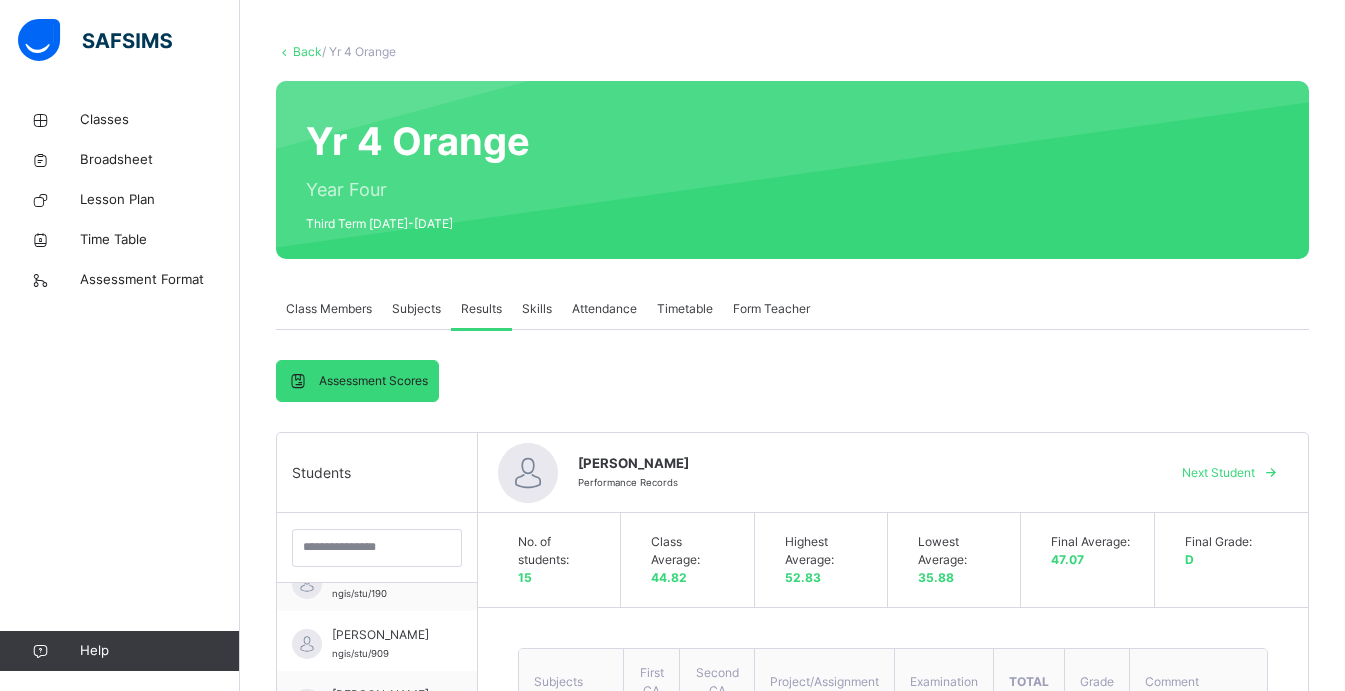 scroll, scrollTop: 480, scrollLeft: 0, axis: vertical 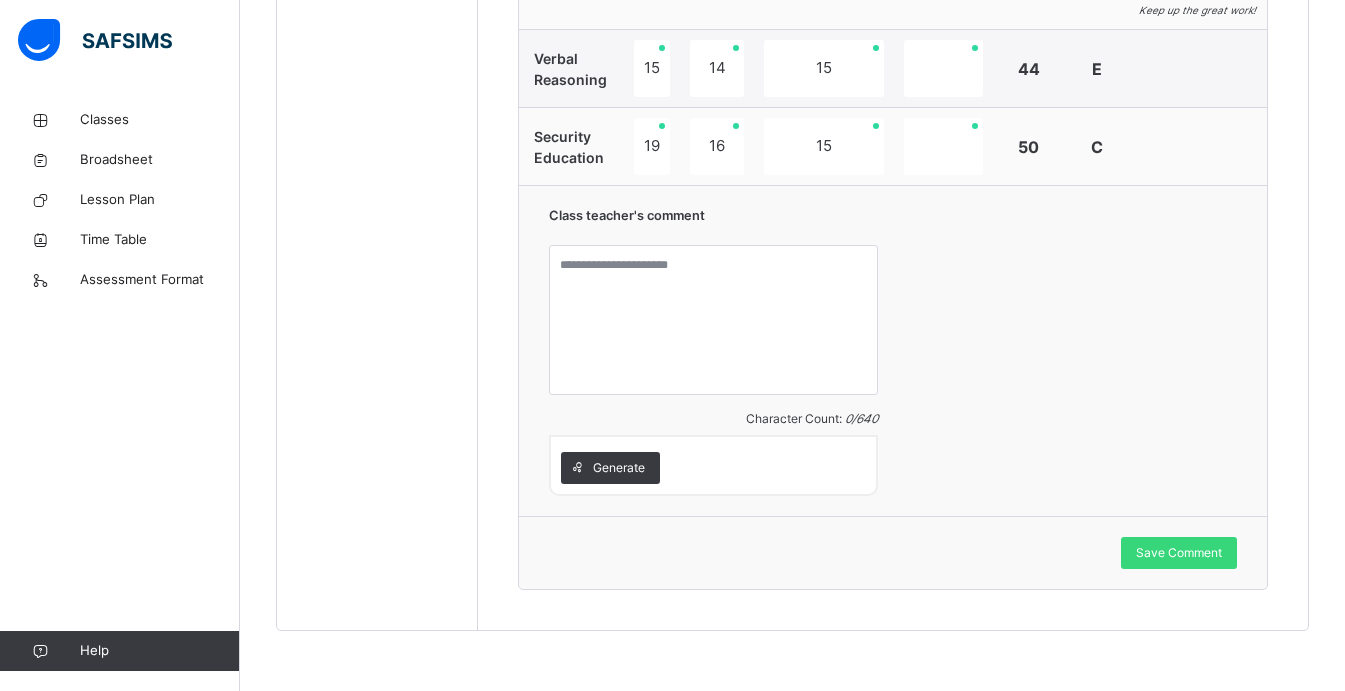 click on "Save Comment" at bounding box center (893, 552) 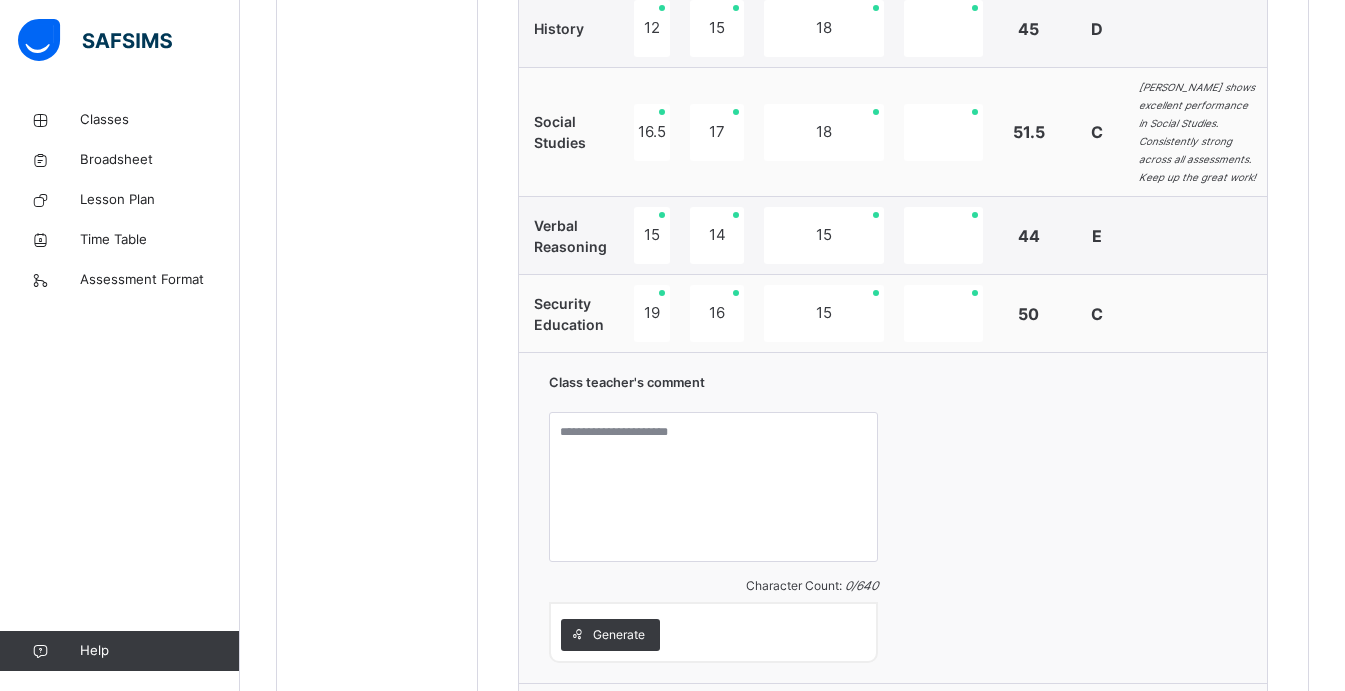 scroll, scrollTop: 1155, scrollLeft: 0, axis: vertical 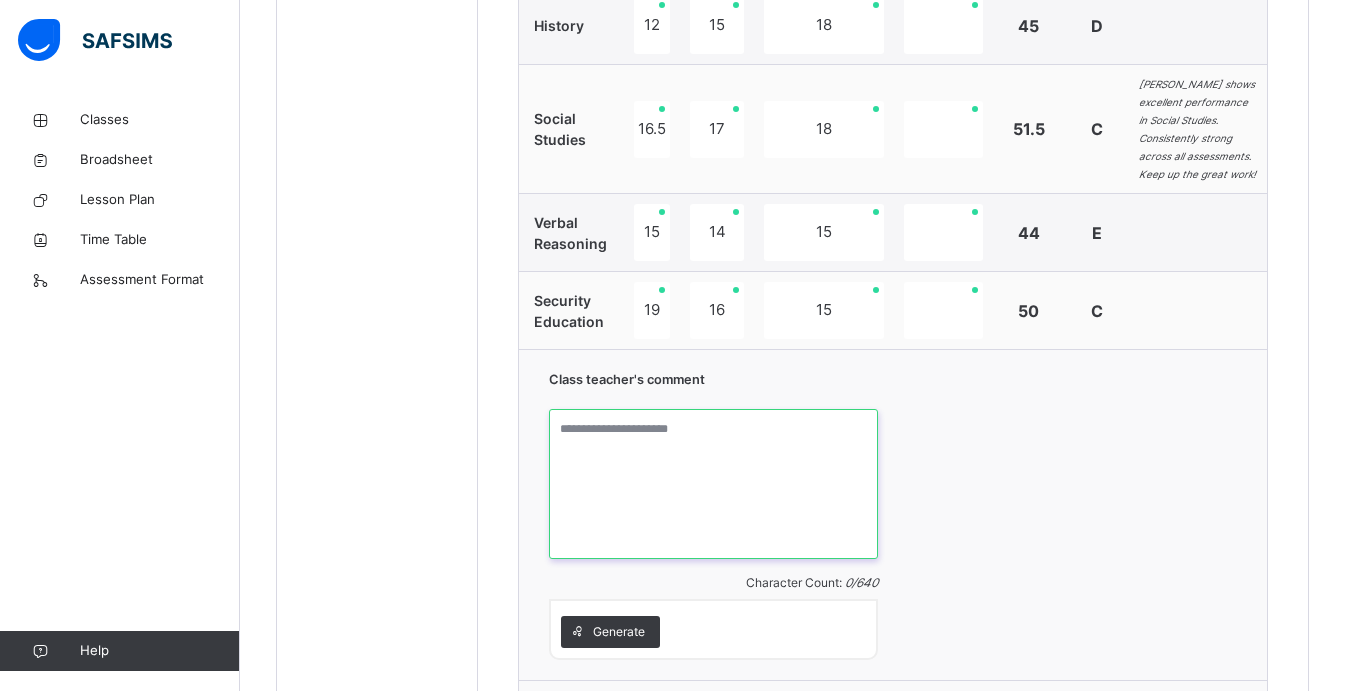 click at bounding box center (713, 484) 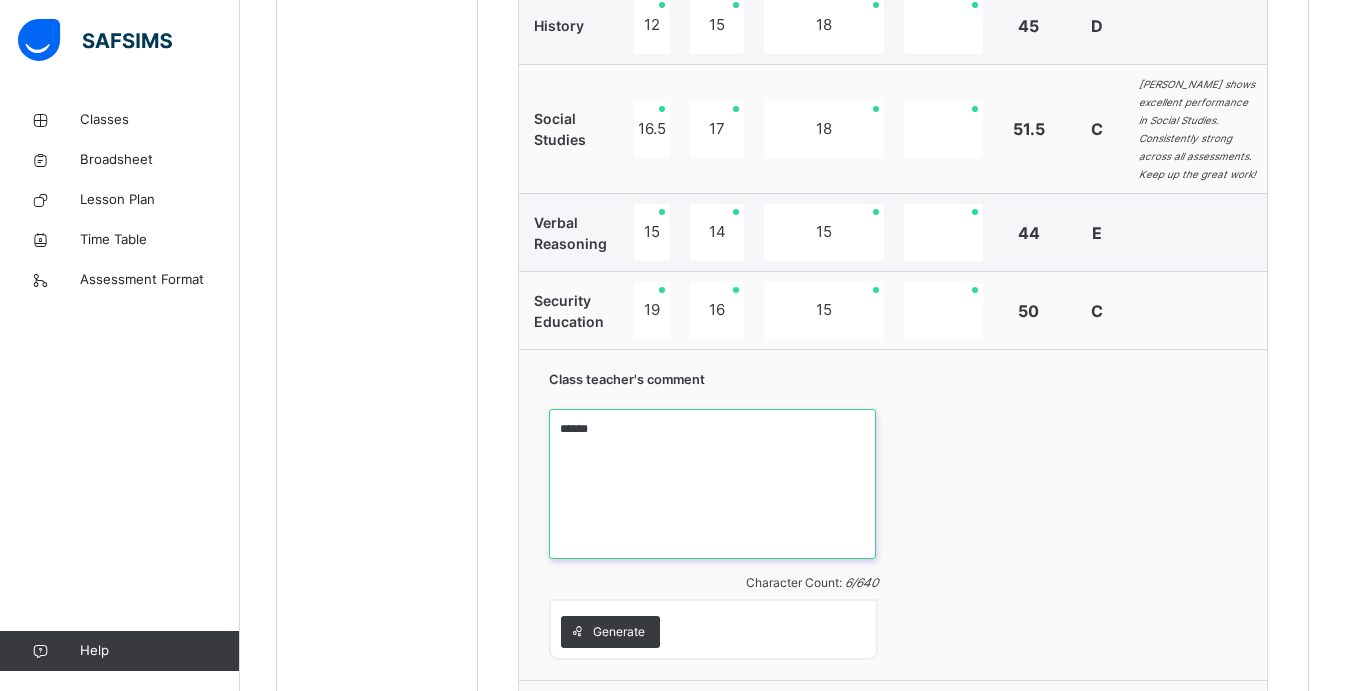 click on "*****" at bounding box center [712, 484] 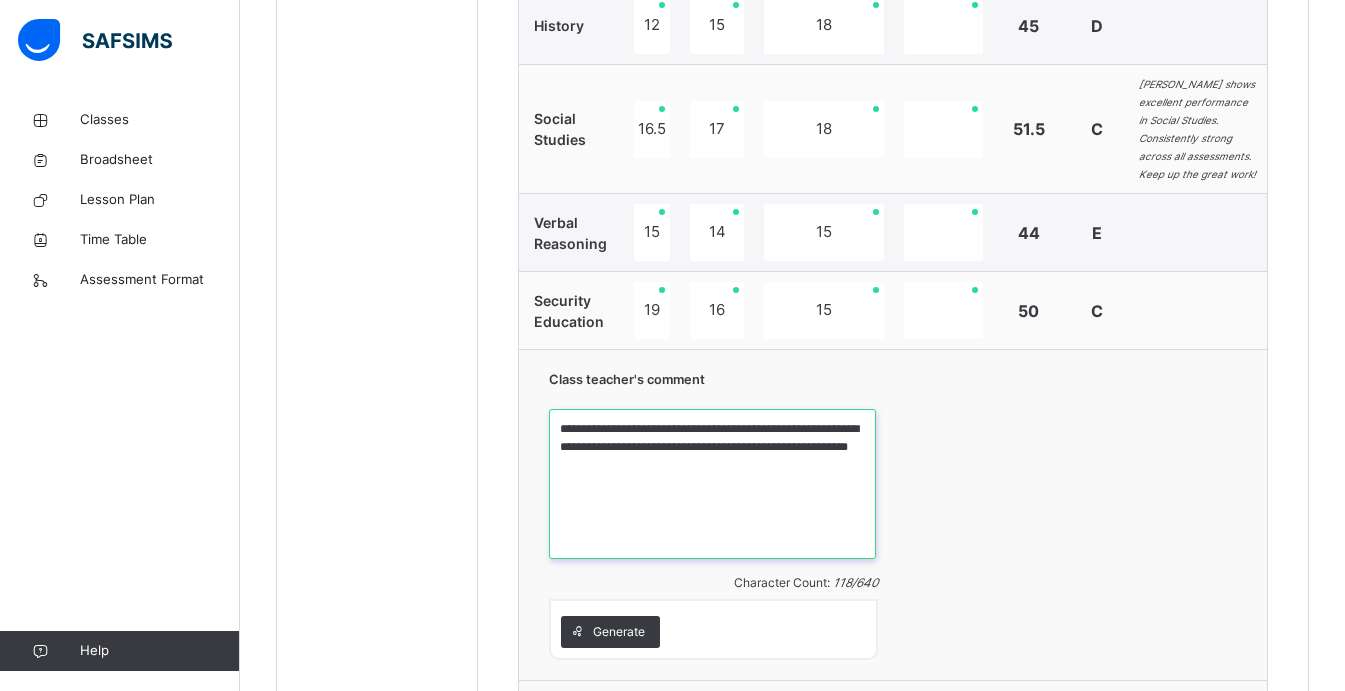 click on "**********" at bounding box center (712, 484) 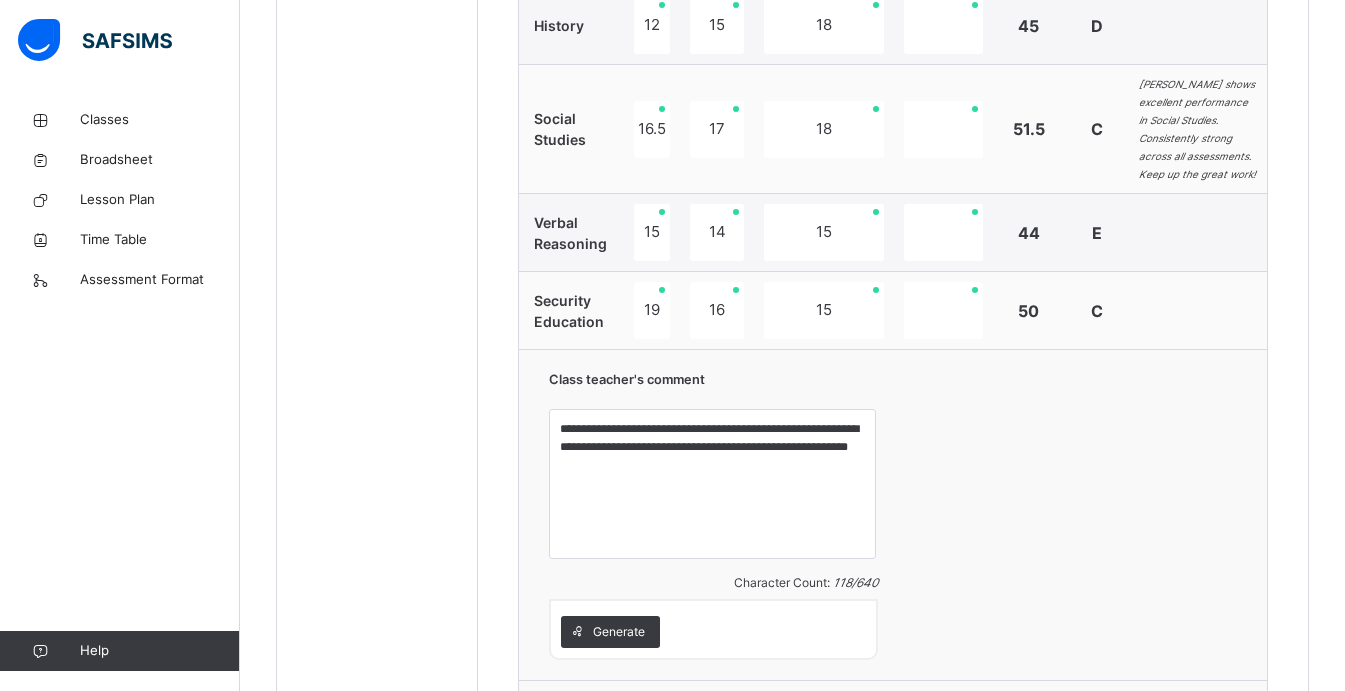 click on "**********" at bounding box center [893, 514] 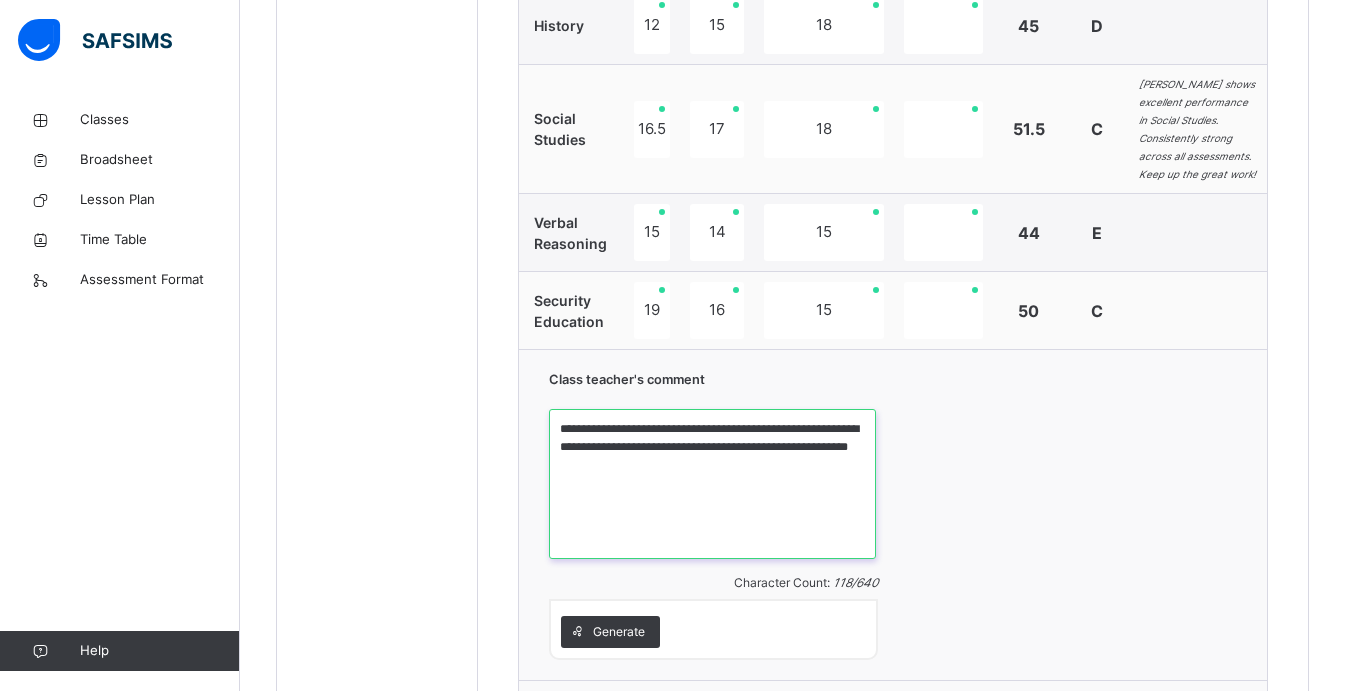 click on "**********" at bounding box center [712, 484] 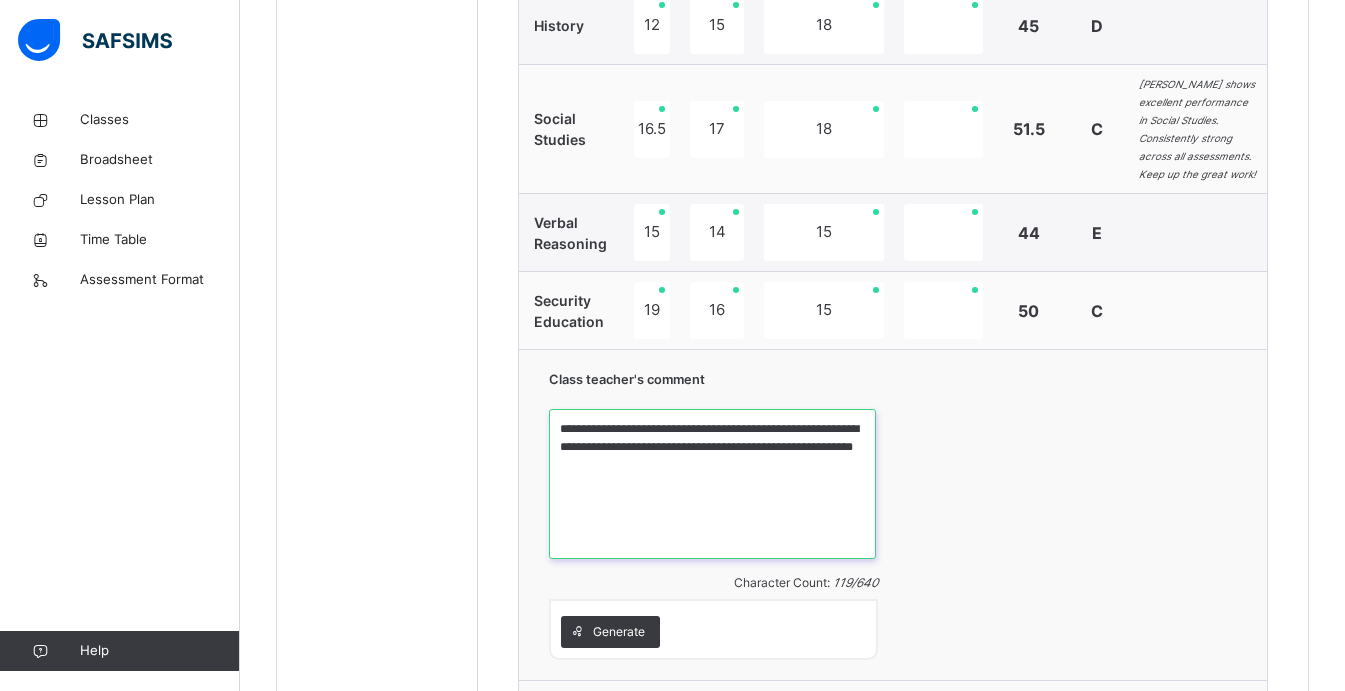 type on "**********" 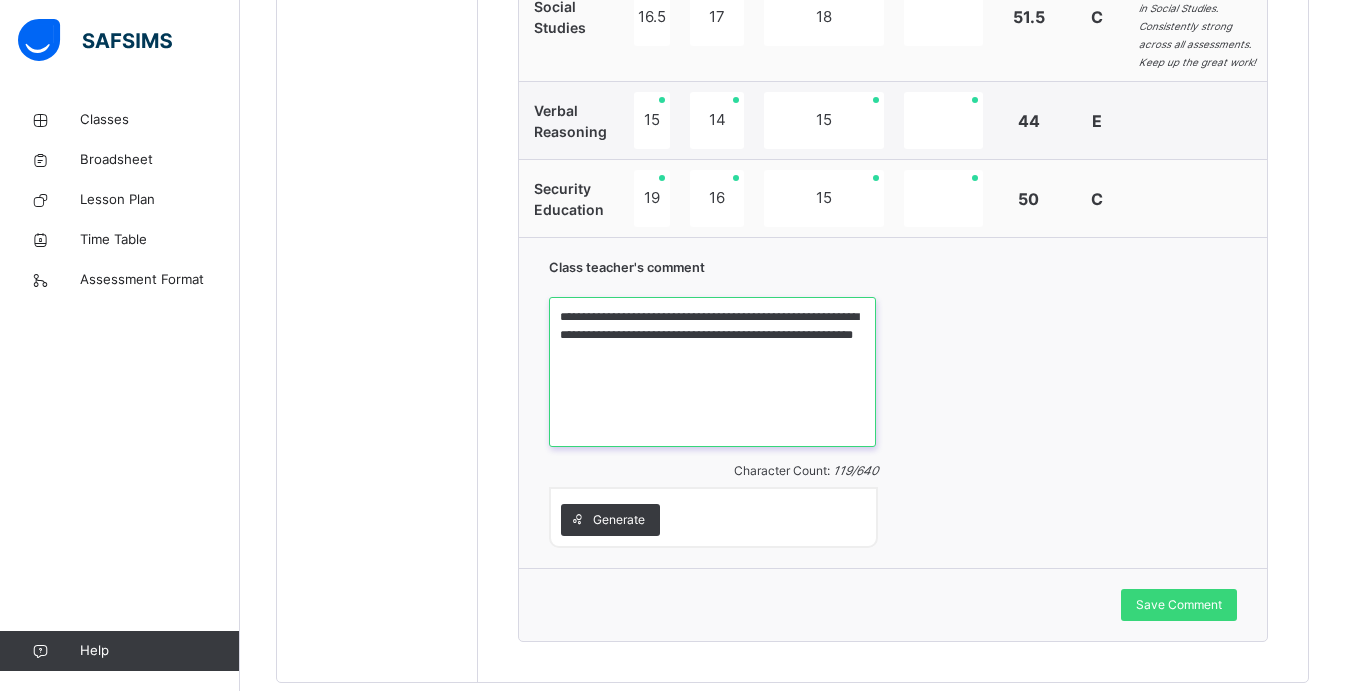 scroll, scrollTop: 1355, scrollLeft: 0, axis: vertical 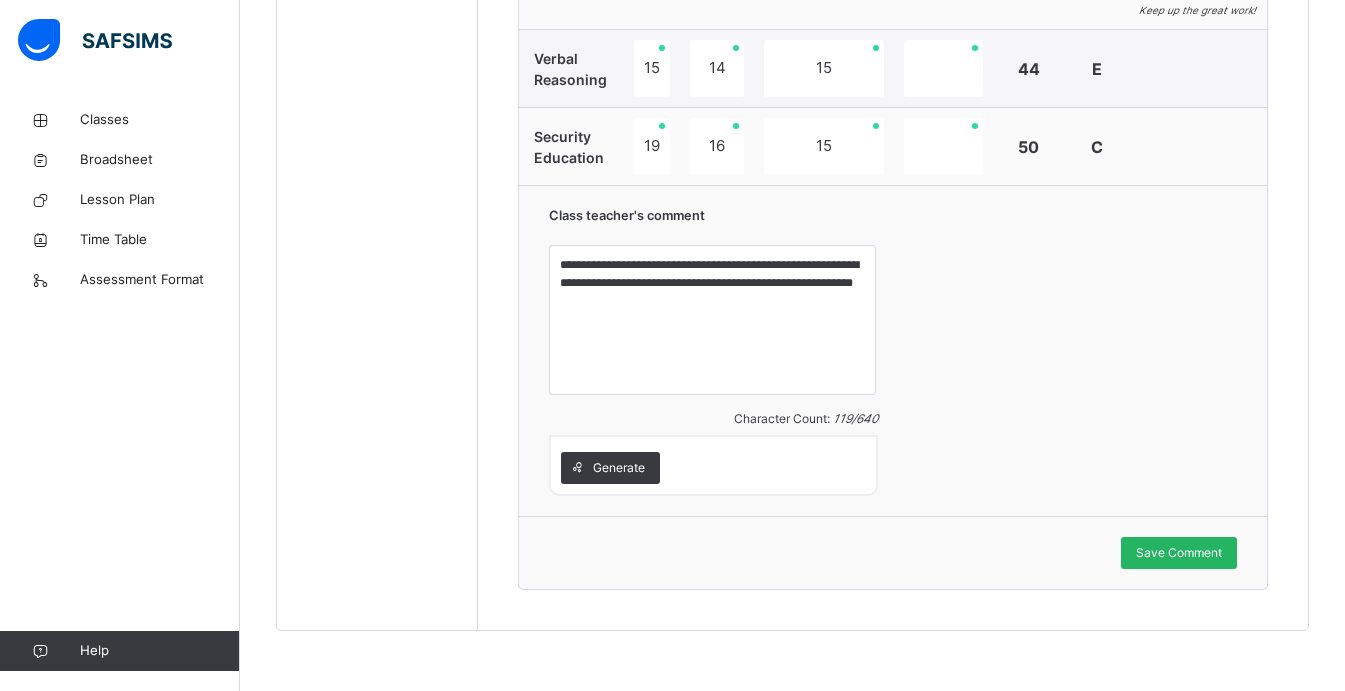 click on "Save Comment" at bounding box center [1179, 553] 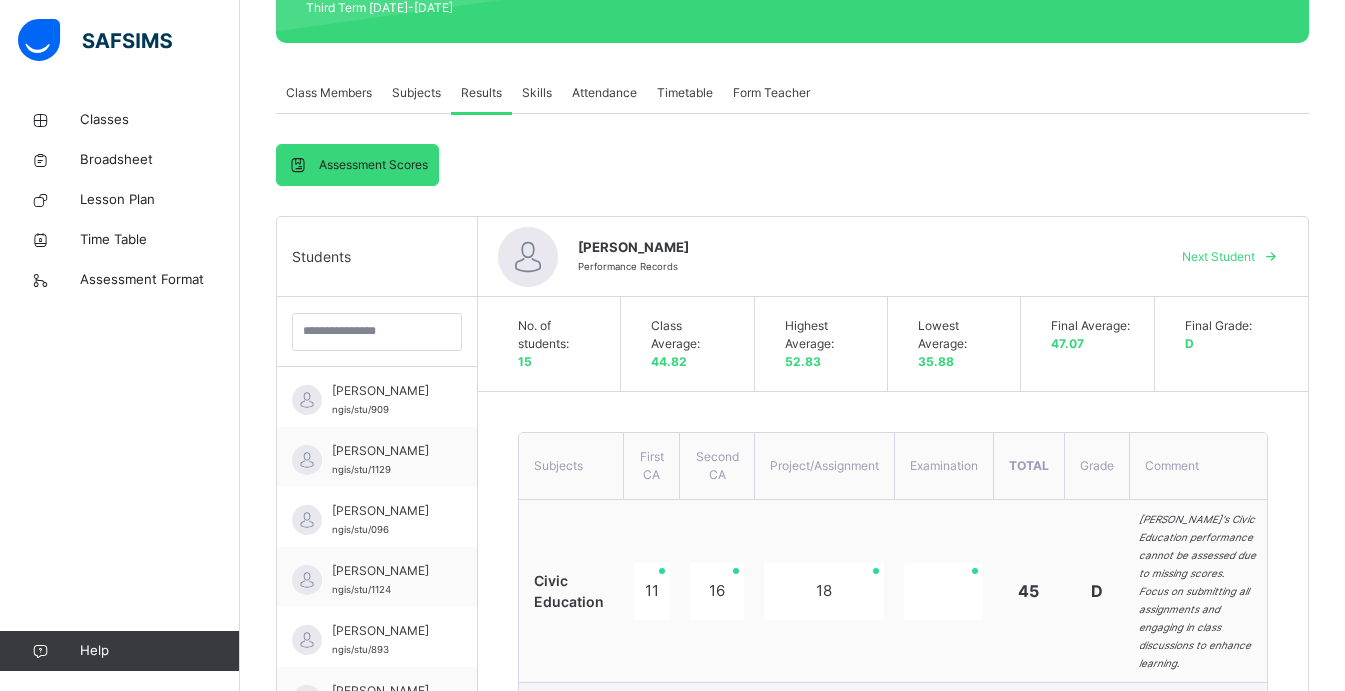 scroll, scrollTop: 293, scrollLeft: 0, axis: vertical 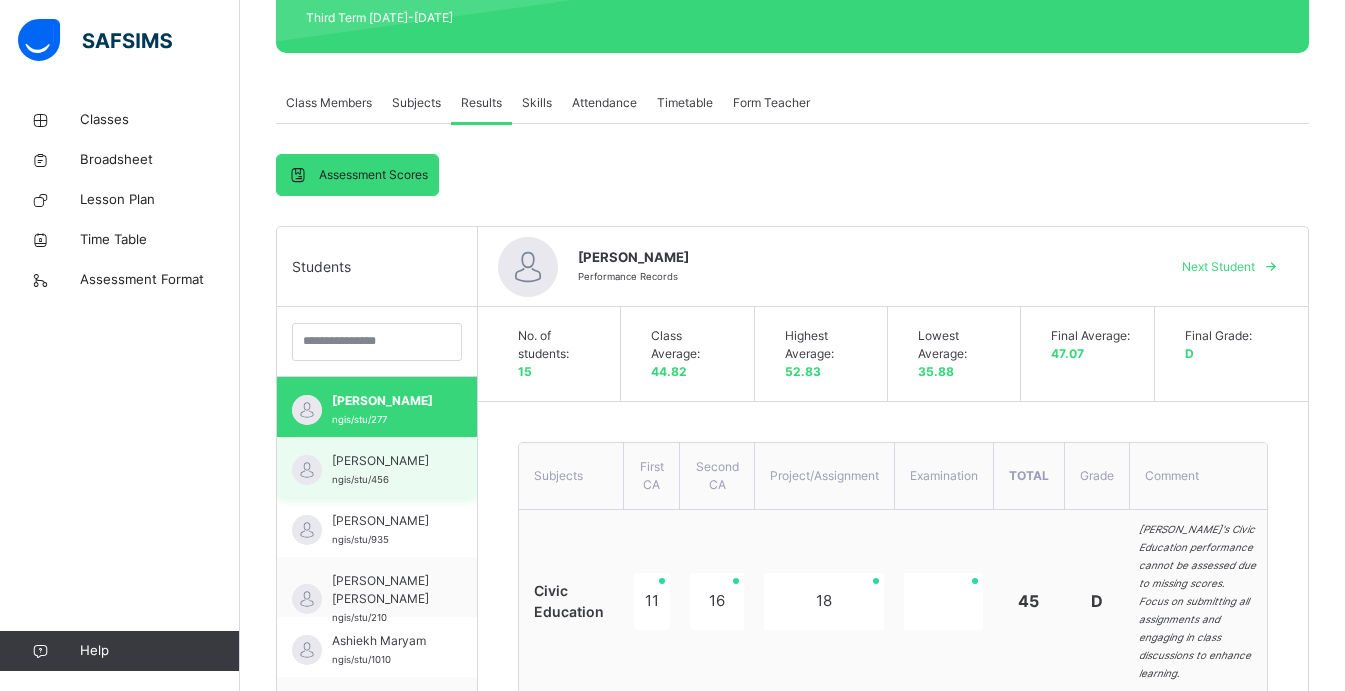 click on "[PERSON_NAME]" at bounding box center (382, 461) 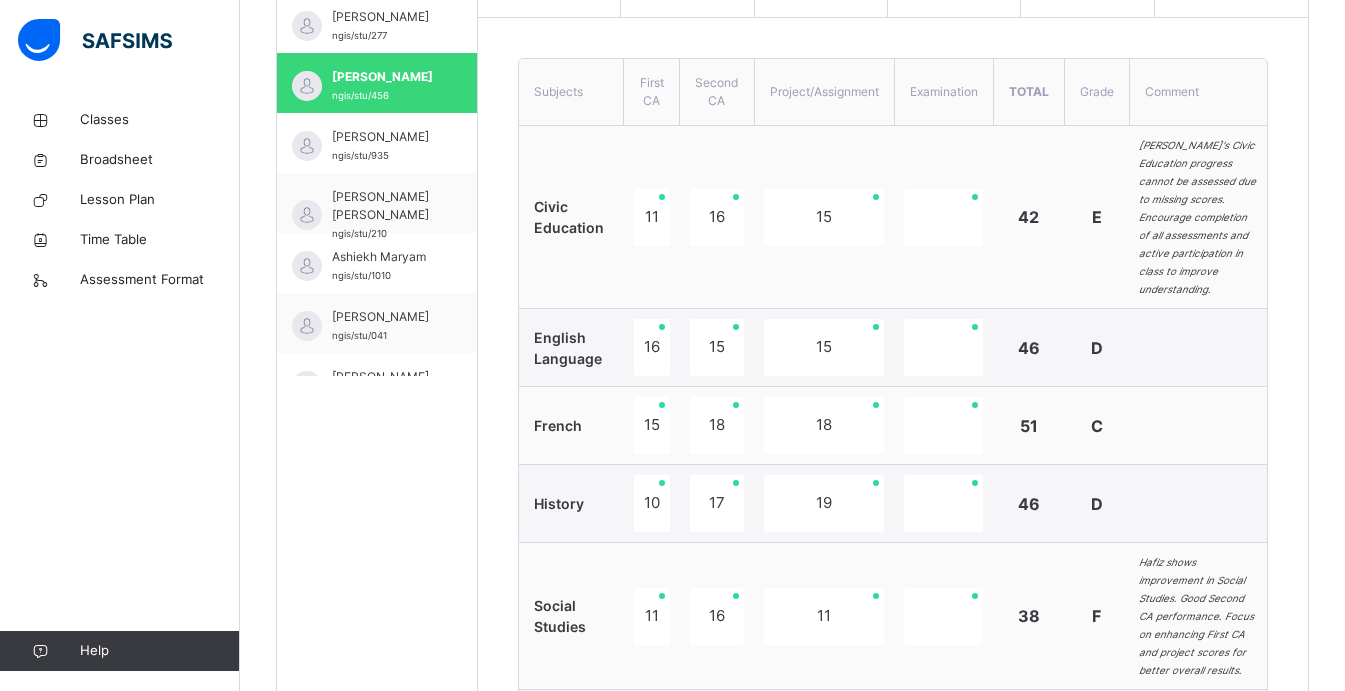 scroll, scrollTop: 1337, scrollLeft: 0, axis: vertical 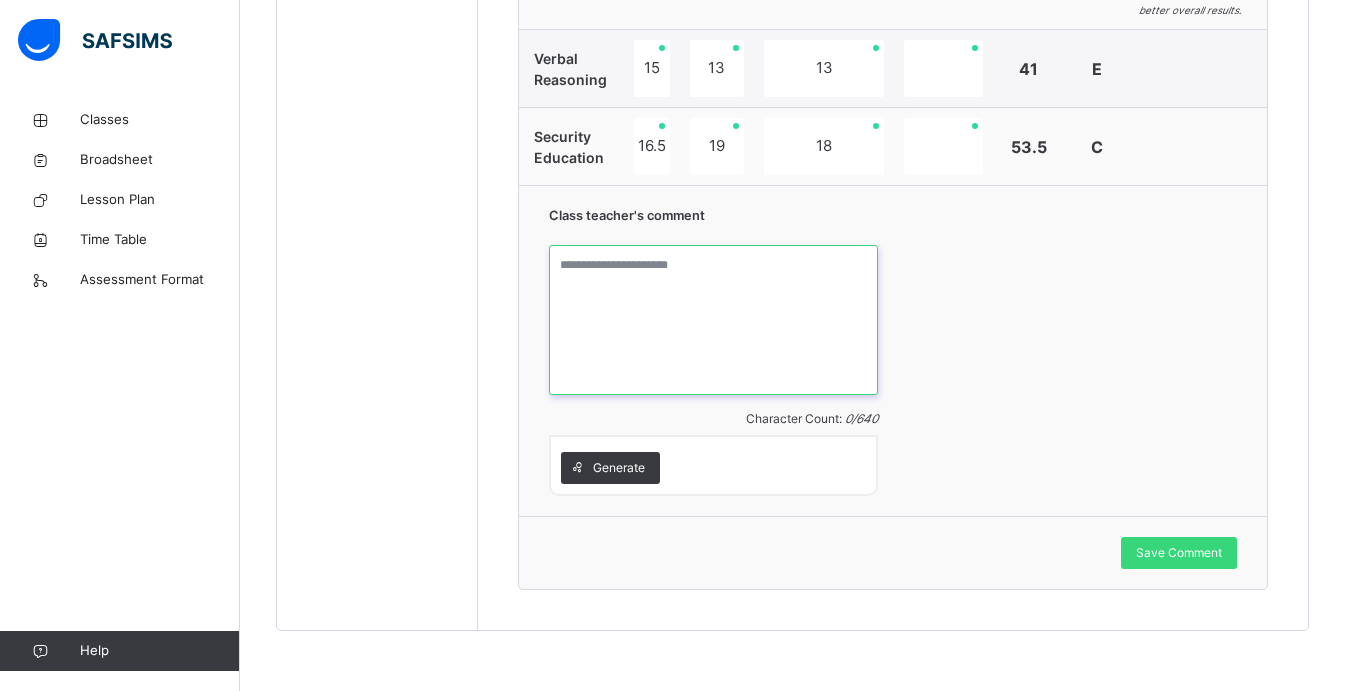 click at bounding box center (713, 320) 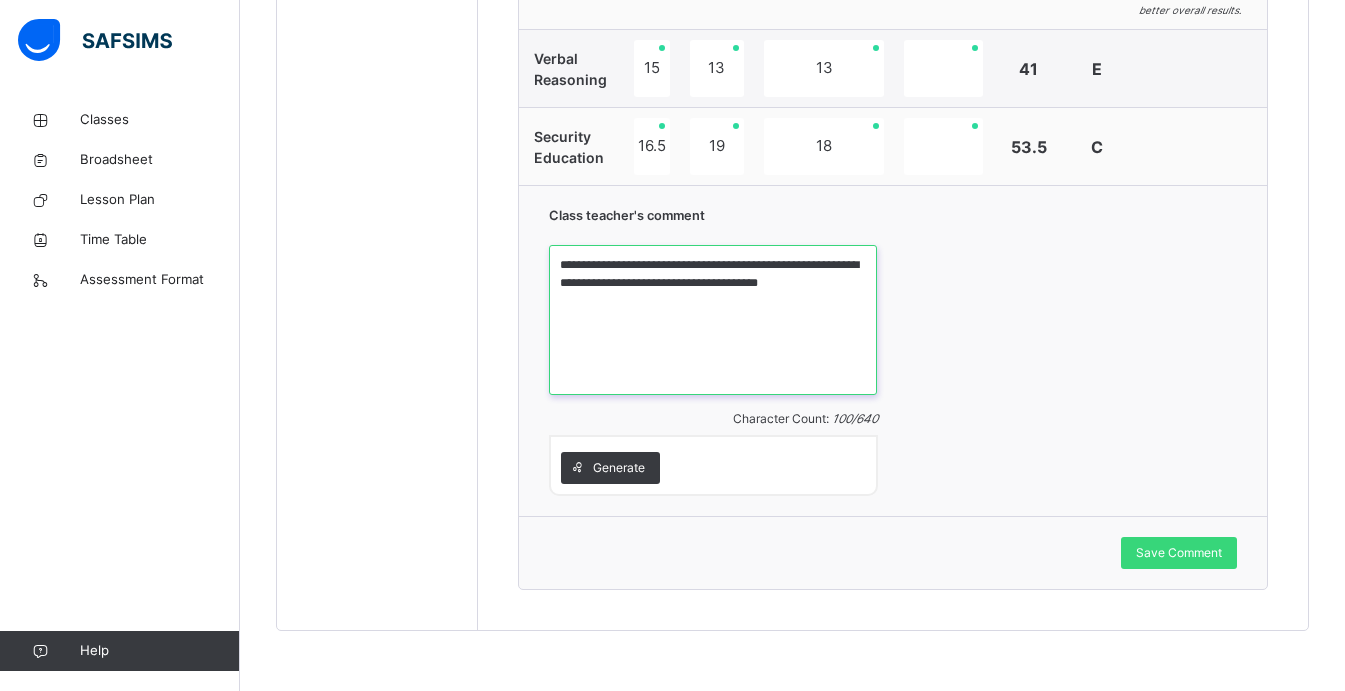 type on "**********" 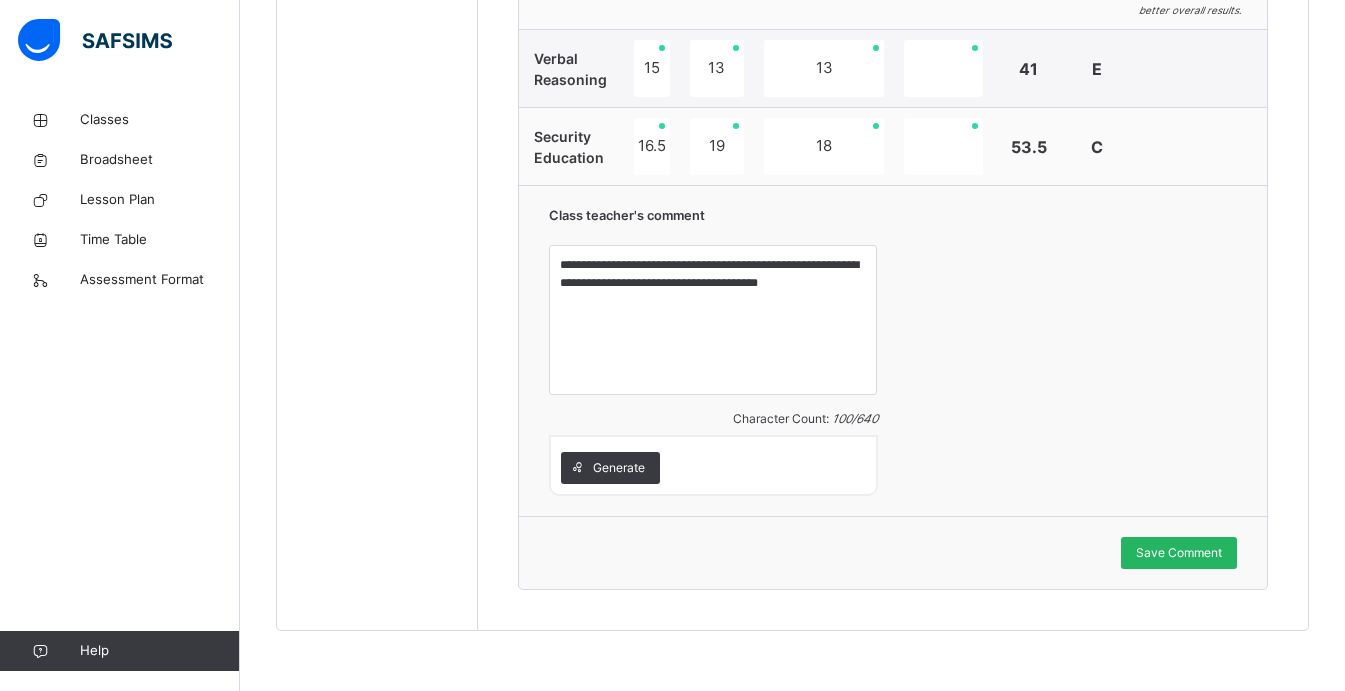 drag, startPoint x: 713, startPoint y: 271, endPoint x: 1155, endPoint y: 559, distance: 527.5491 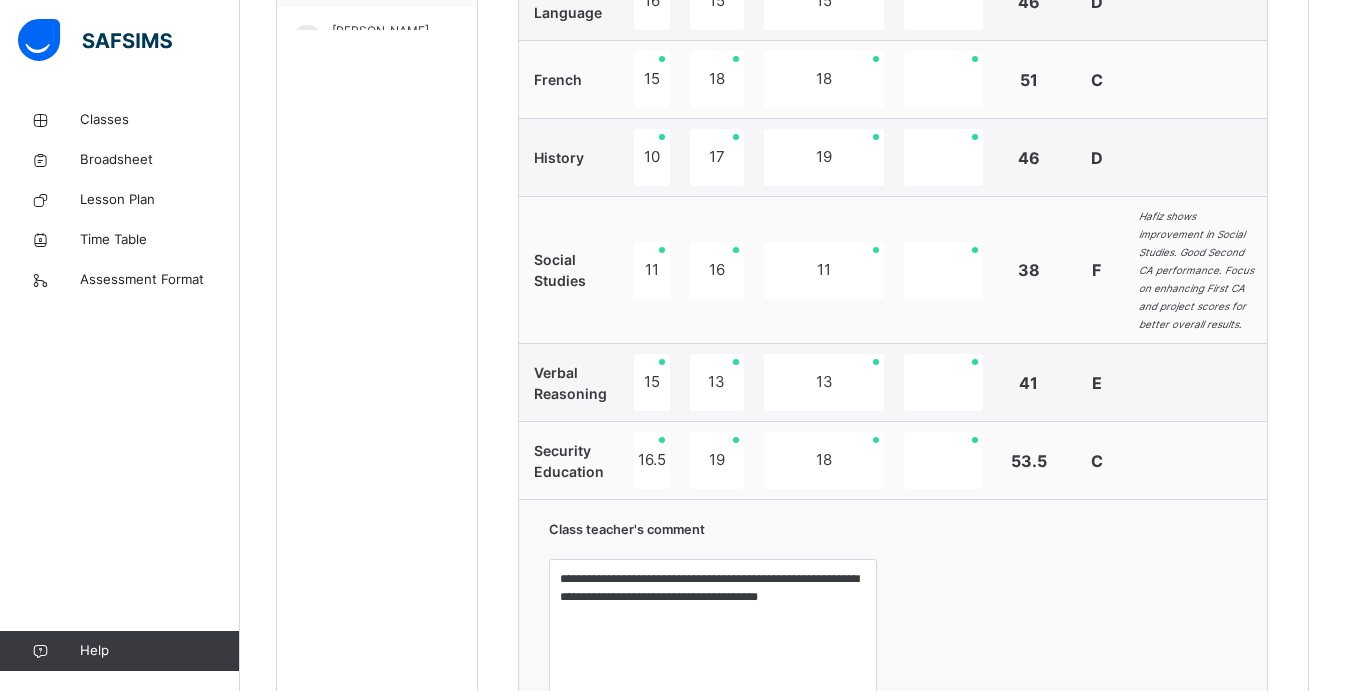 scroll, scrollTop: 1017, scrollLeft: 0, axis: vertical 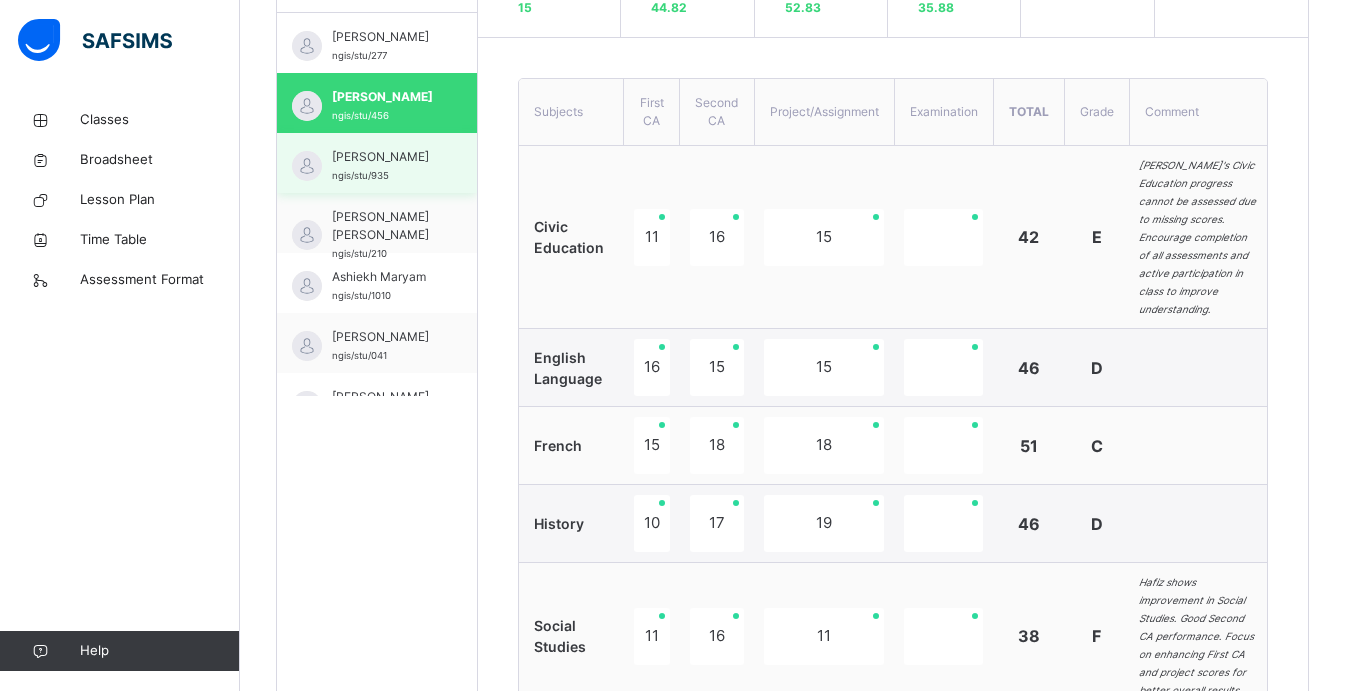 click on "[PERSON_NAME]  ngis/stu/935" at bounding box center [382, 166] 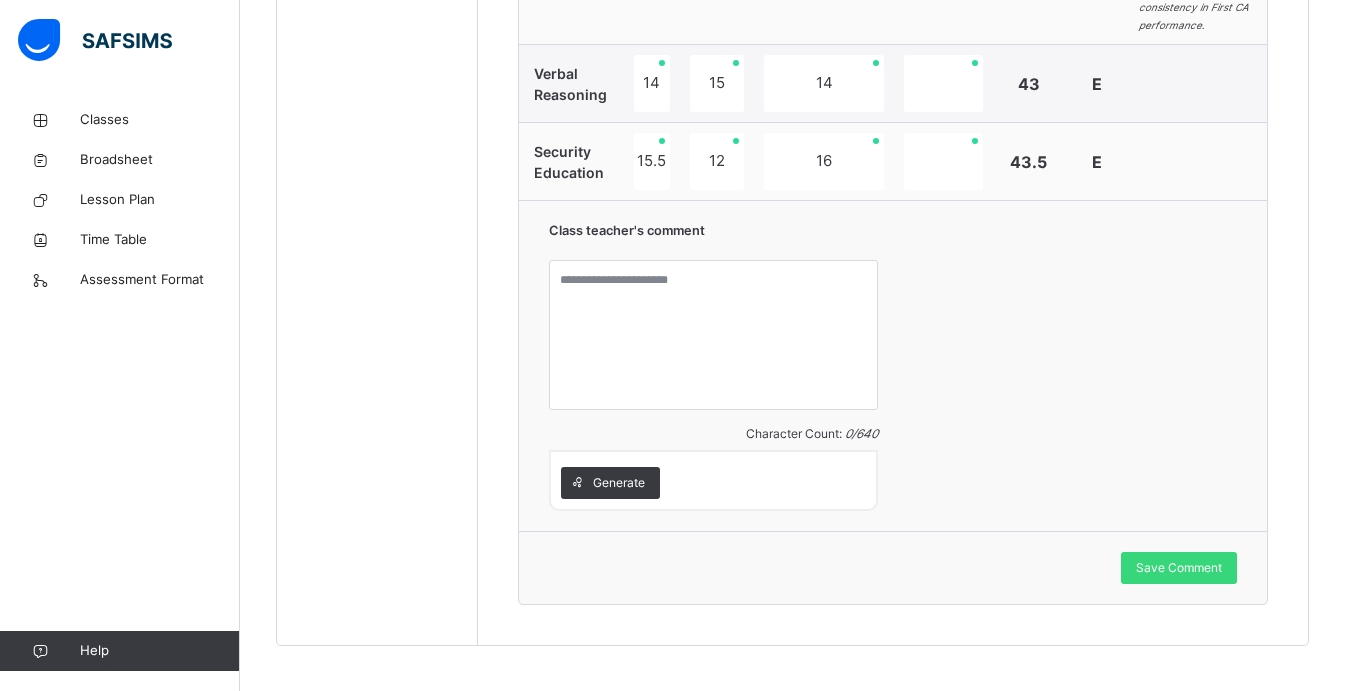 scroll, scrollTop: 1337, scrollLeft: 0, axis: vertical 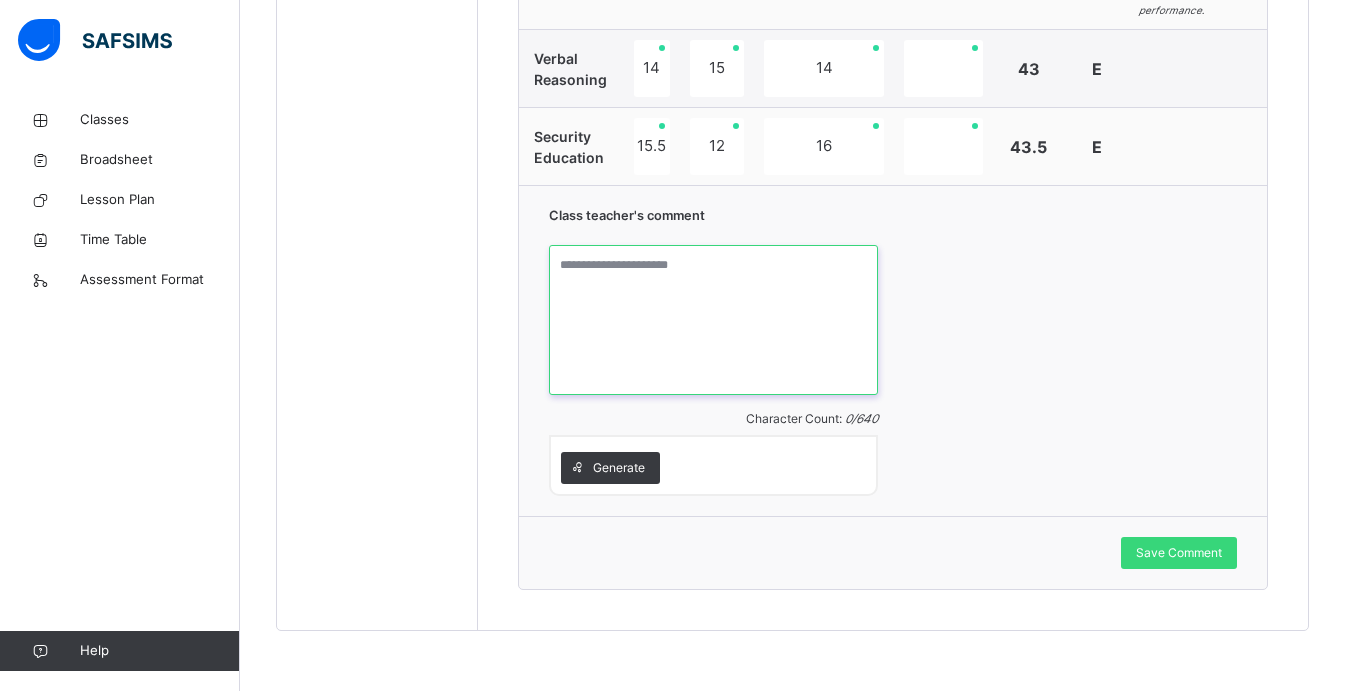 click at bounding box center [713, 320] 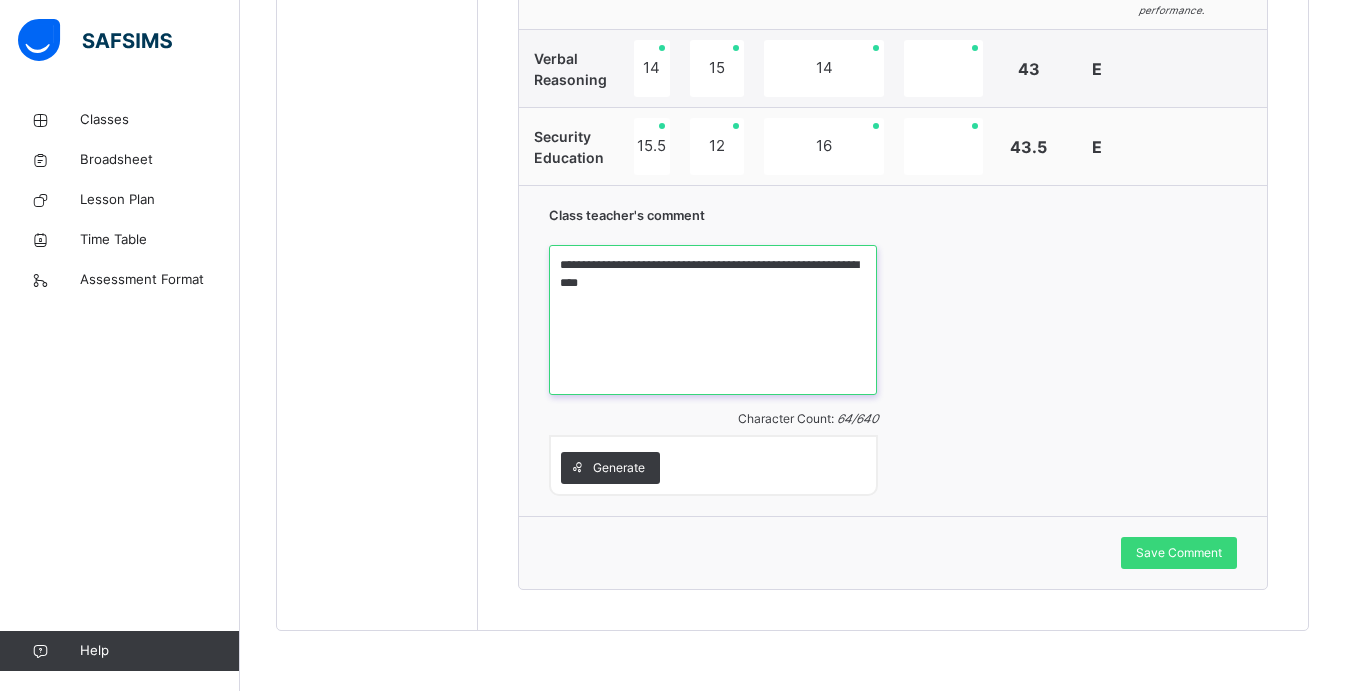 click on "**********" at bounding box center [713, 320] 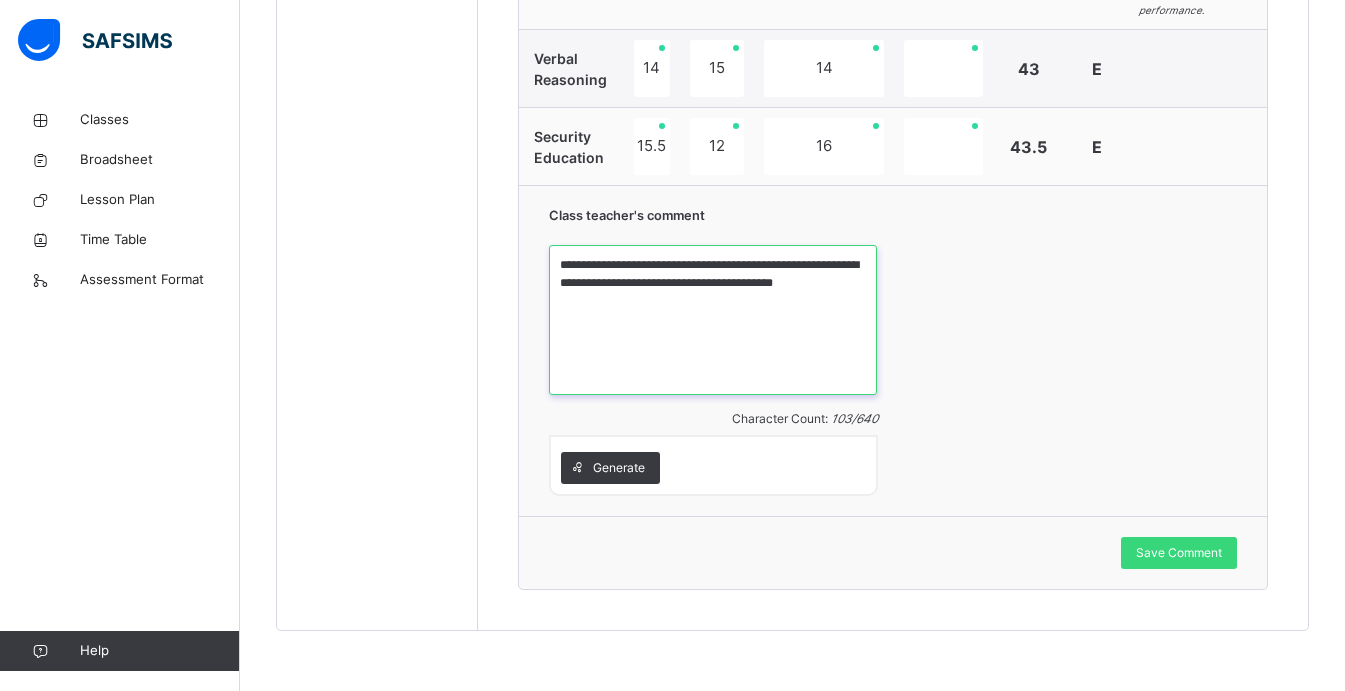 click on "**********" at bounding box center [713, 320] 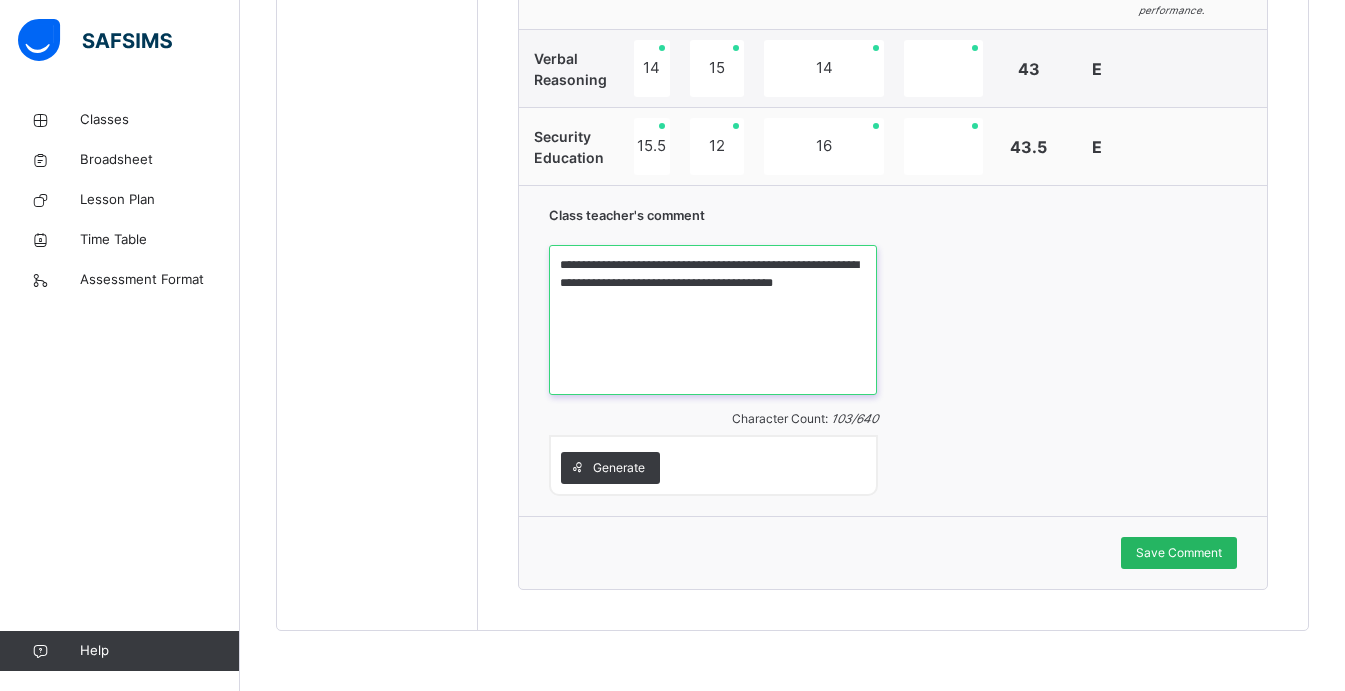 type on "**********" 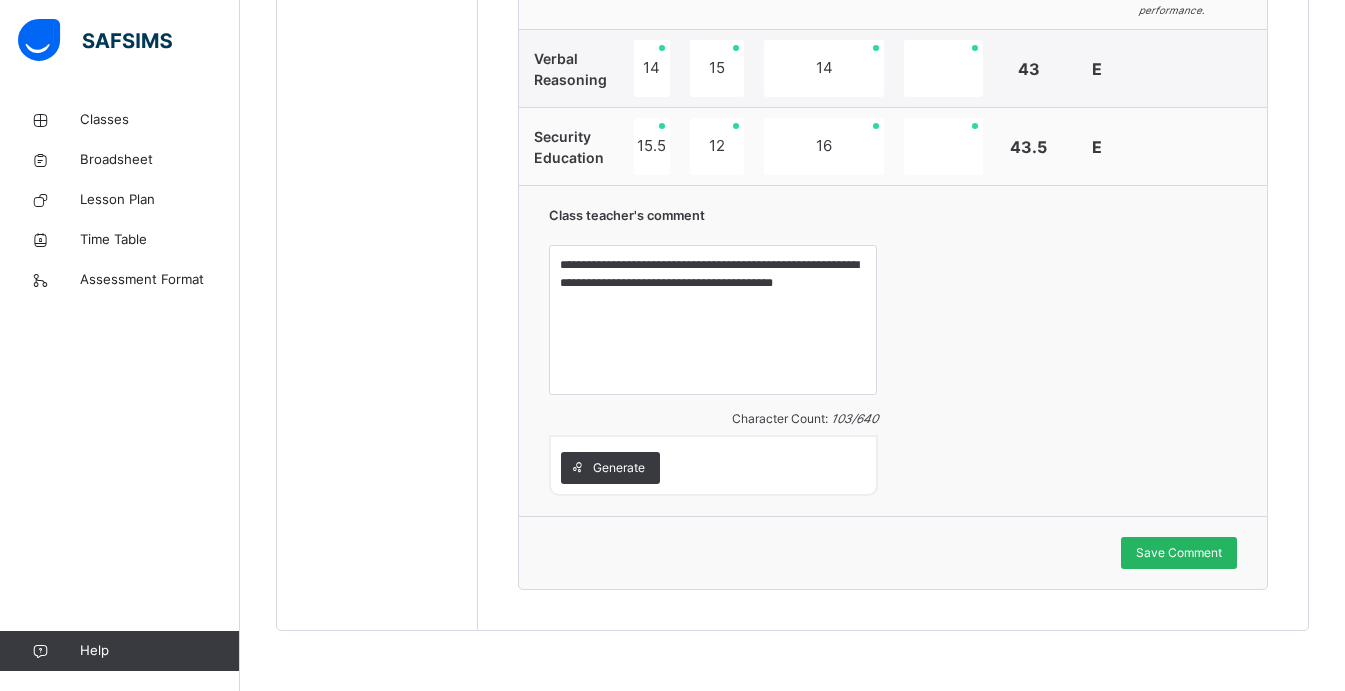 click on "Save Comment" at bounding box center [1179, 553] 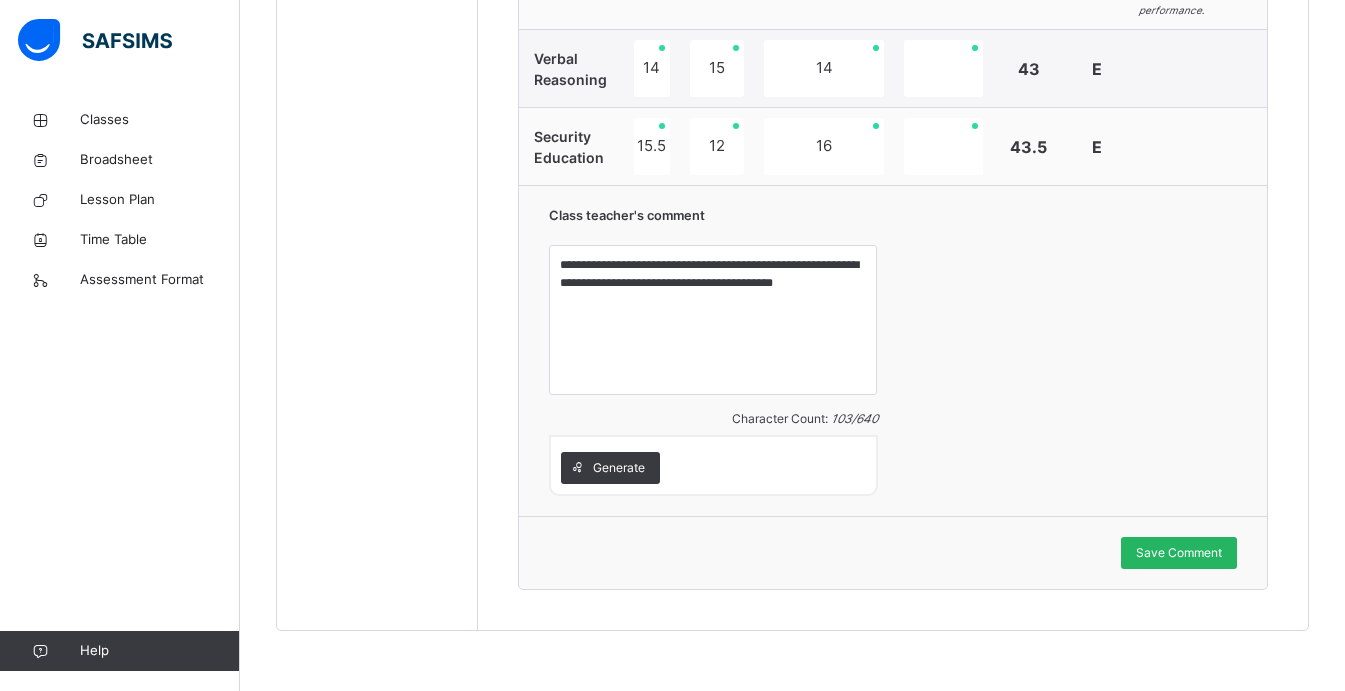 click on "Save Comment" at bounding box center [1179, 553] 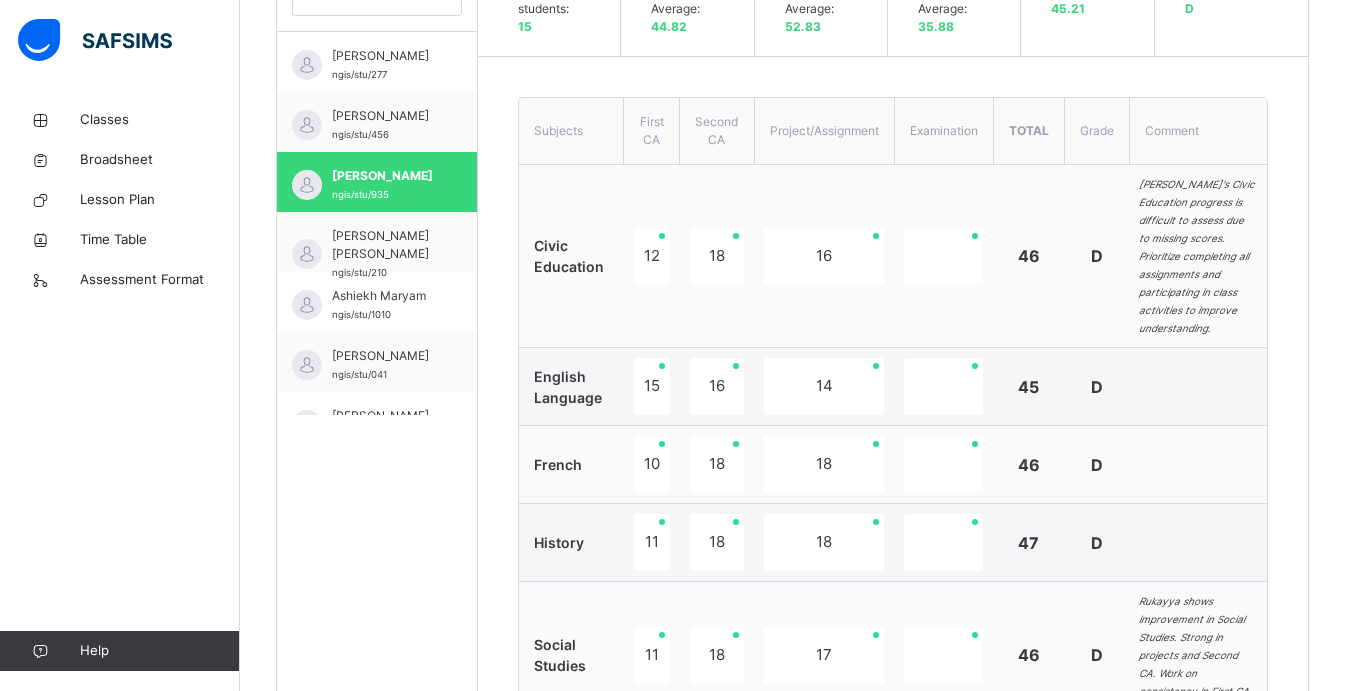 scroll, scrollTop: 617, scrollLeft: 0, axis: vertical 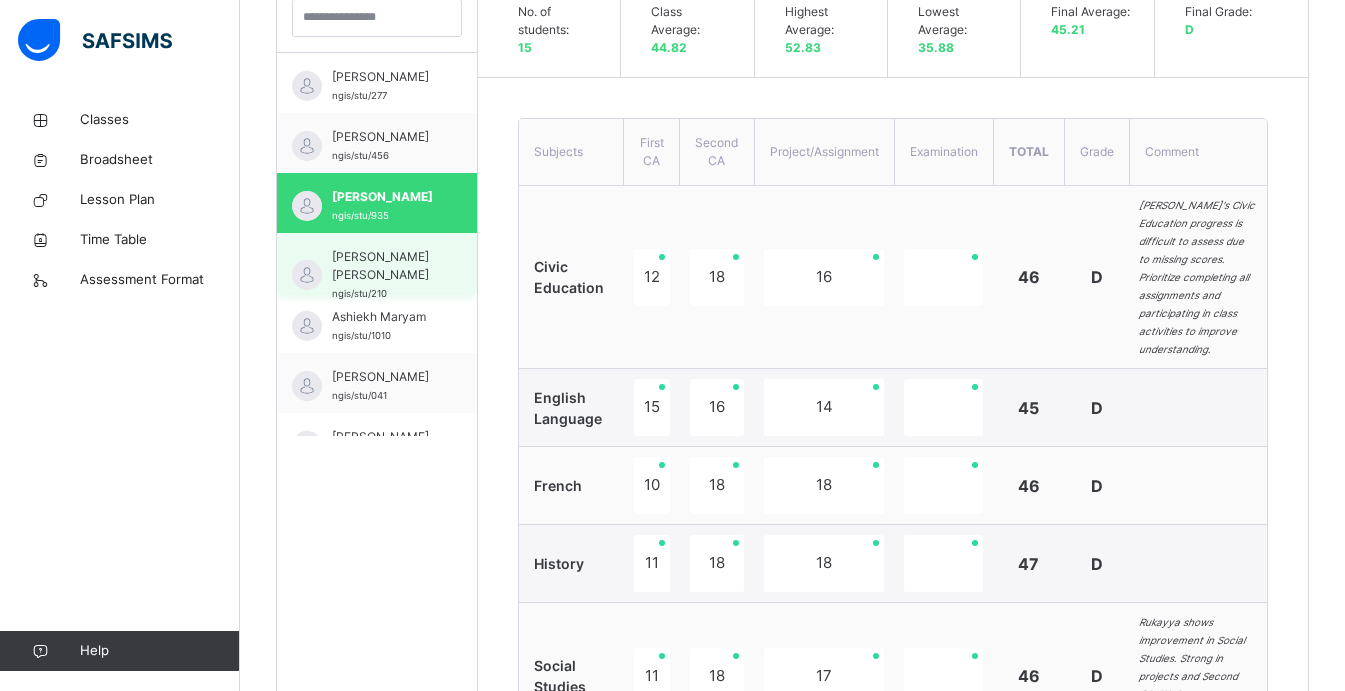 click on "[PERSON_NAME] [PERSON_NAME]" at bounding box center [382, 266] 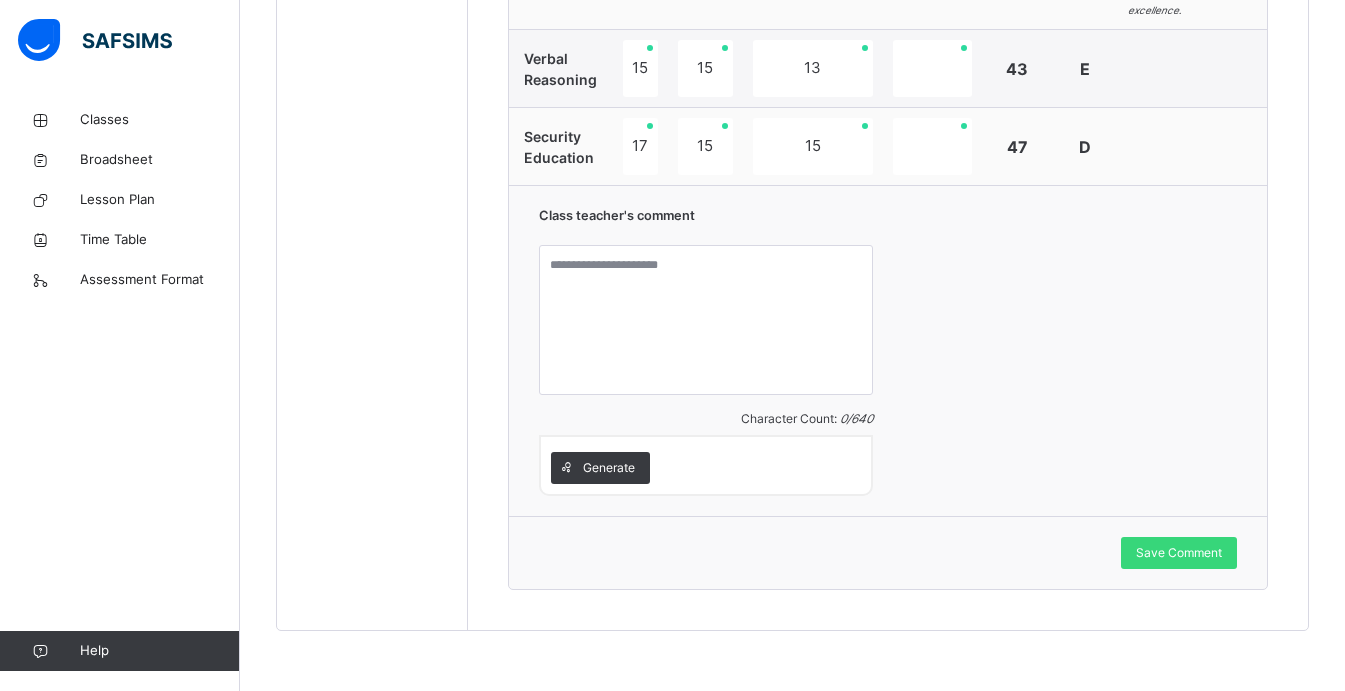 scroll, scrollTop: 1391, scrollLeft: 0, axis: vertical 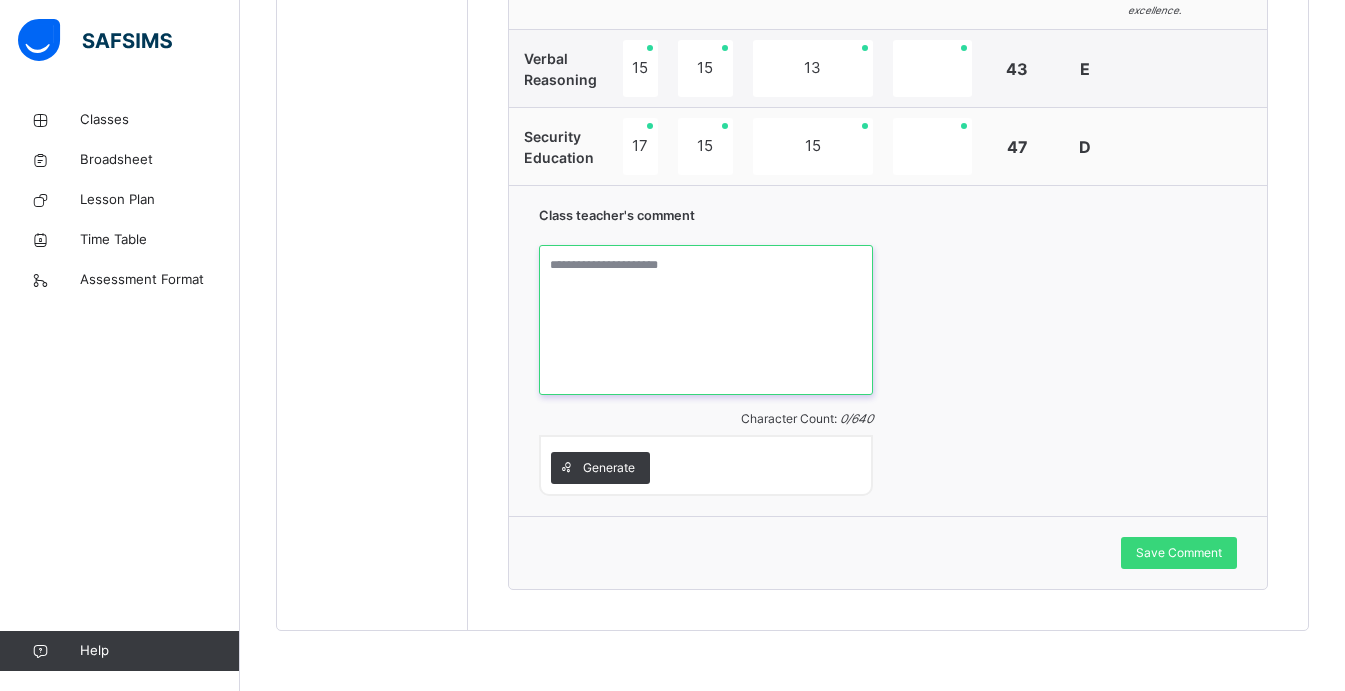 click at bounding box center (706, 320) 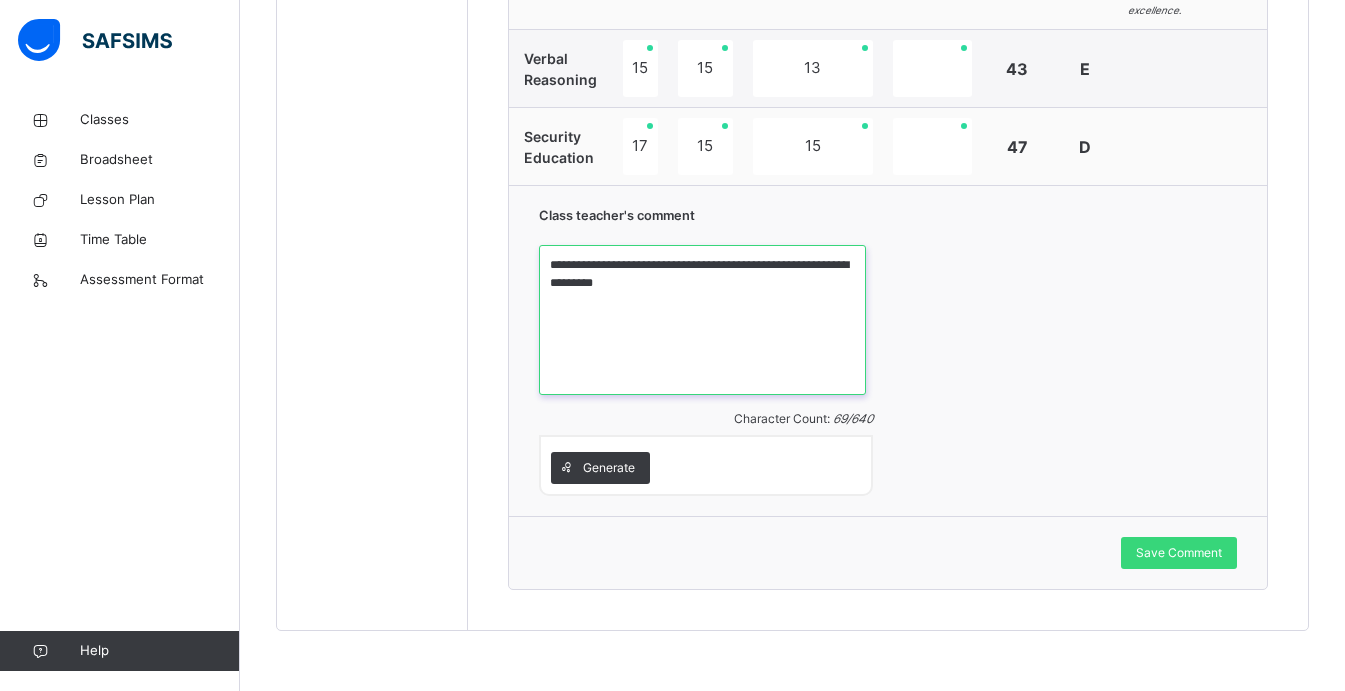 click on "**********" at bounding box center (702, 320) 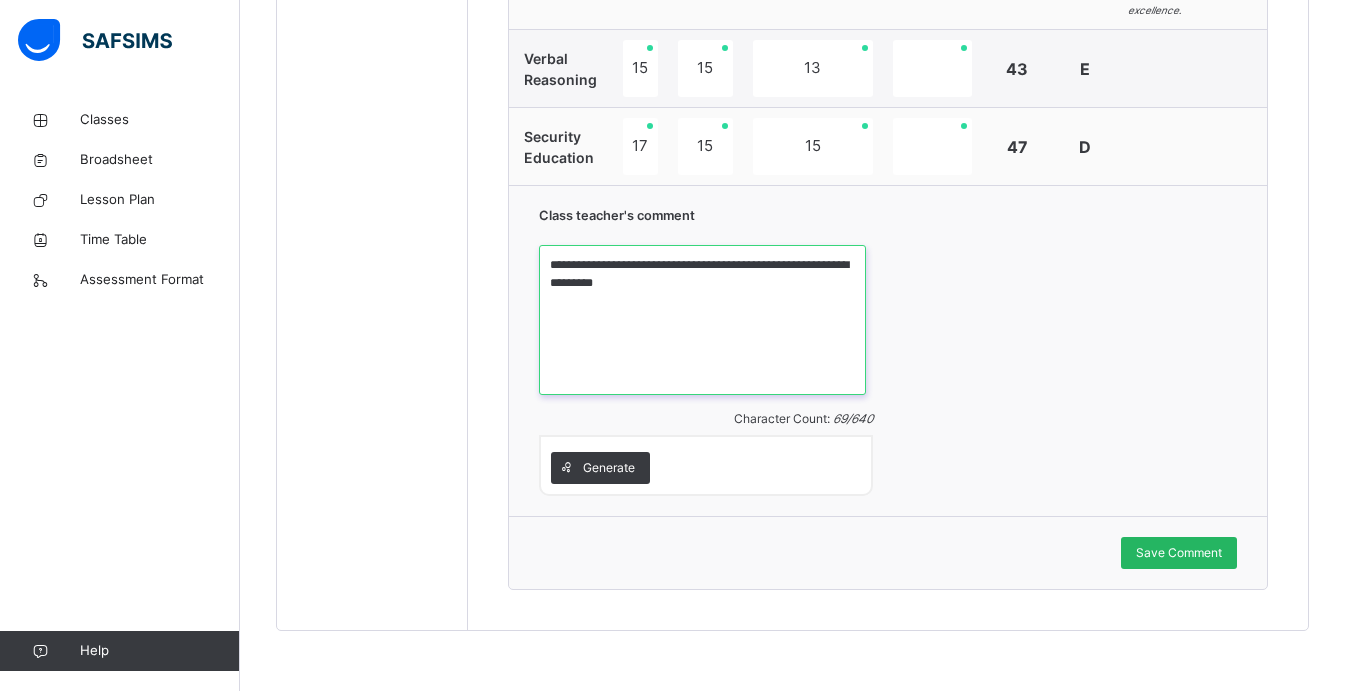 type on "**********" 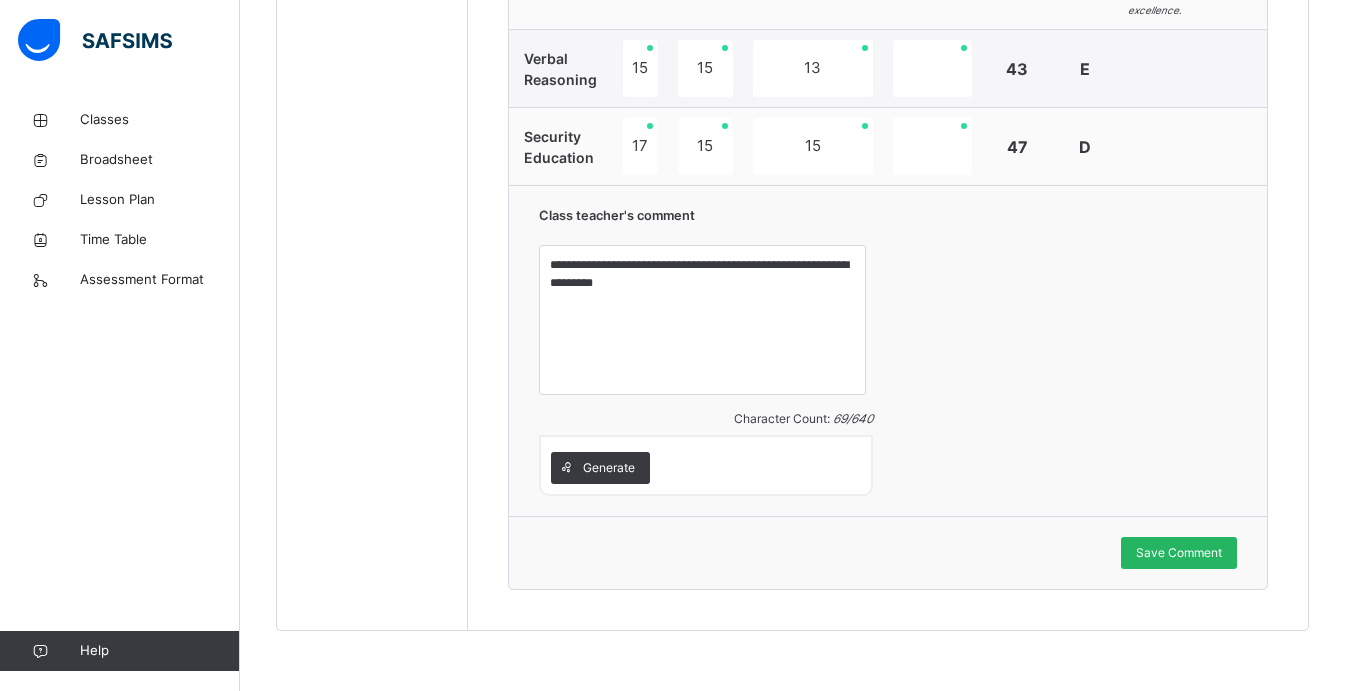 click on "Save Comment" at bounding box center [1179, 553] 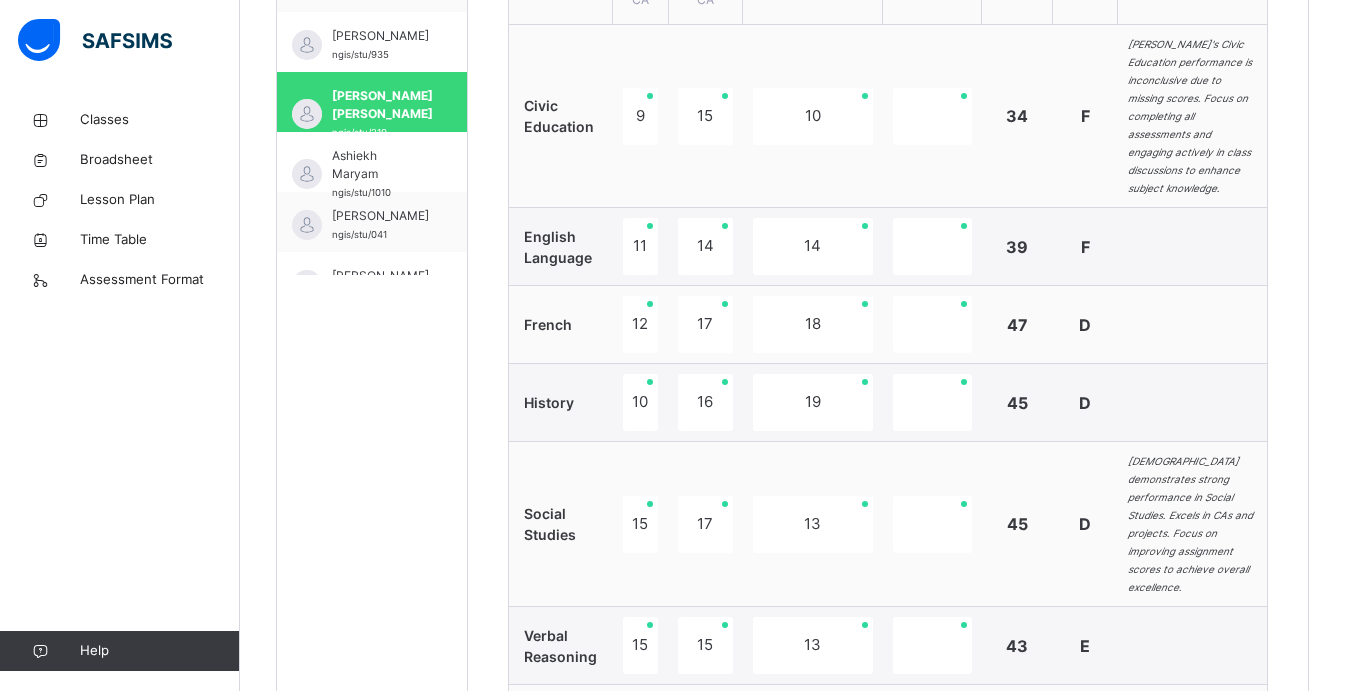 scroll, scrollTop: 751, scrollLeft: 0, axis: vertical 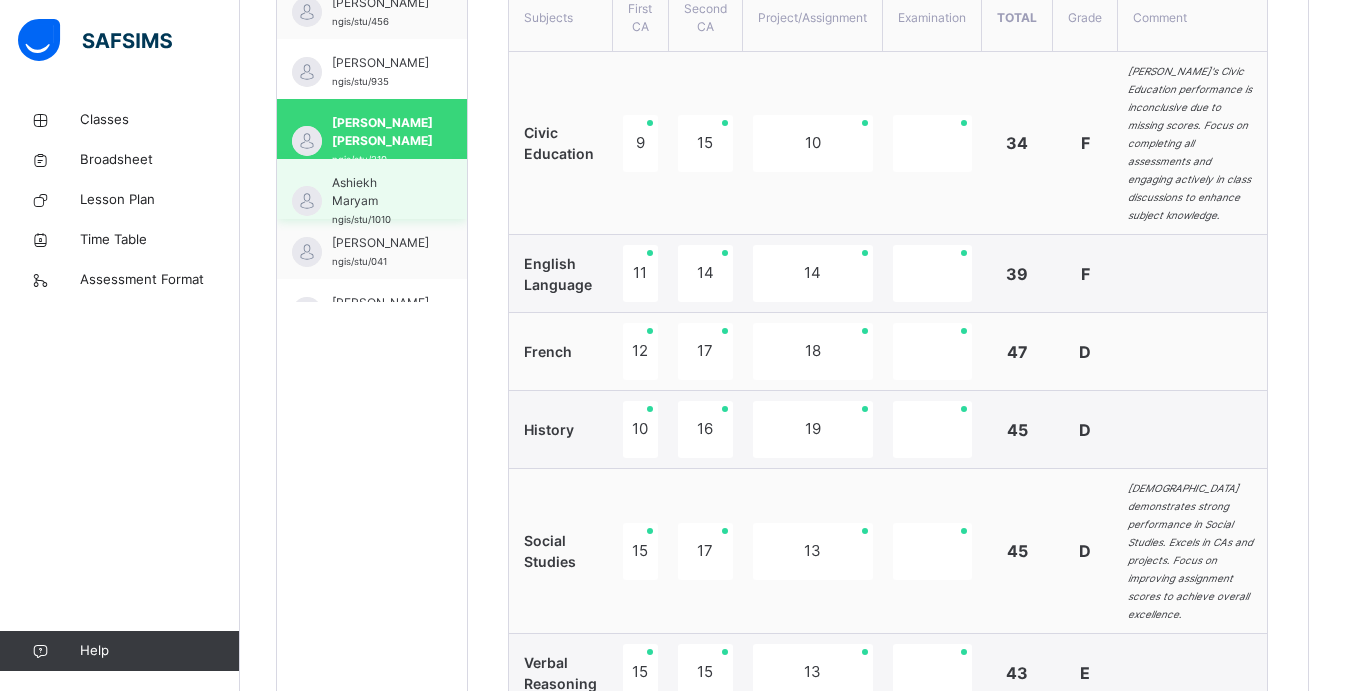 click on "Ashiekh Maryam" at bounding box center (377, 192) 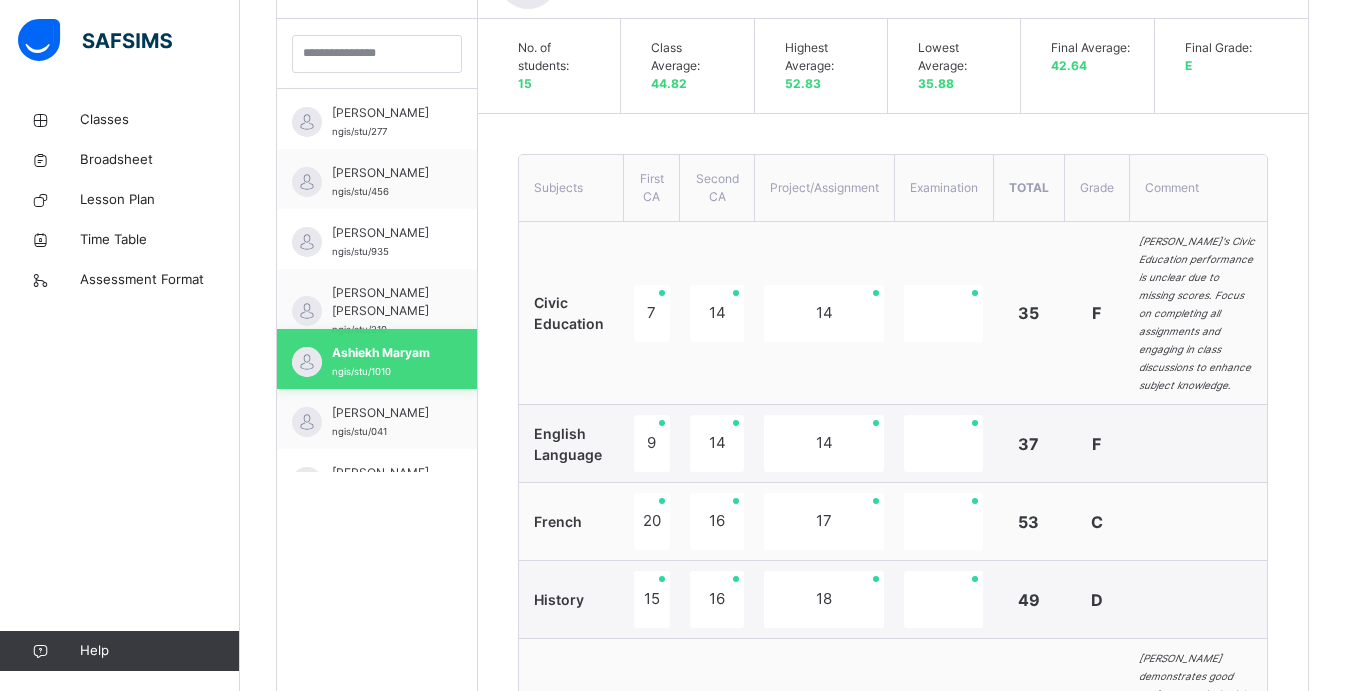 scroll, scrollTop: 751, scrollLeft: 0, axis: vertical 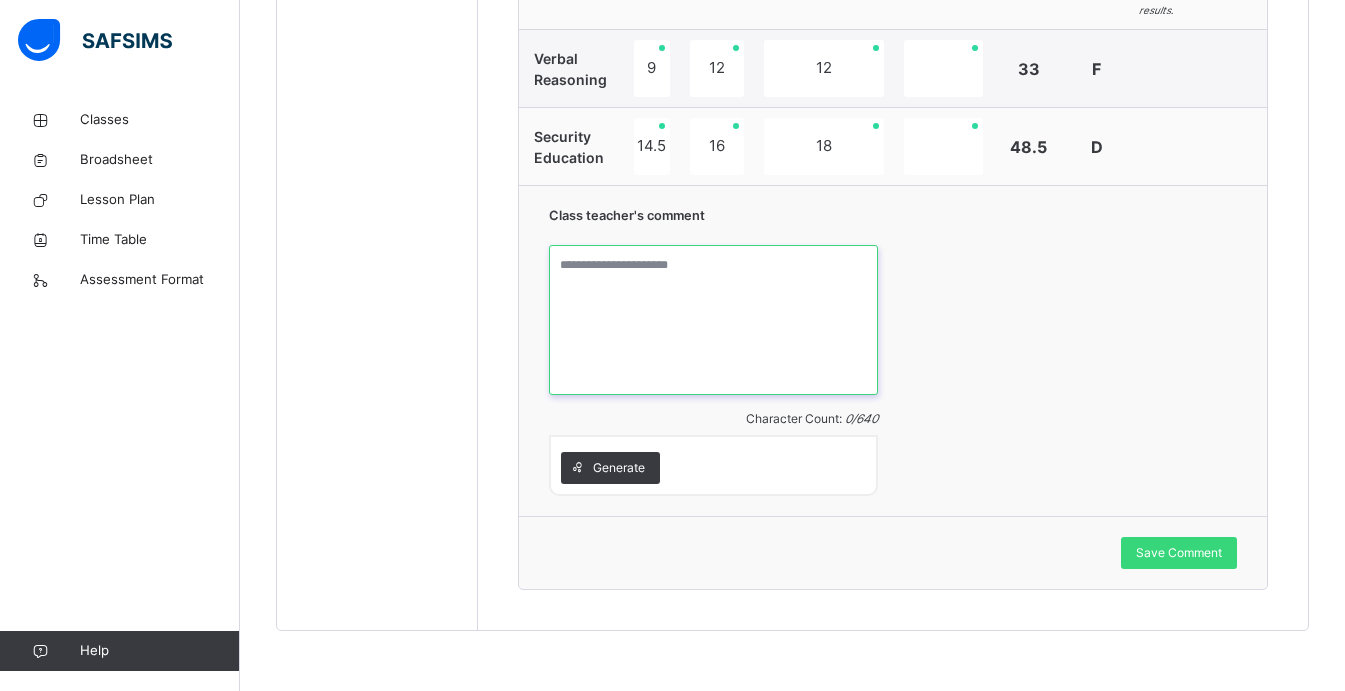 click at bounding box center (713, 320) 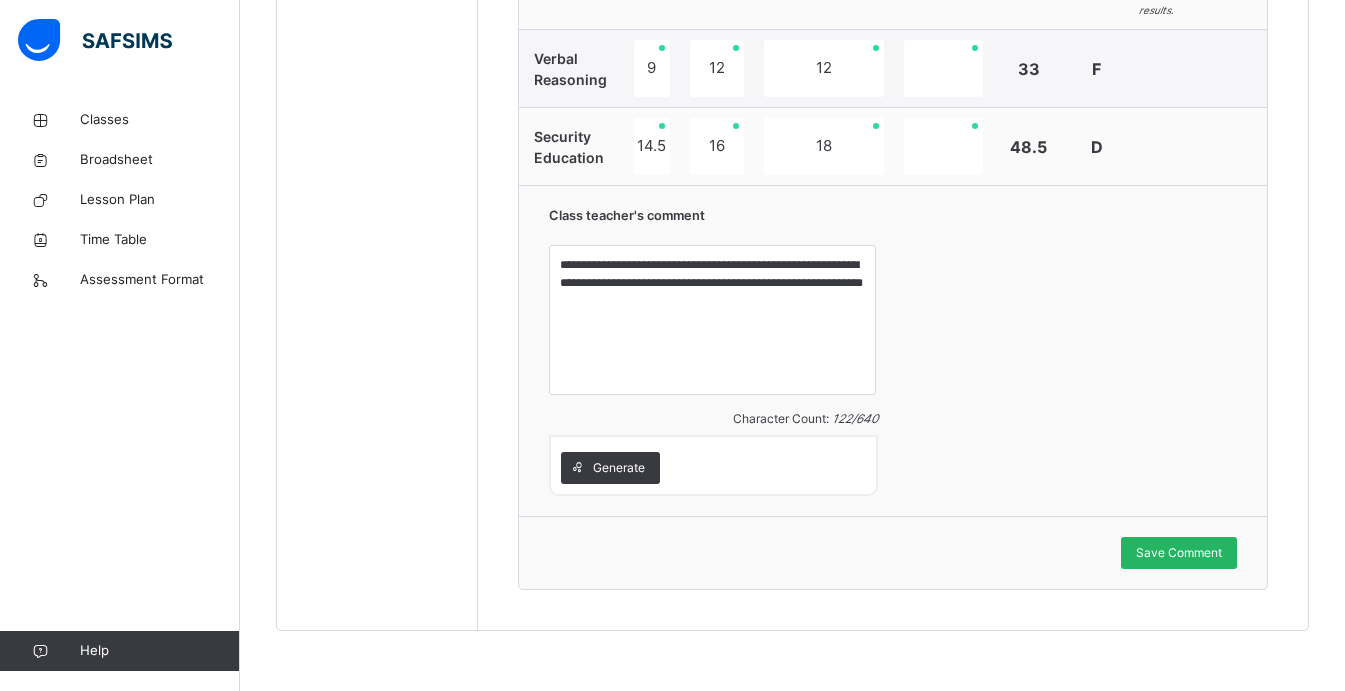 click on "Save Comment" at bounding box center [1179, 553] 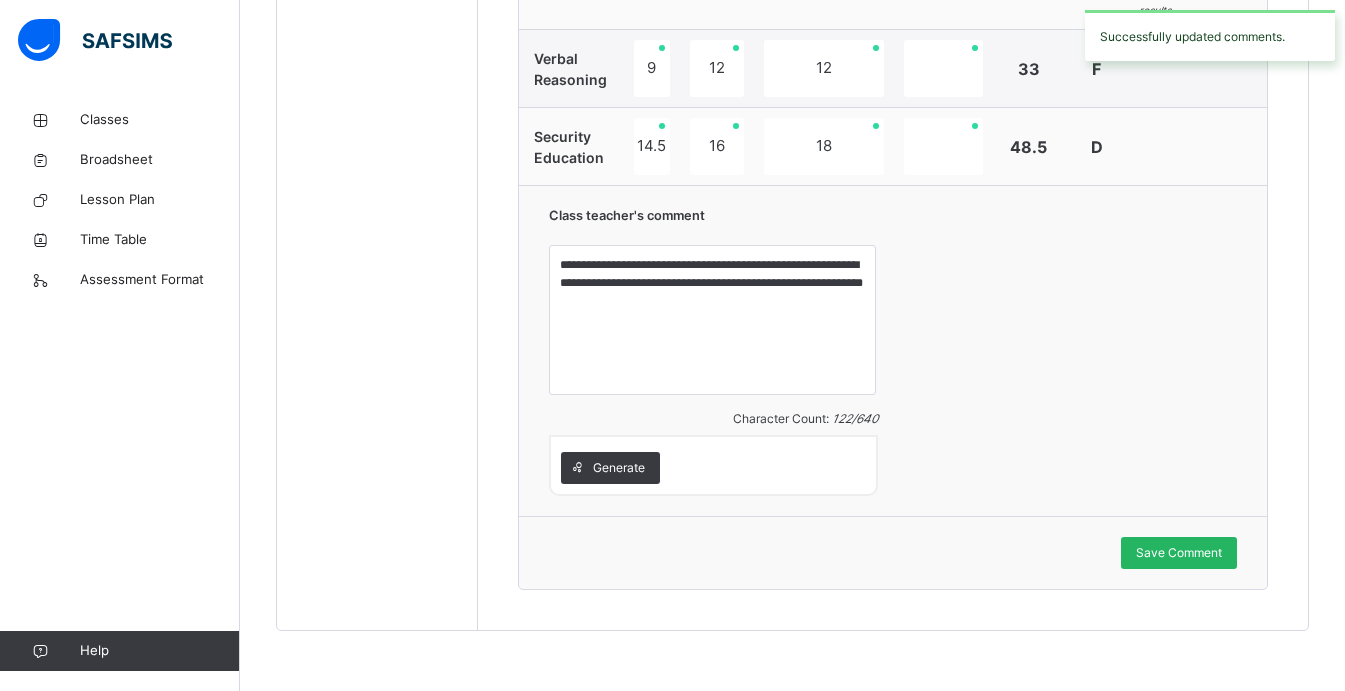 click on "Save Comment" at bounding box center (1179, 553) 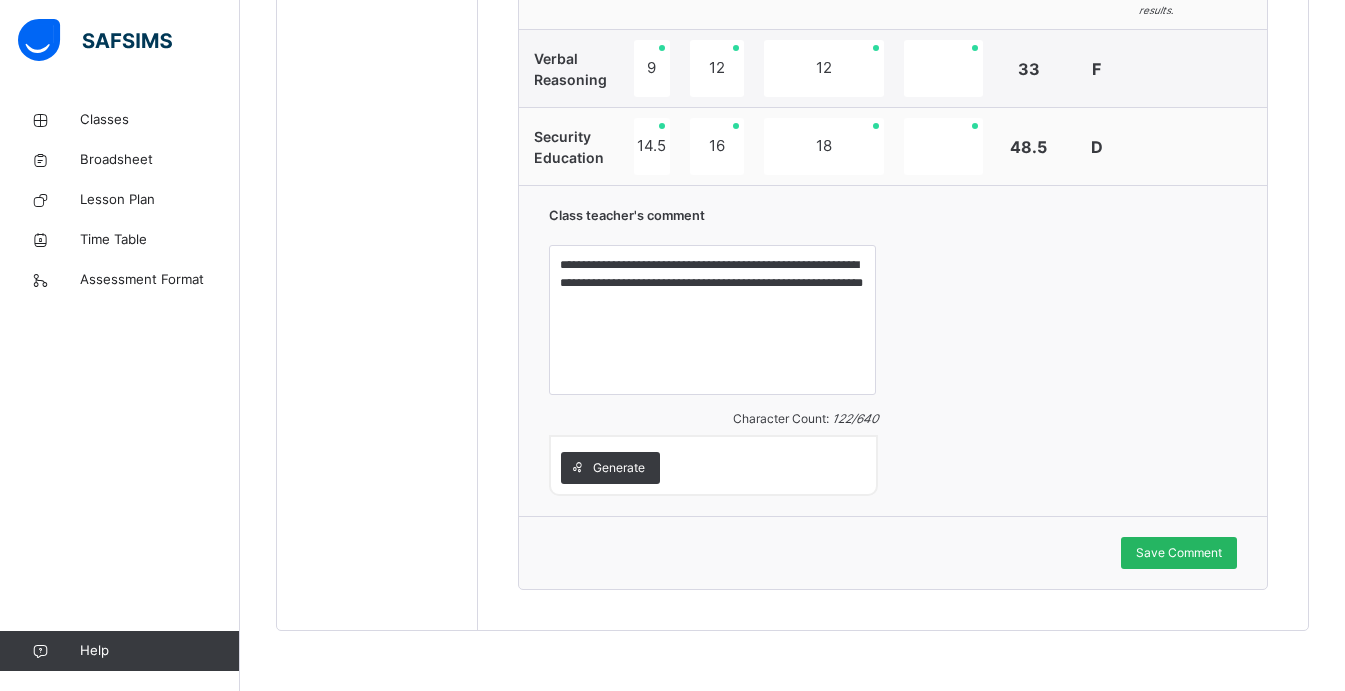 click on "Save Comment" at bounding box center (1179, 553) 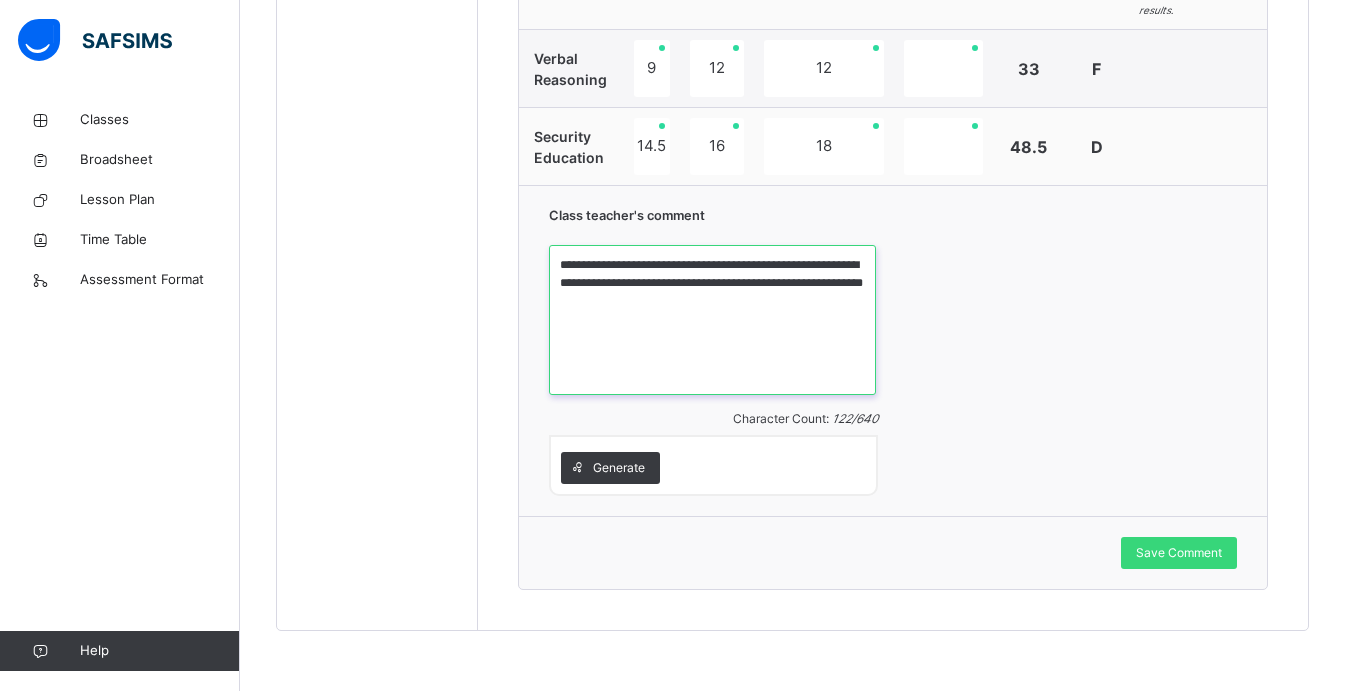 click on "**********" at bounding box center (712, 320) 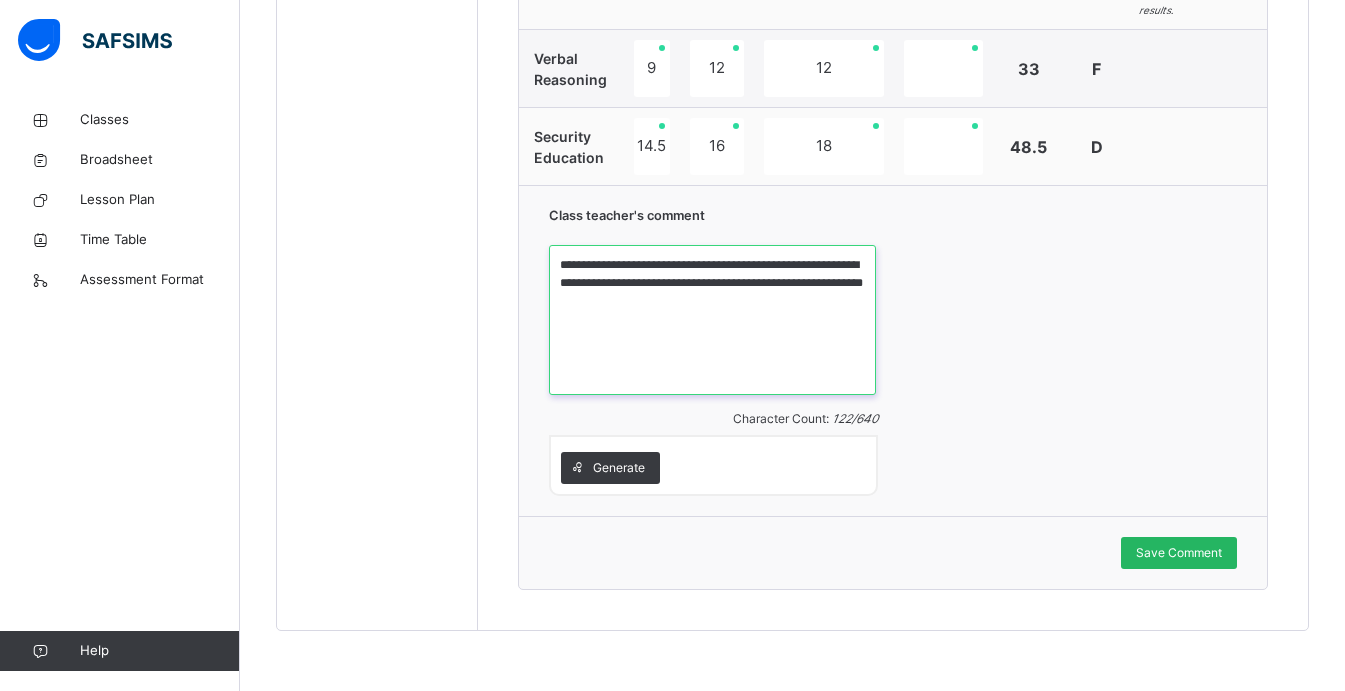 type on "**********" 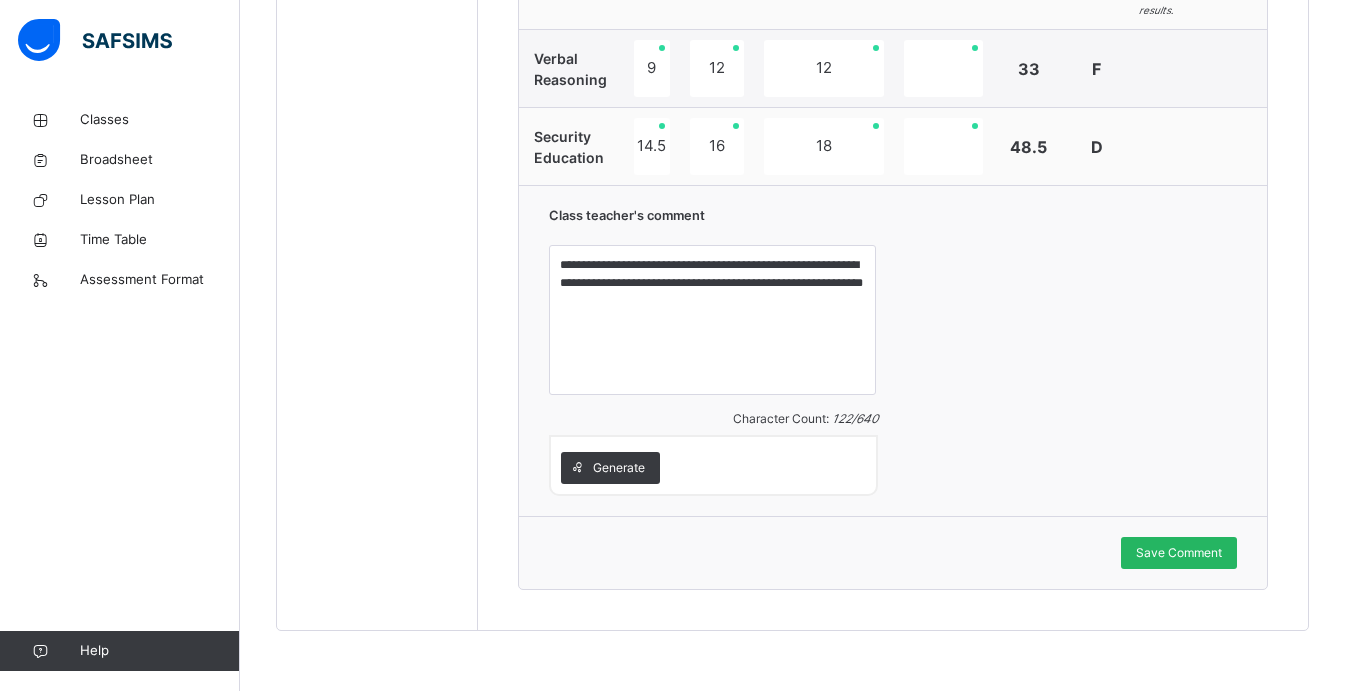 click on "Save Comment" at bounding box center (1179, 553) 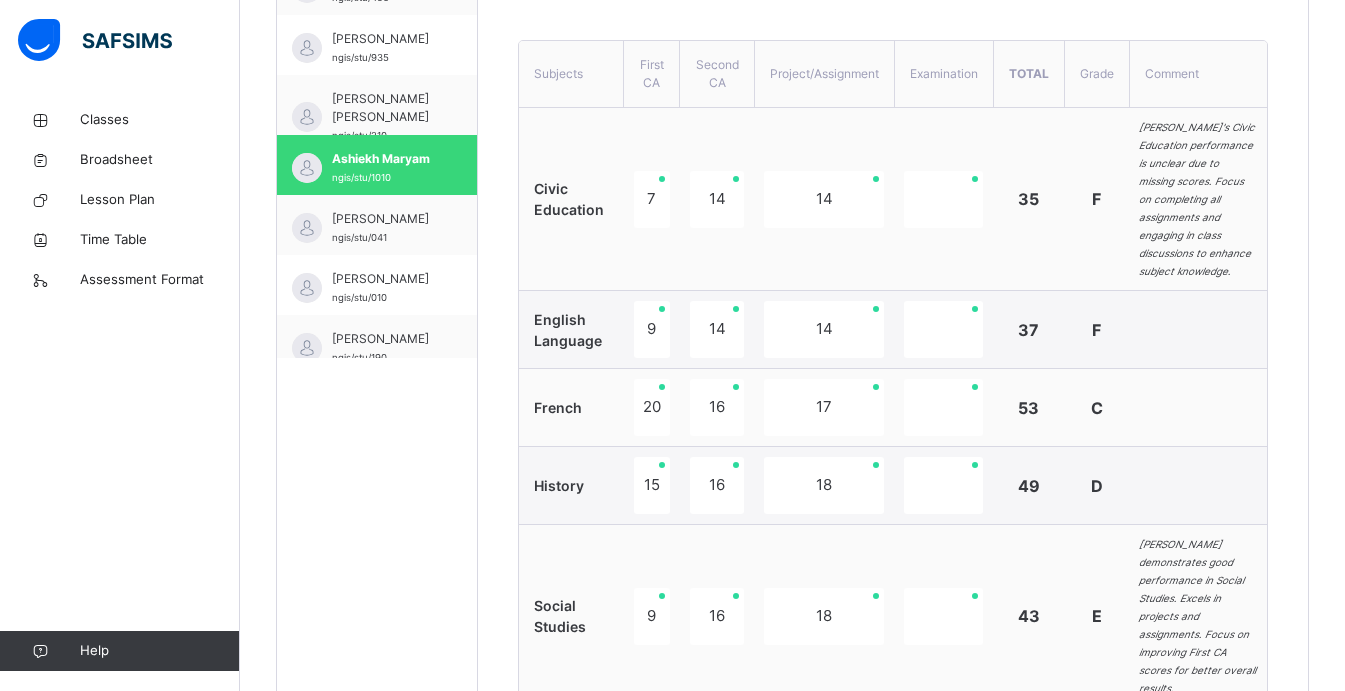 scroll, scrollTop: 693, scrollLeft: 0, axis: vertical 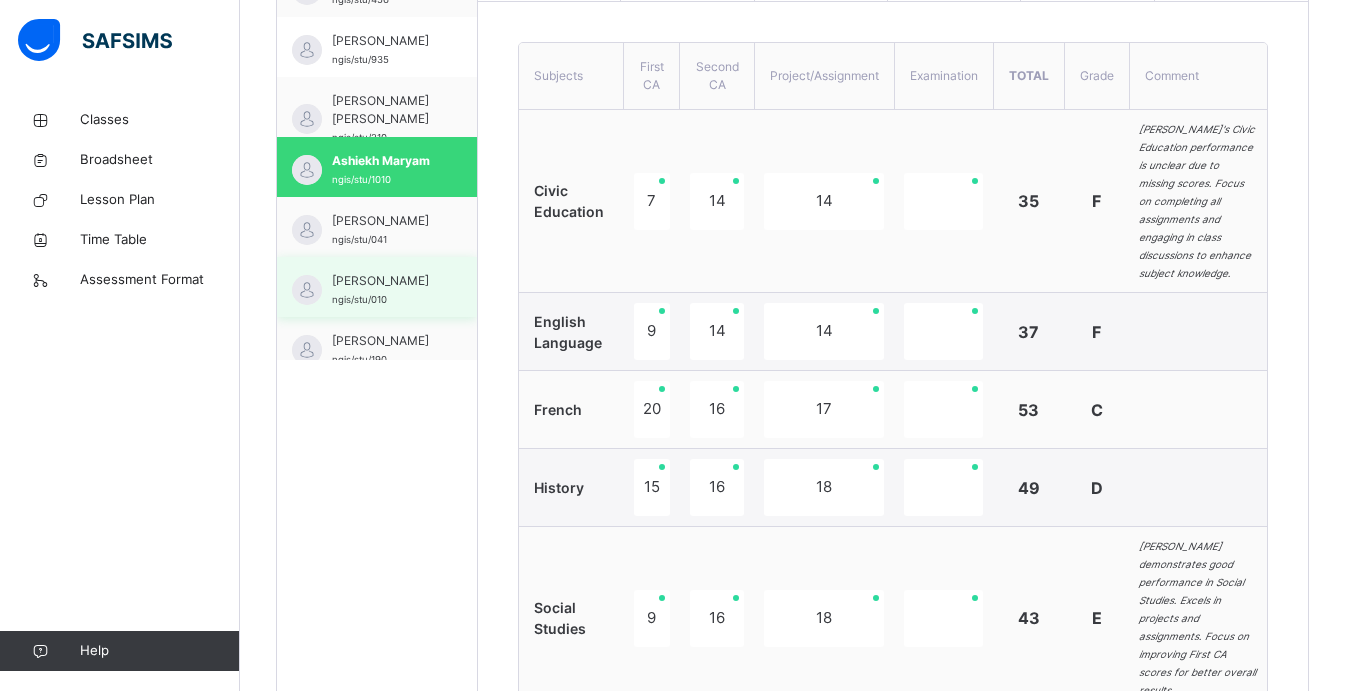 click on "[PERSON_NAME]" at bounding box center [382, 281] 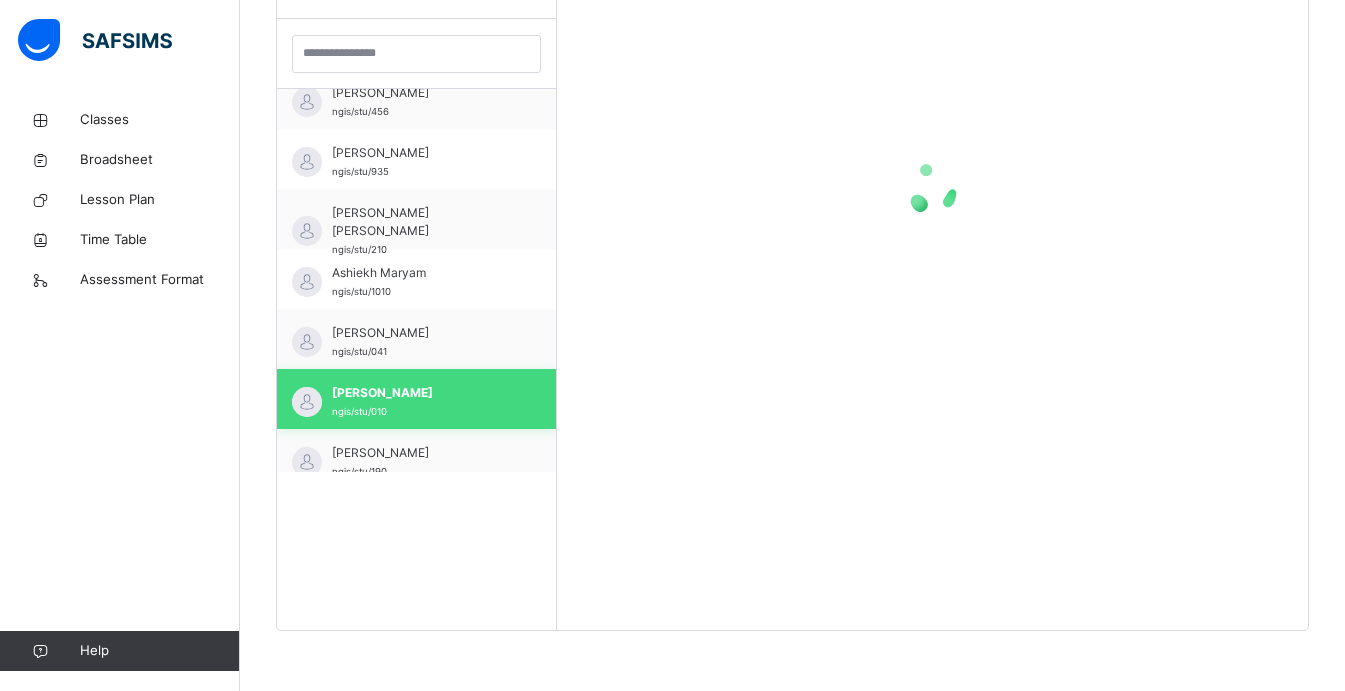 scroll, scrollTop: 581, scrollLeft: 0, axis: vertical 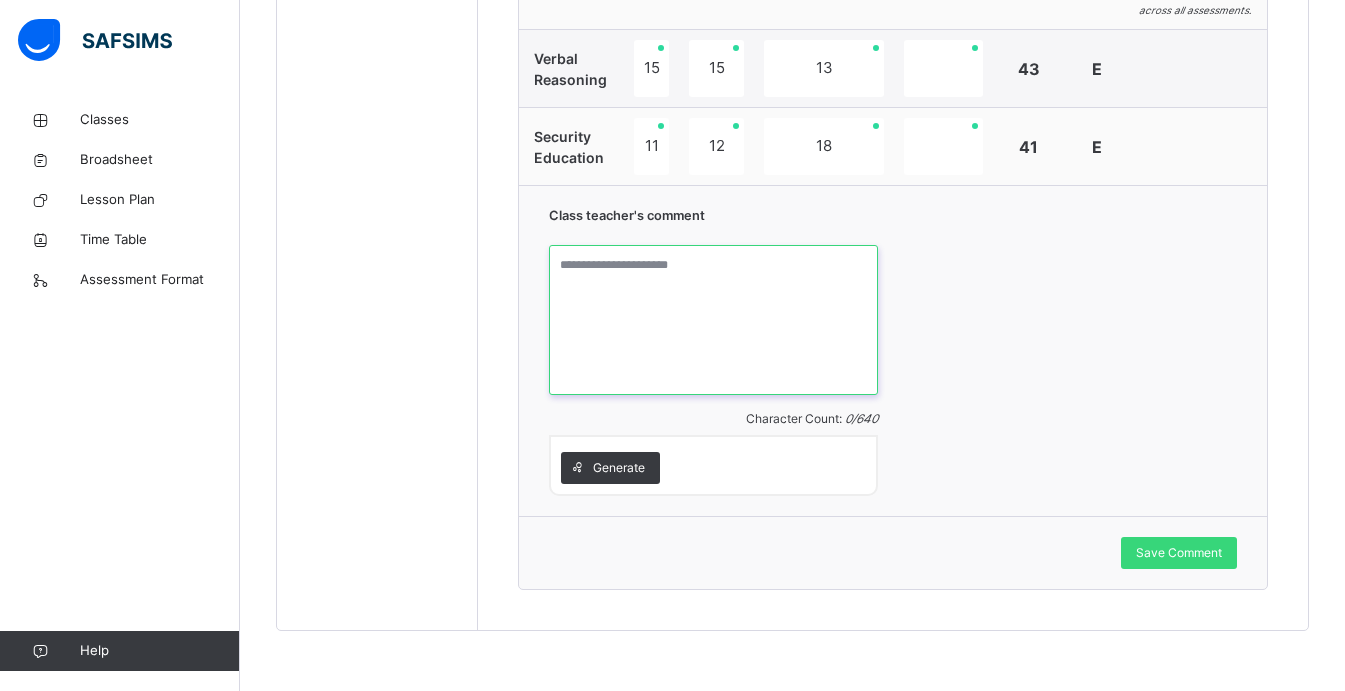 click at bounding box center (713, 320) 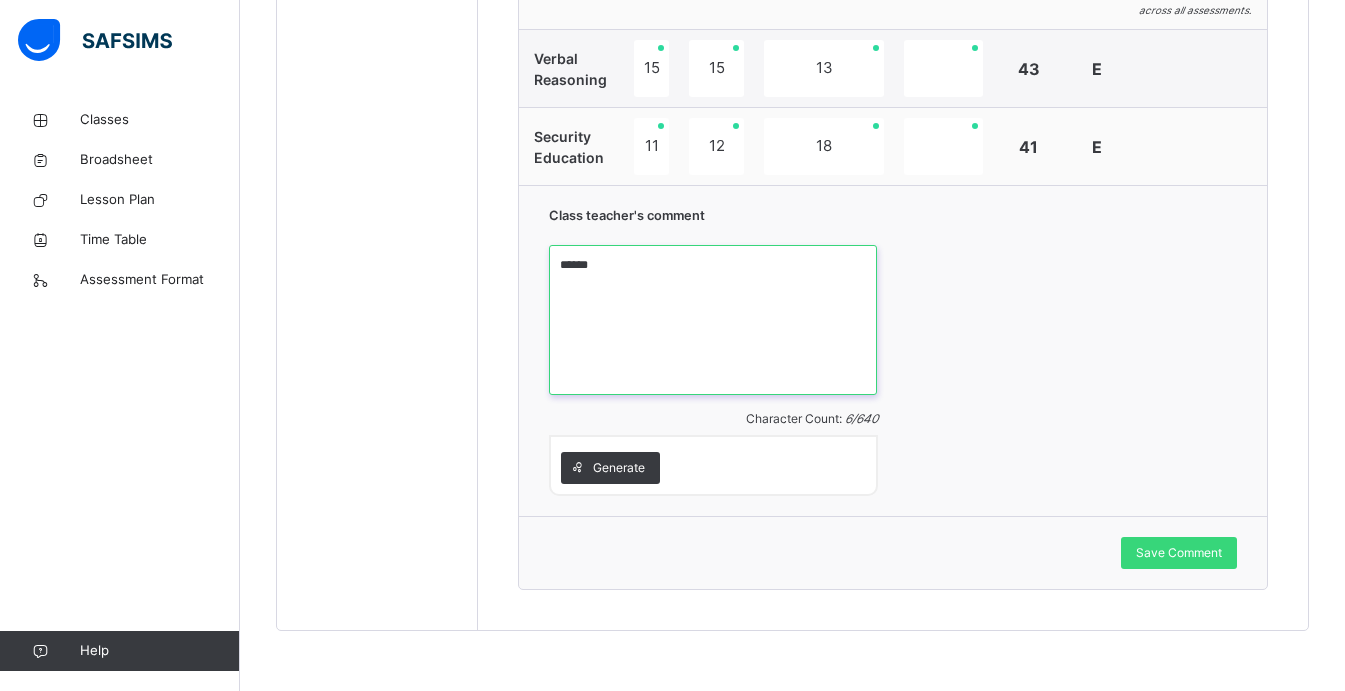 click on "*****" at bounding box center [713, 320] 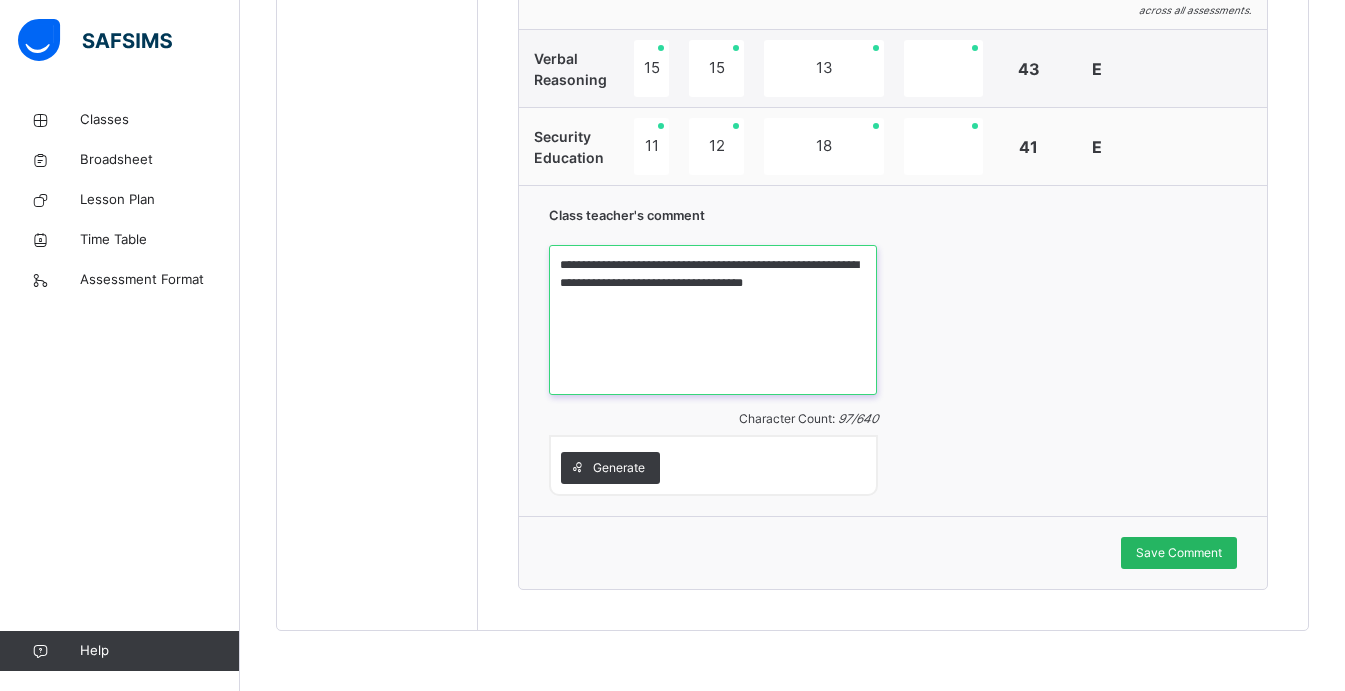type on "**********" 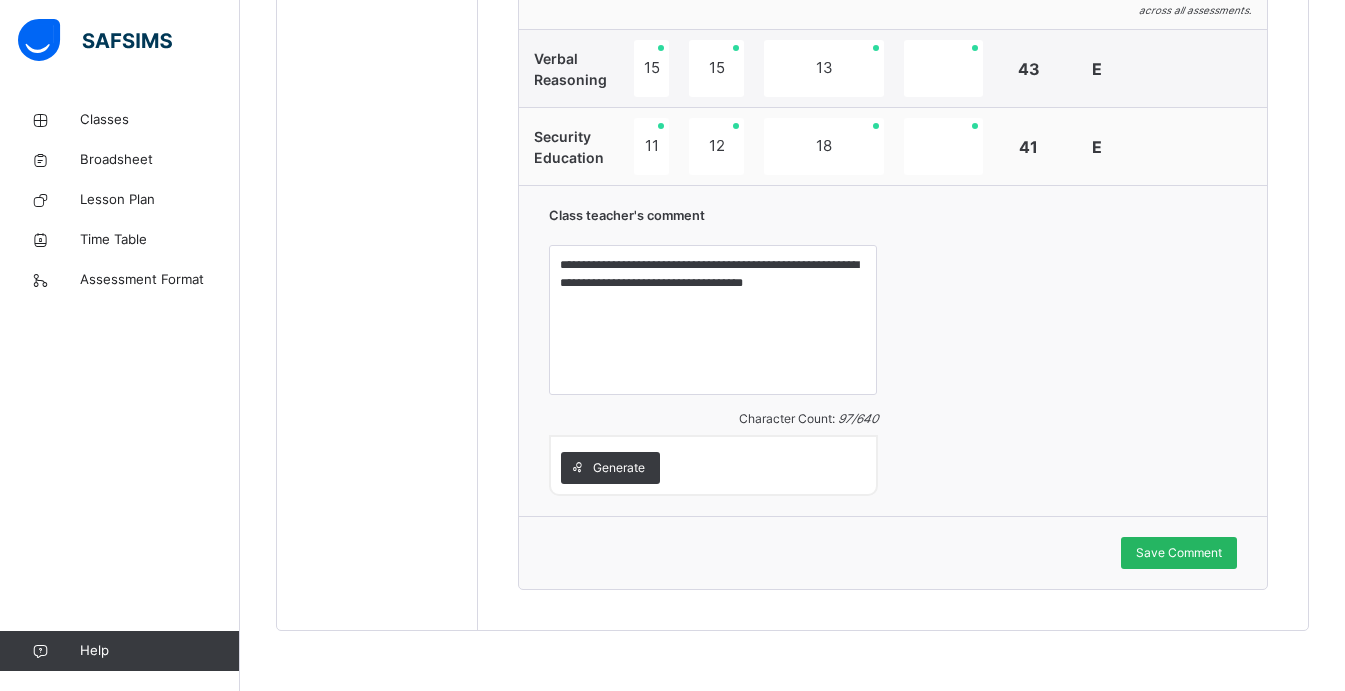 click on "Save Comment" at bounding box center (1179, 553) 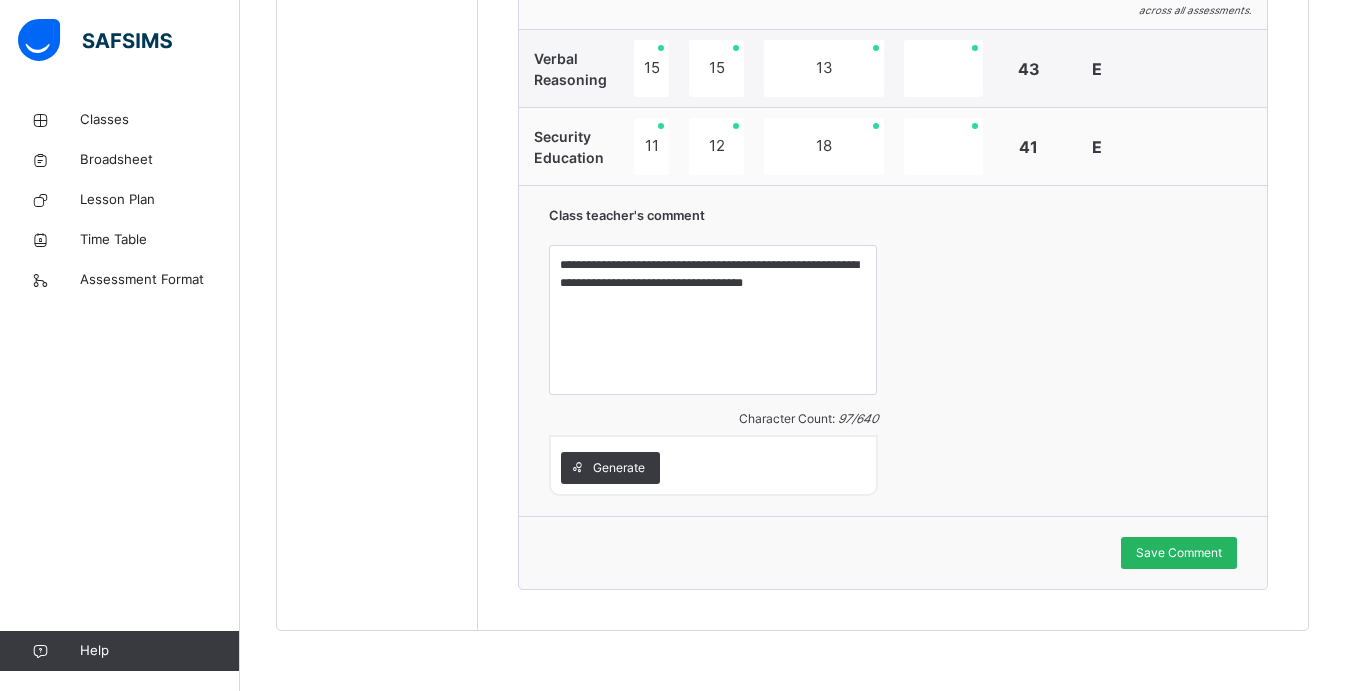 click on "Save Comment" at bounding box center [1179, 553] 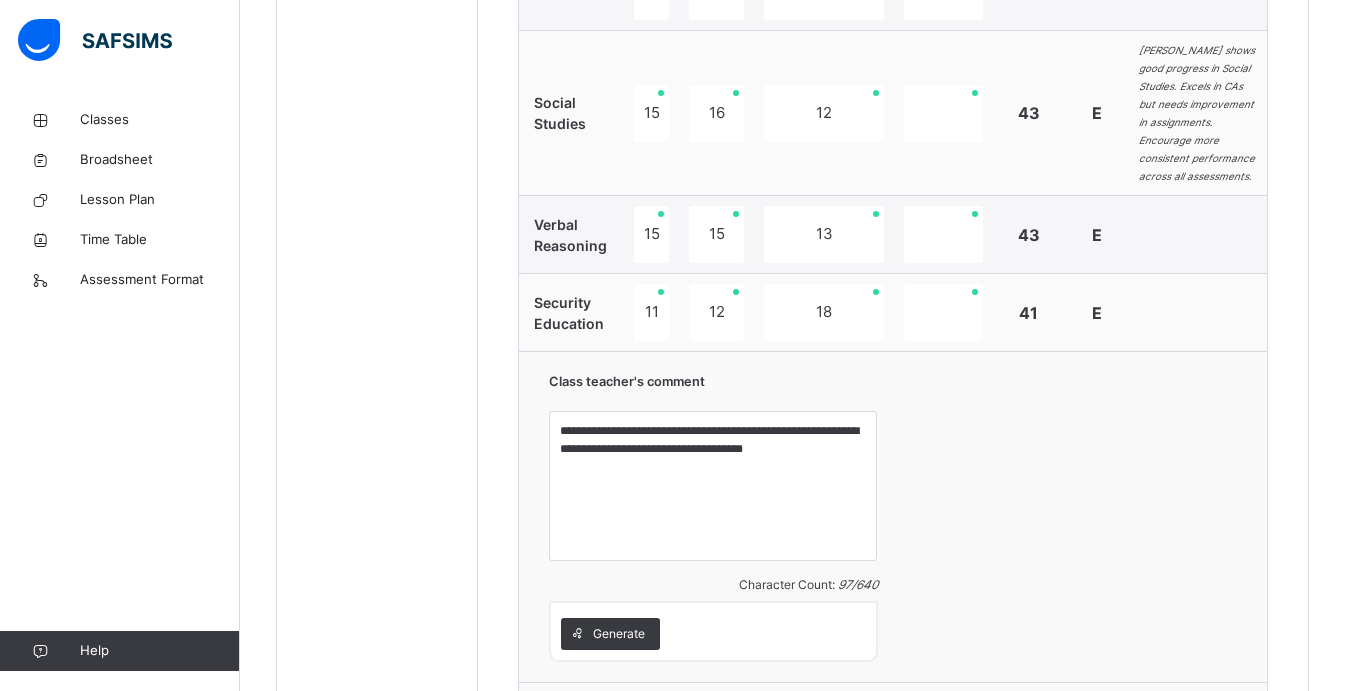 scroll, scrollTop: 1169, scrollLeft: 0, axis: vertical 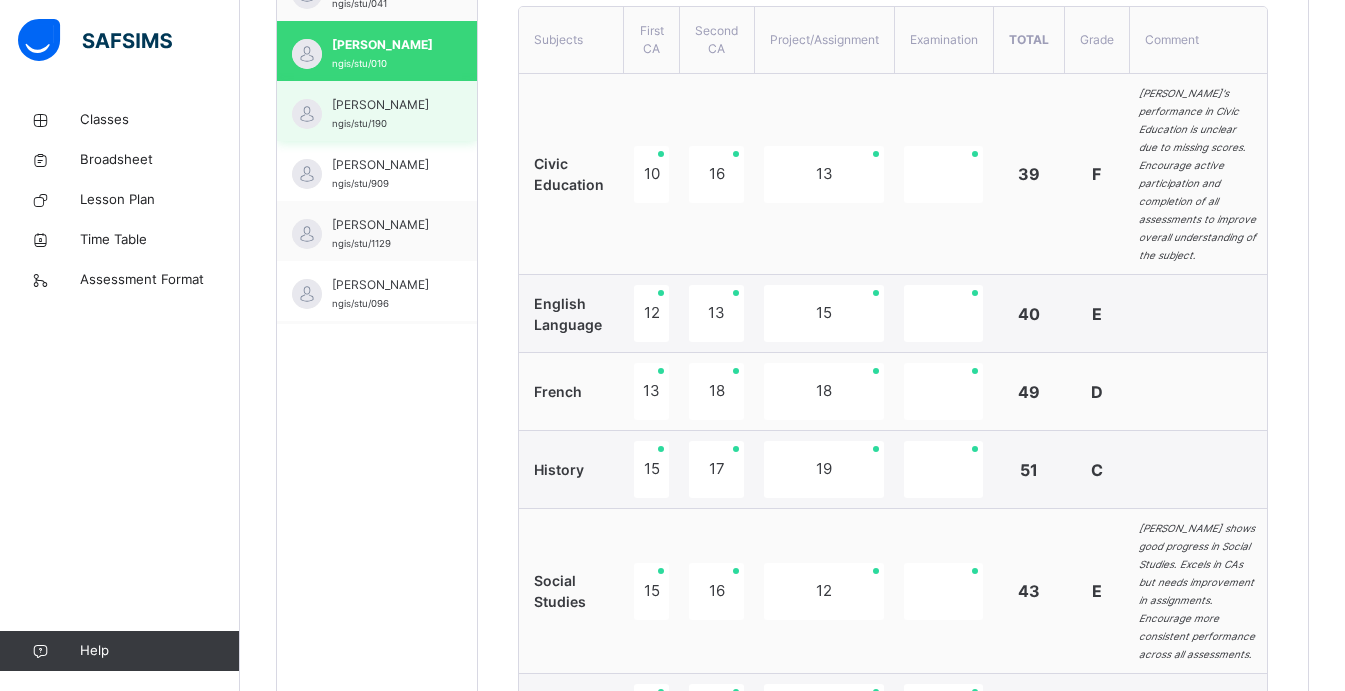 click on "[PERSON_NAME]/stu/190" at bounding box center [377, 111] 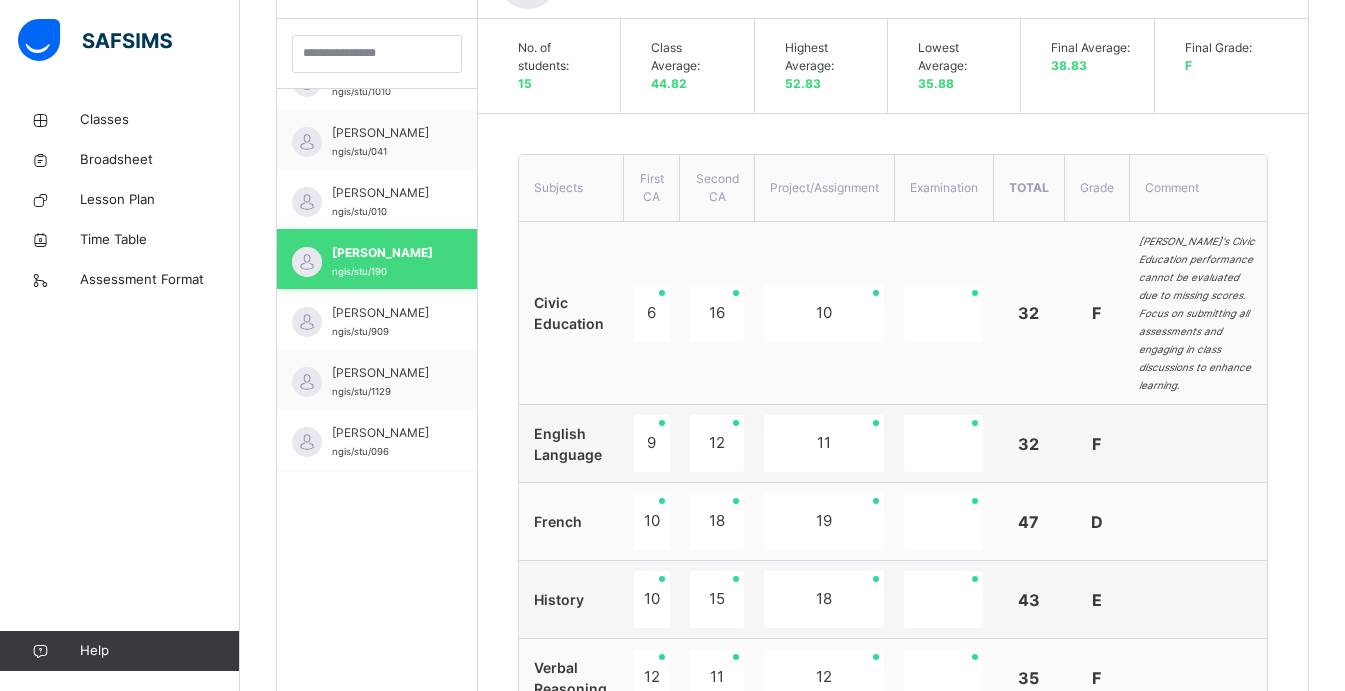 scroll, scrollTop: 729, scrollLeft: 0, axis: vertical 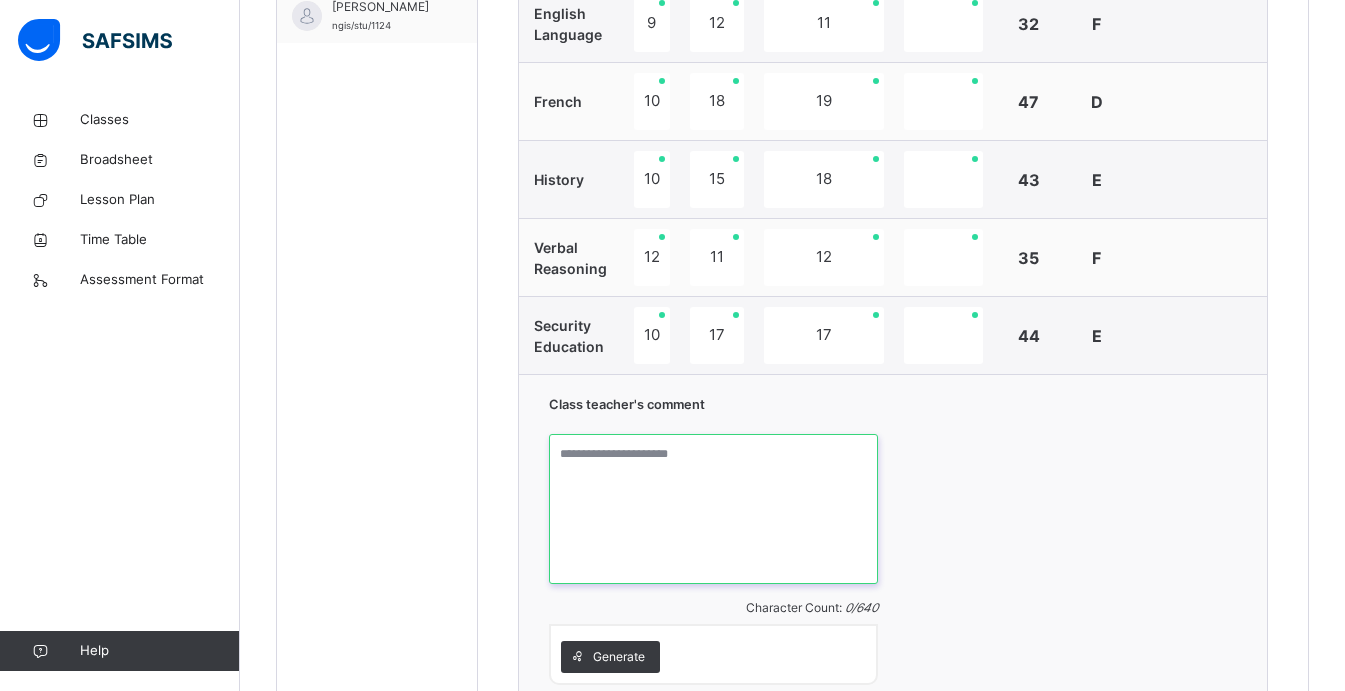 click at bounding box center (713, 509) 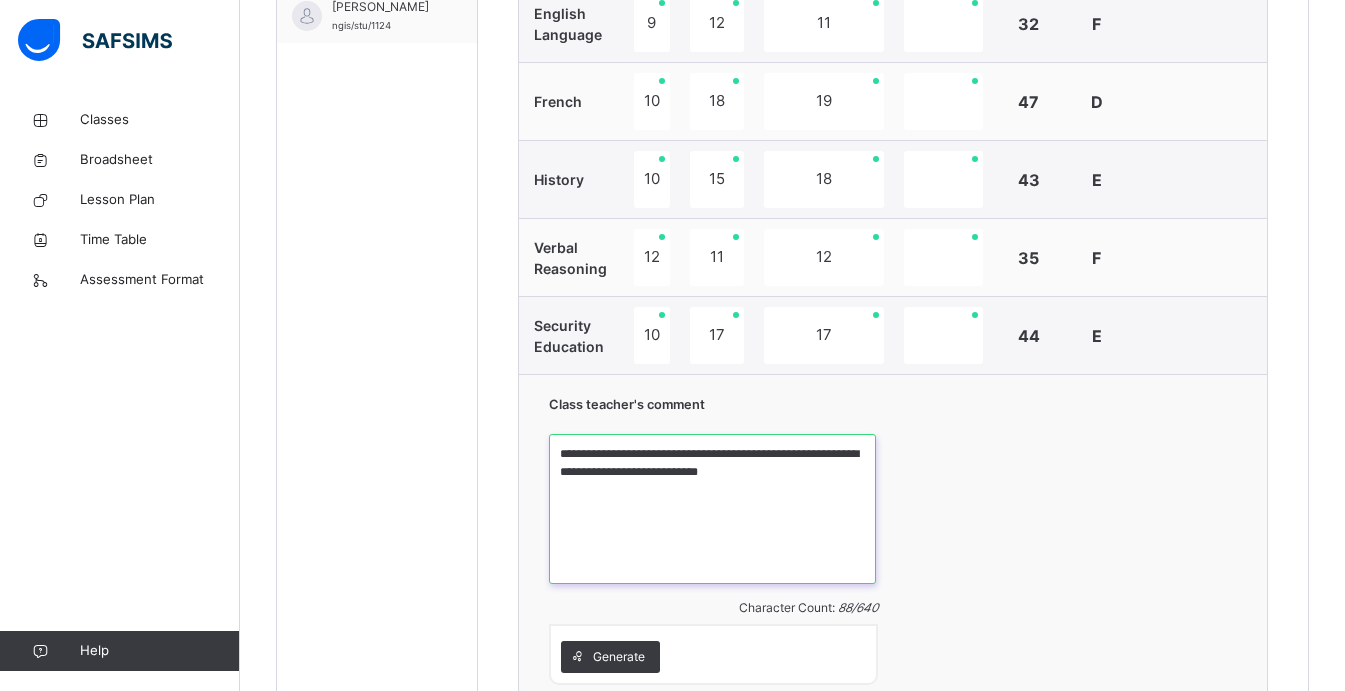 click on "**********" at bounding box center (712, 509) 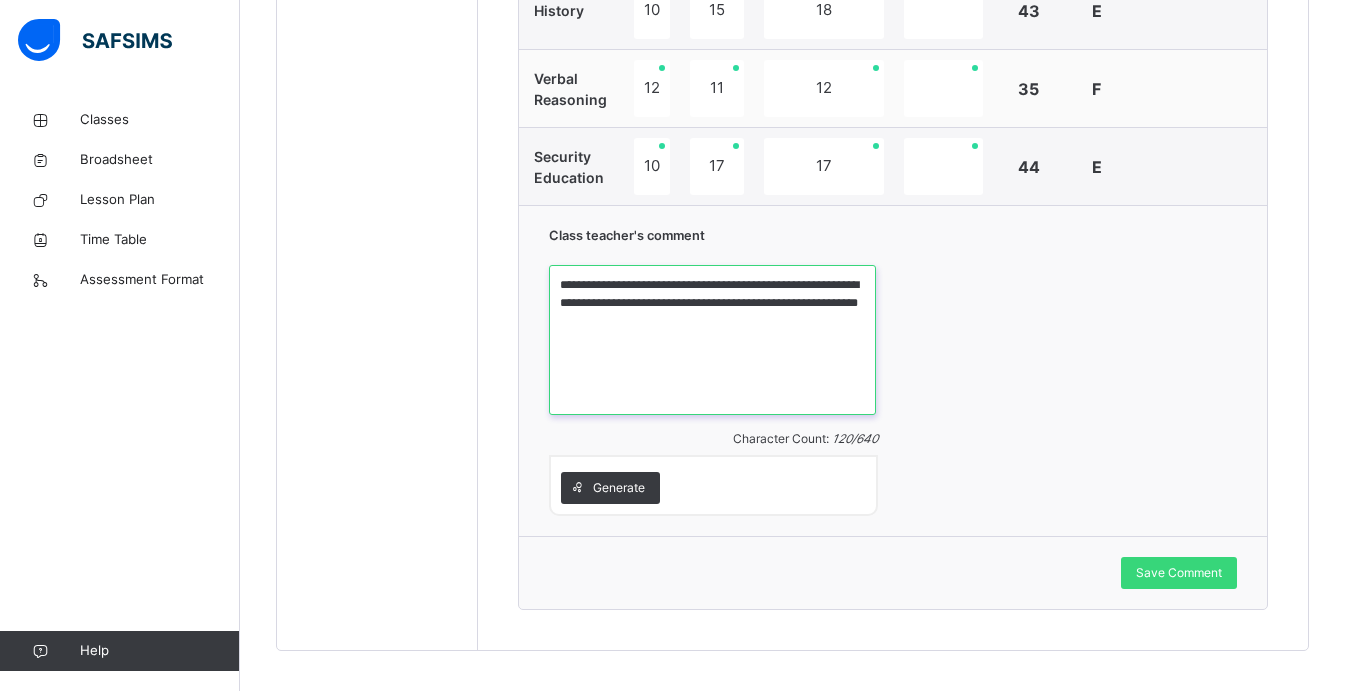 scroll, scrollTop: 1190, scrollLeft: 0, axis: vertical 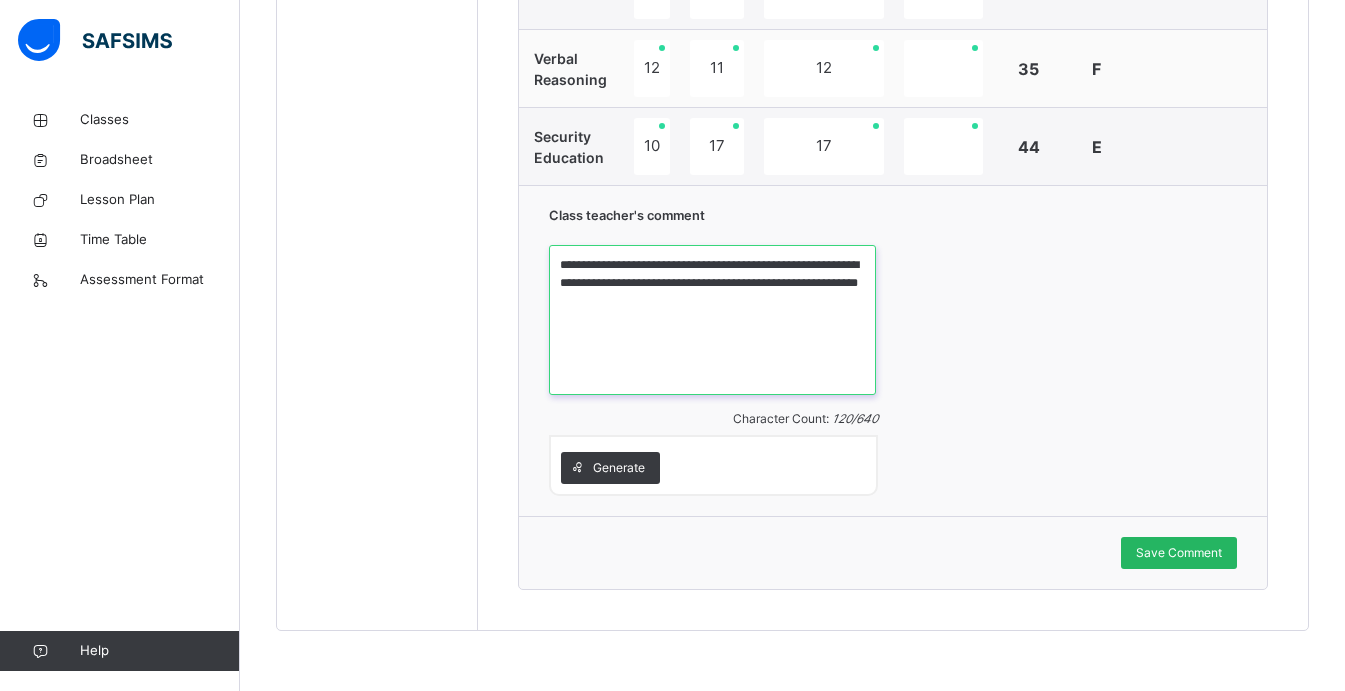 type on "**********" 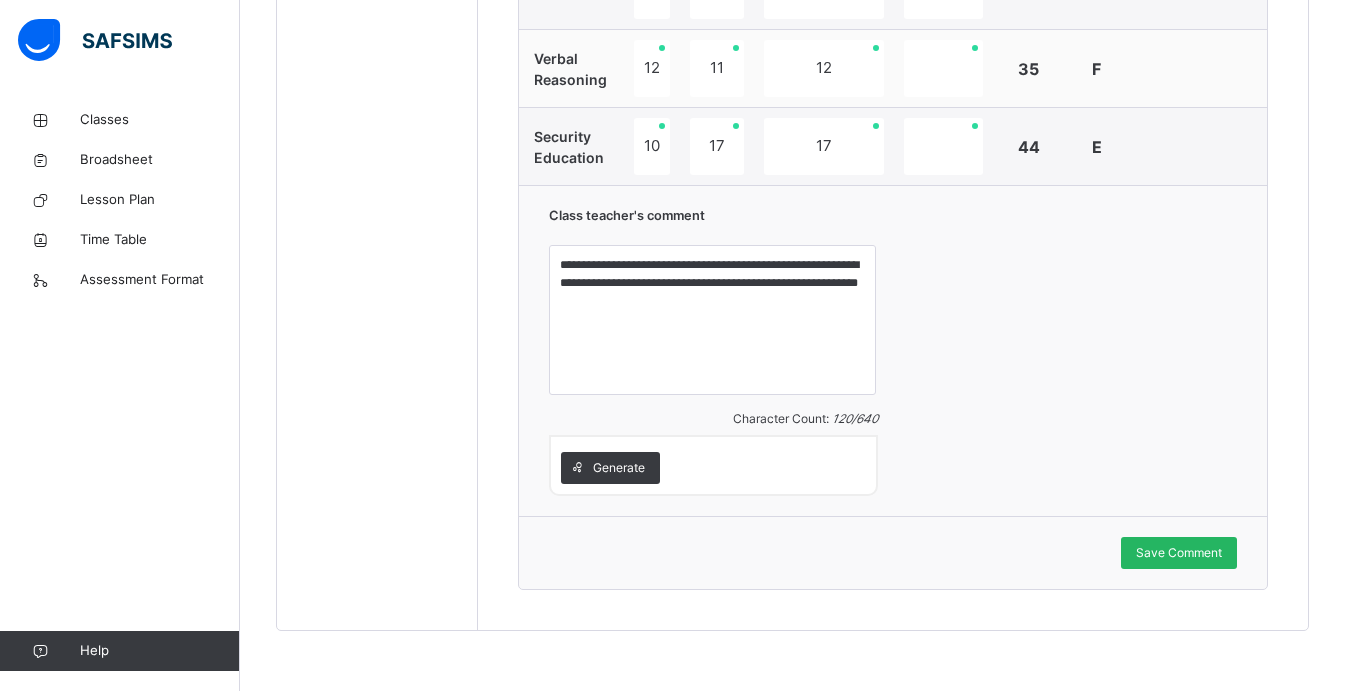 click on "Save Comment" at bounding box center [1179, 553] 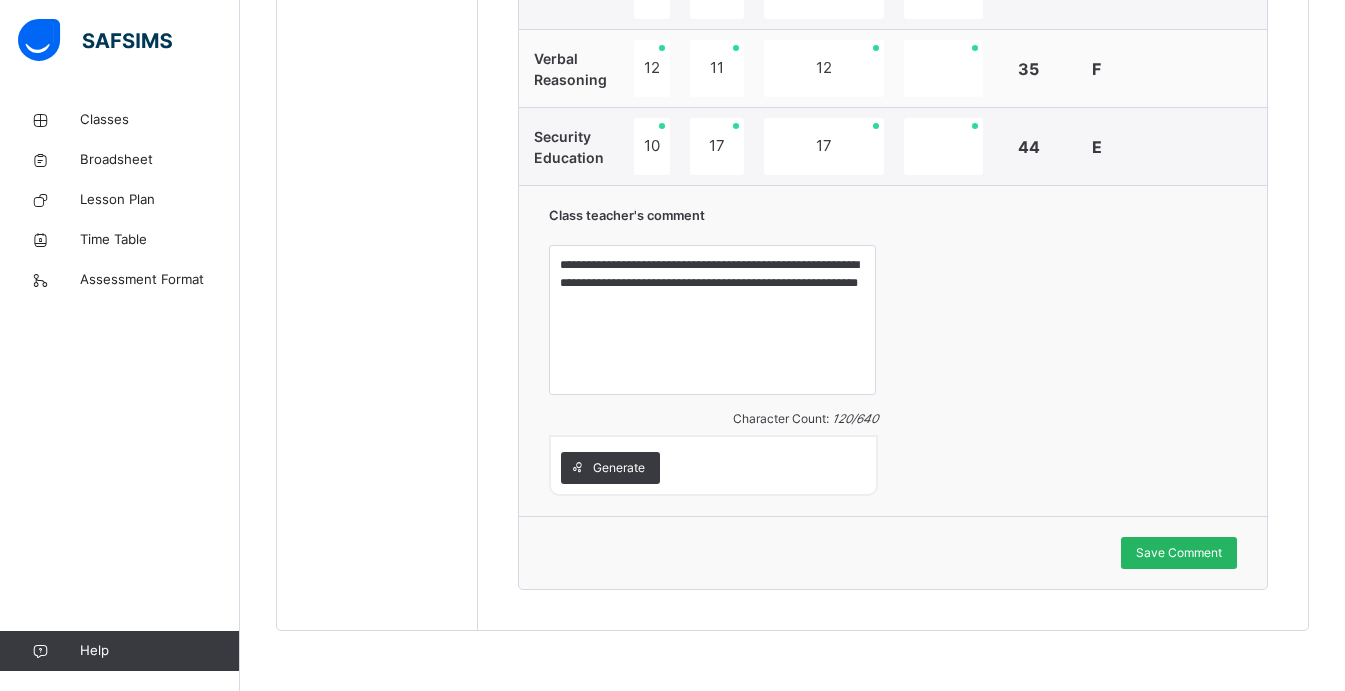click on "Save Comment" at bounding box center [1179, 553] 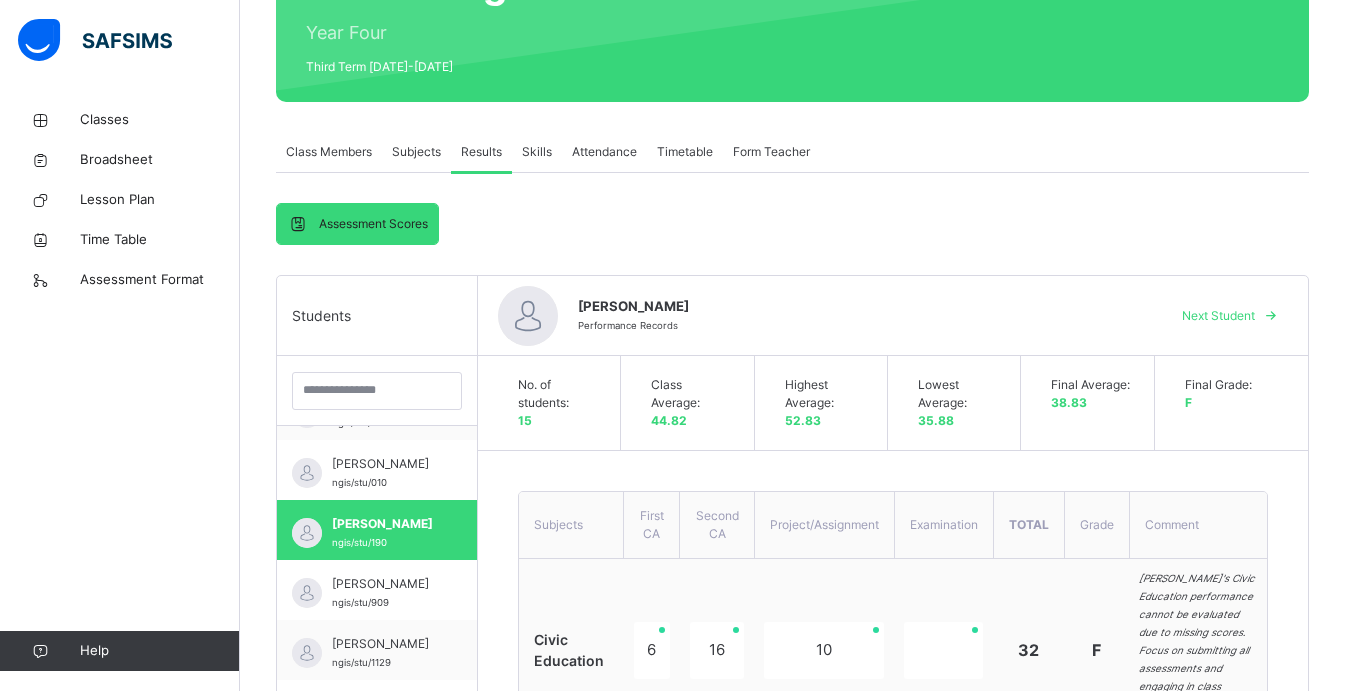 scroll, scrollTop: 230, scrollLeft: 0, axis: vertical 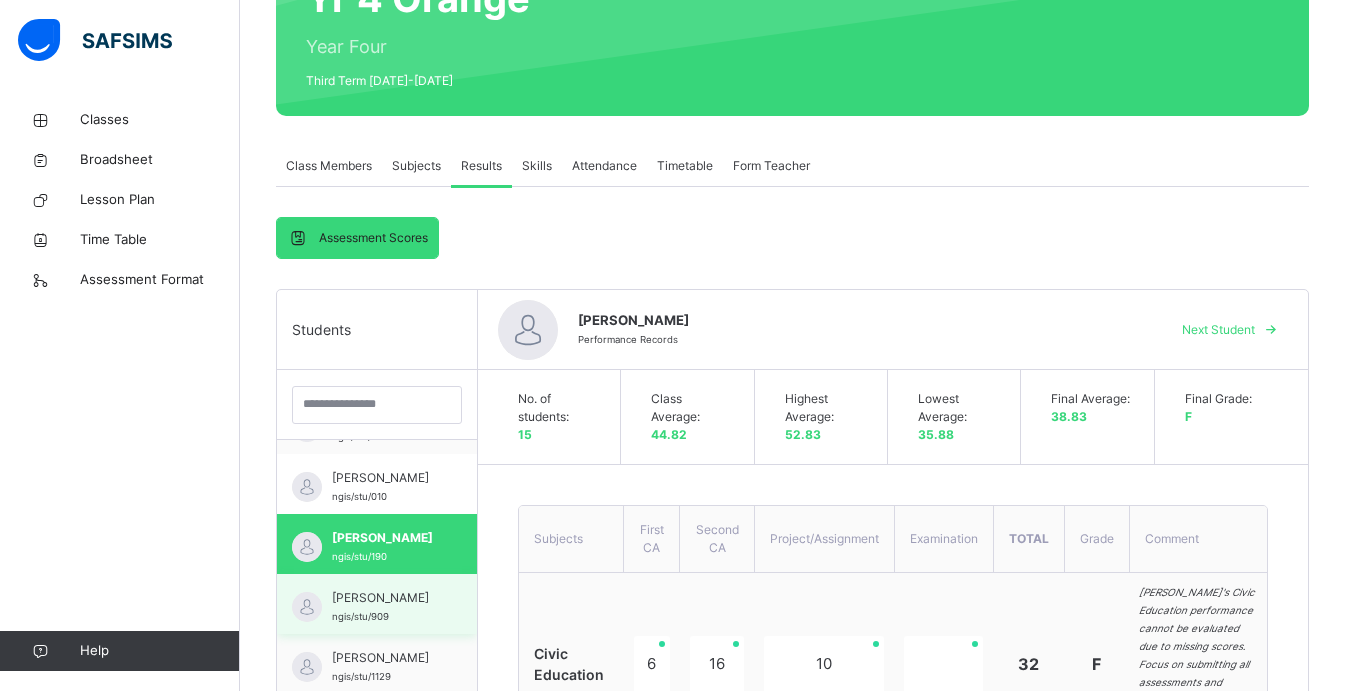 click on "[PERSON_NAME]" at bounding box center [382, 598] 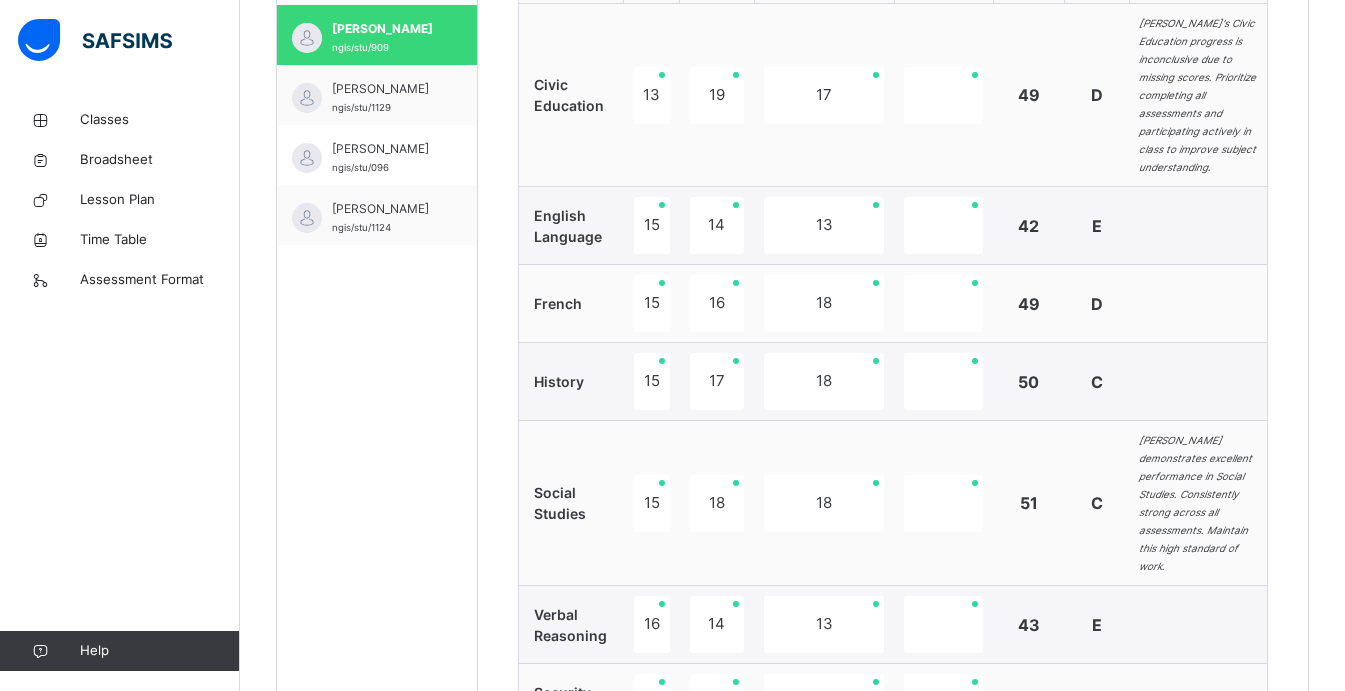 scroll, scrollTop: 829, scrollLeft: 0, axis: vertical 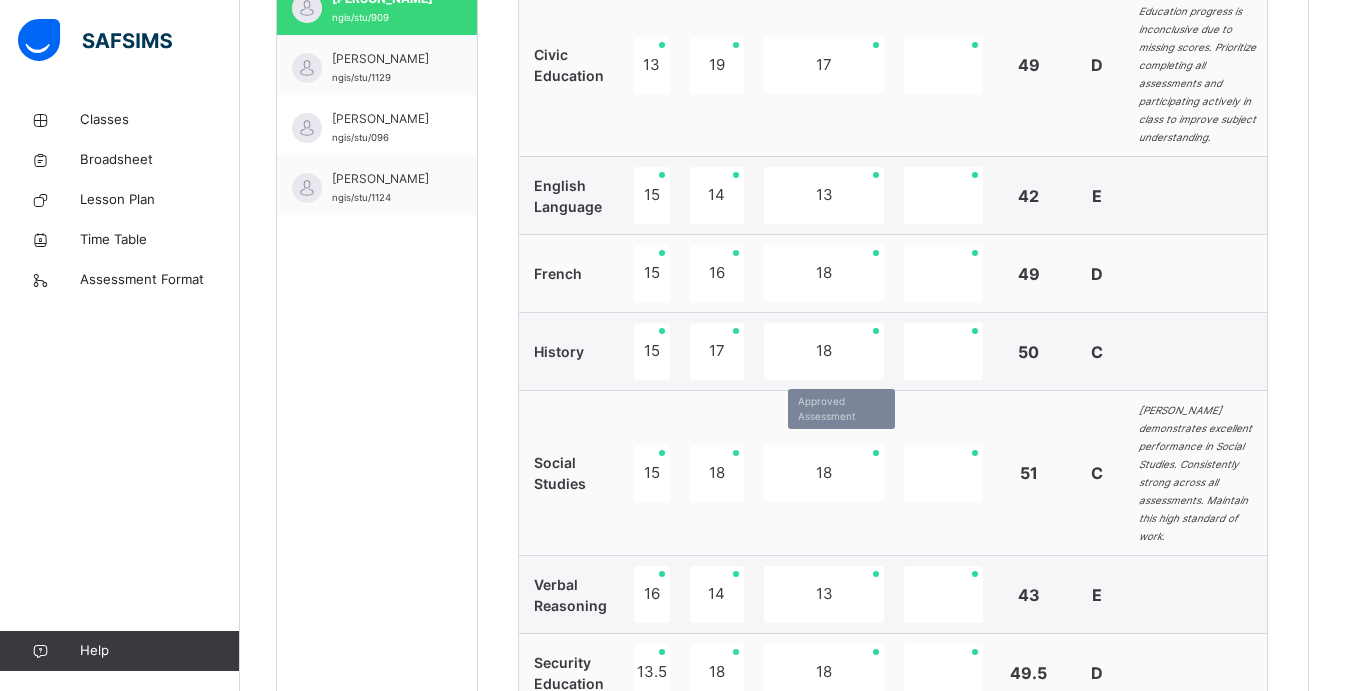 click on "18" at bounding box center (824, 473) 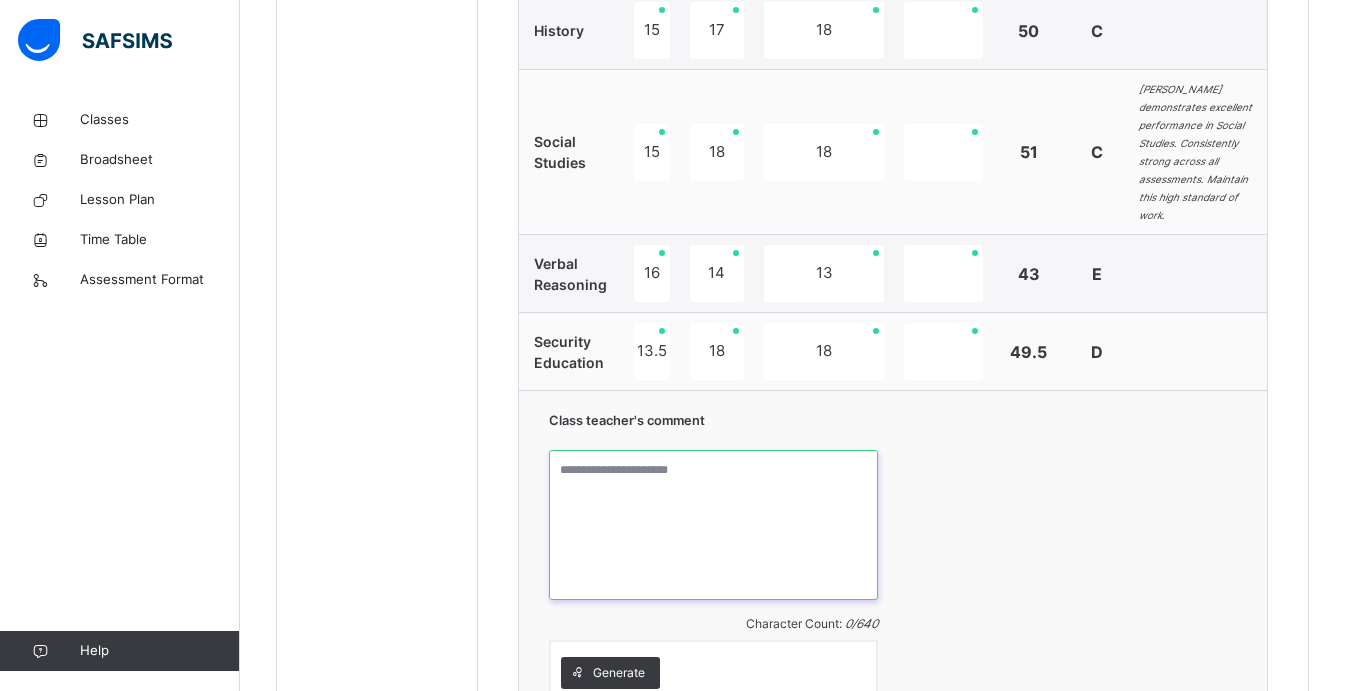 click at bounding box center (713, 525) 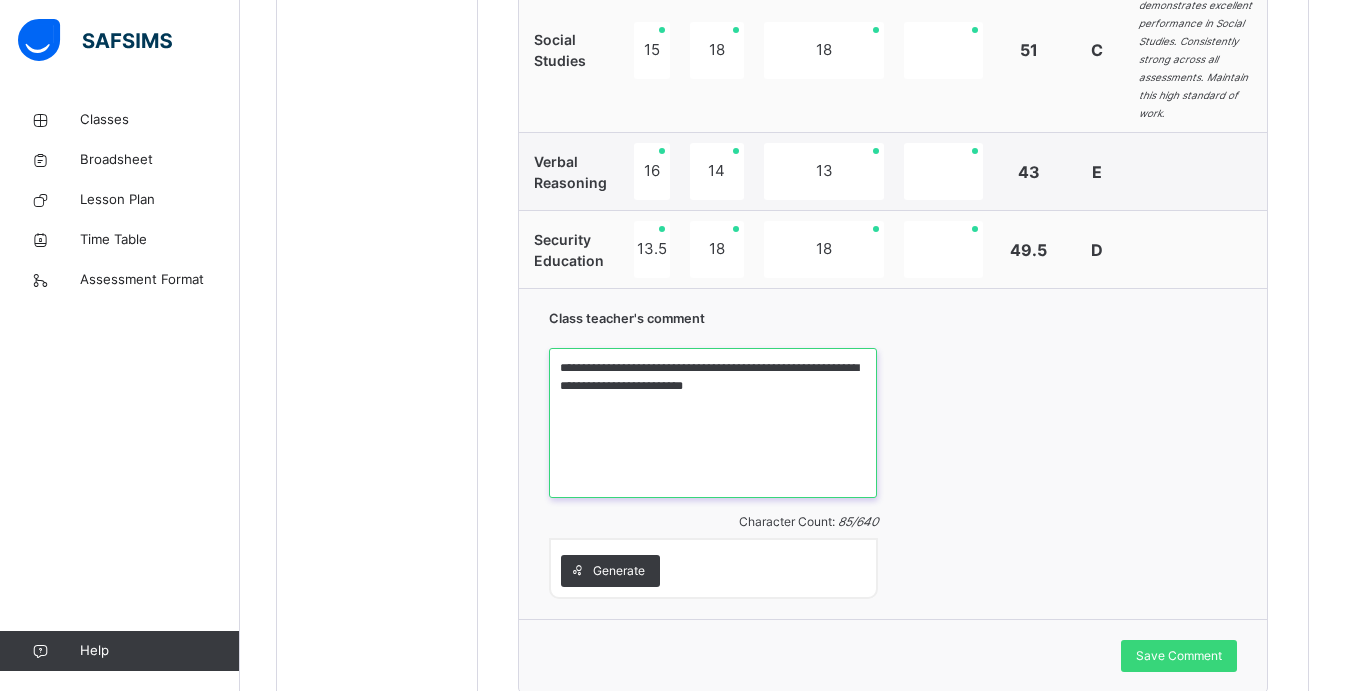 scroll, scrollTop: 1270, scrollLeft: 0, axis: vertical 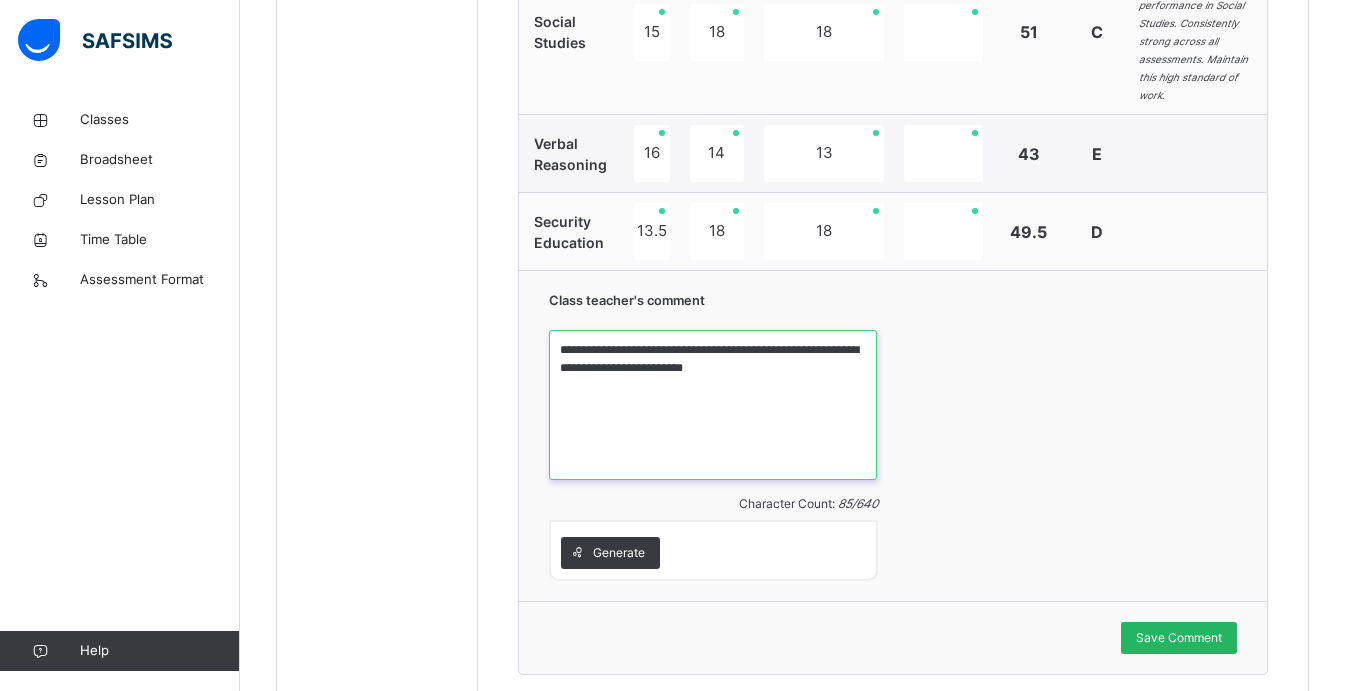type on "**********" 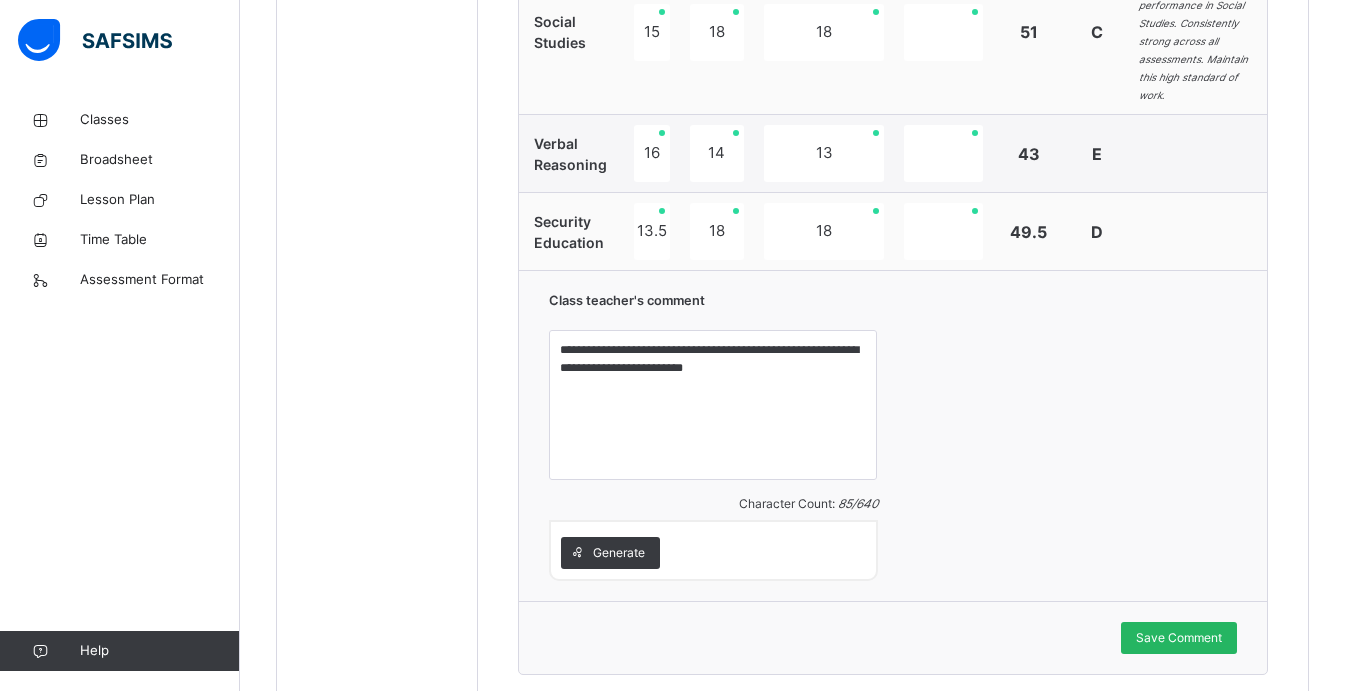 click on "Save Comment" at bounding box center [1179, 638] 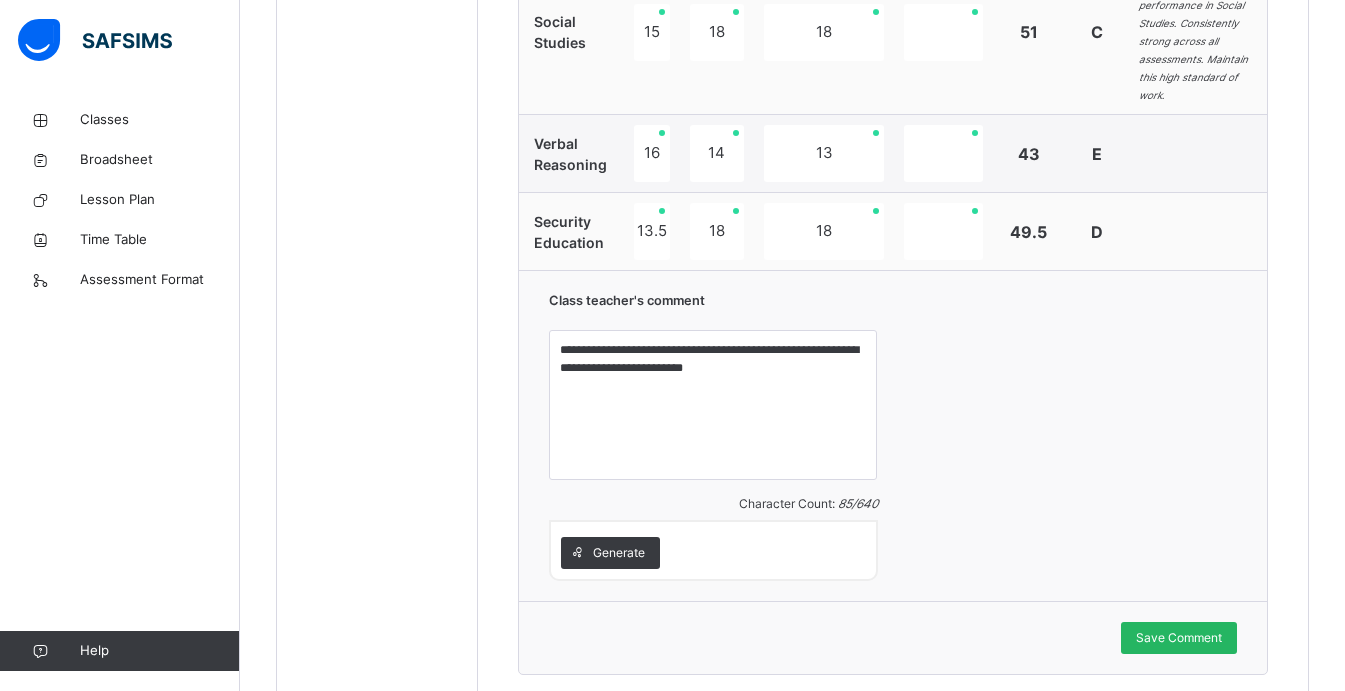 click on "Save Comment" at bounding box center (1179, 638) 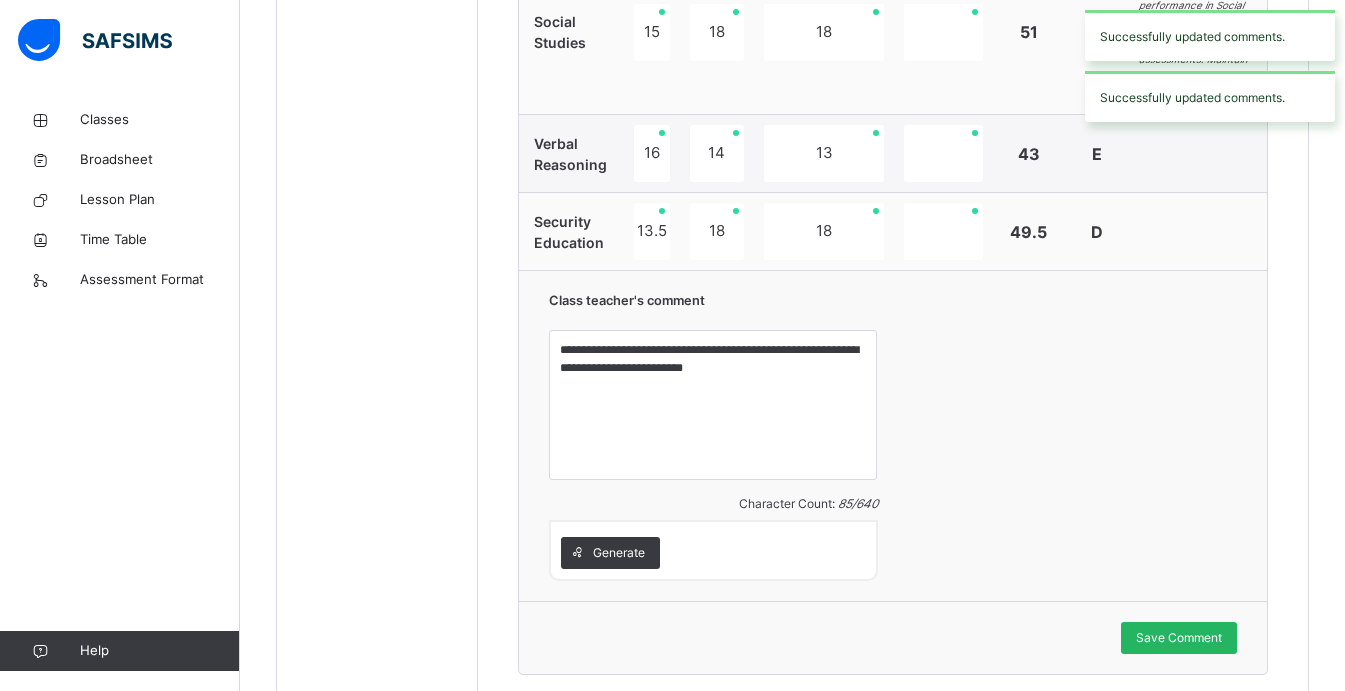 click on "Save Comment" at bounding box center (1179, 638) 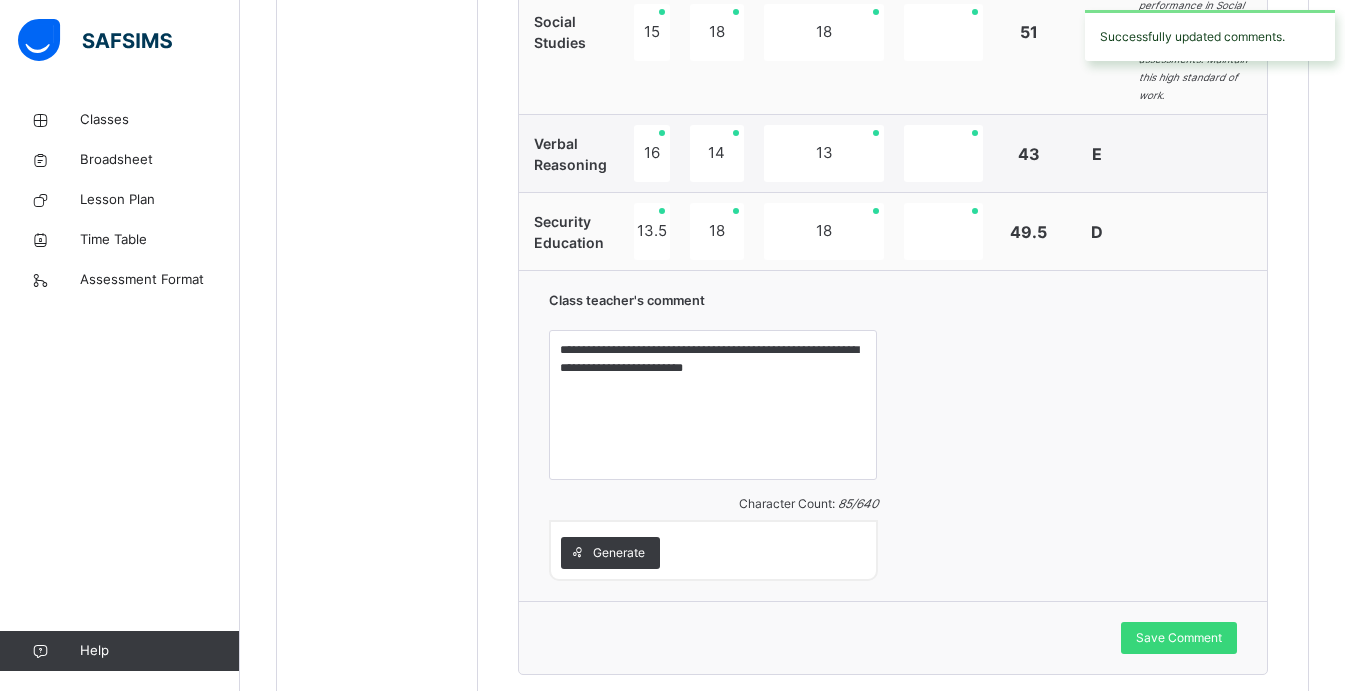 click on "**********" at bounding box center (893, 22) 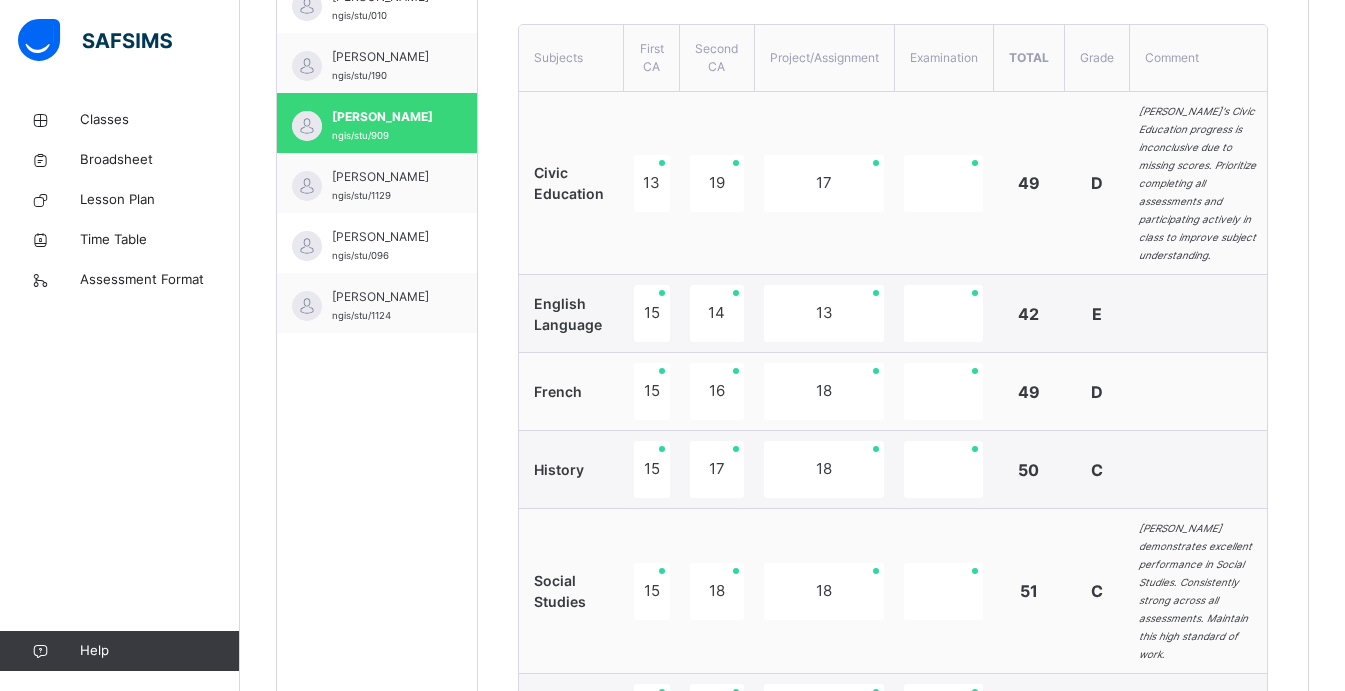 scroll, scrollTop: 710, scrollLeft: 0, axis: vertical 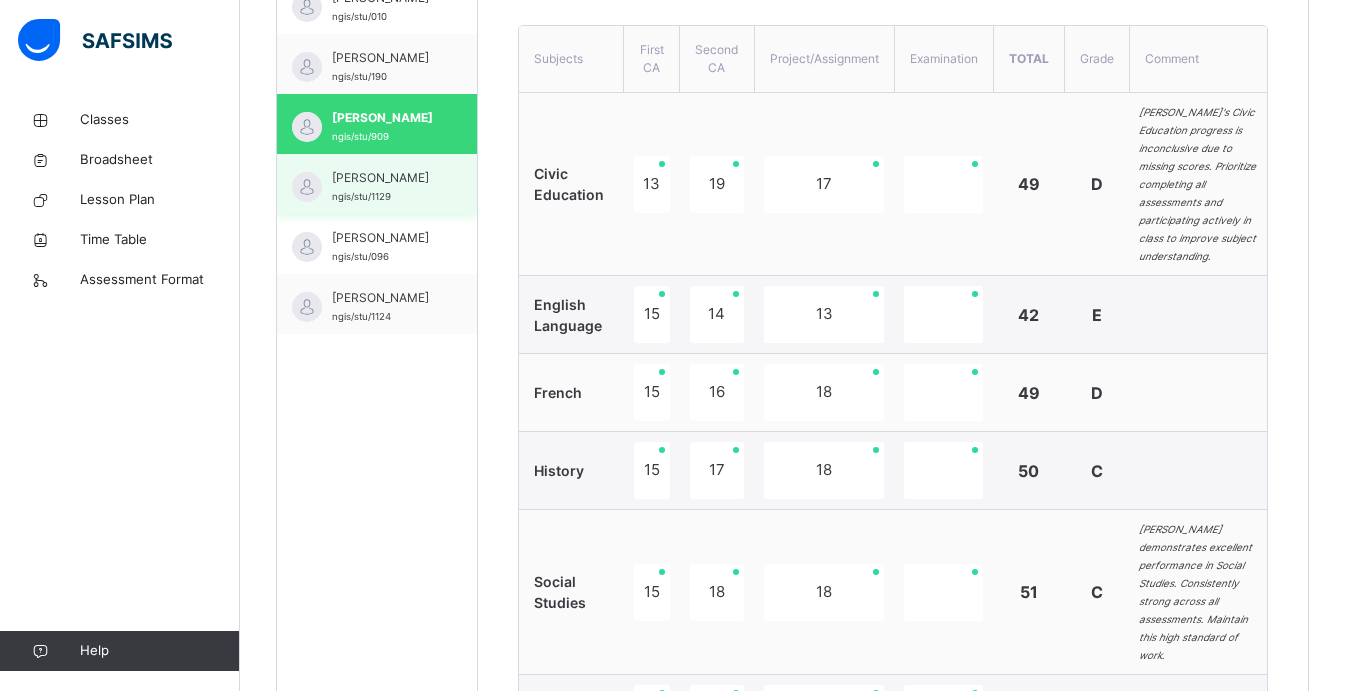 click on "[PERSON_NAME] ngis/stu/1129" at bounding box center (377, 184) 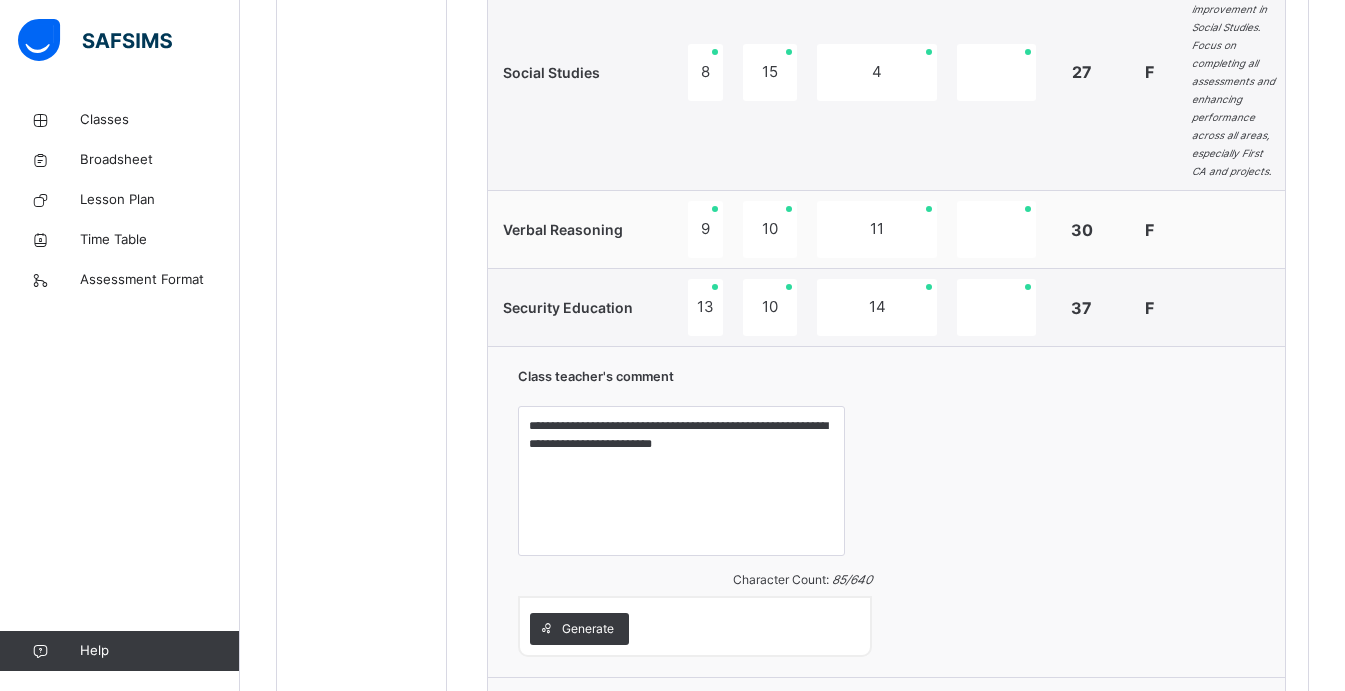 scroll, scrollTop: 1411, scrollLeft: 0, axis: vertical 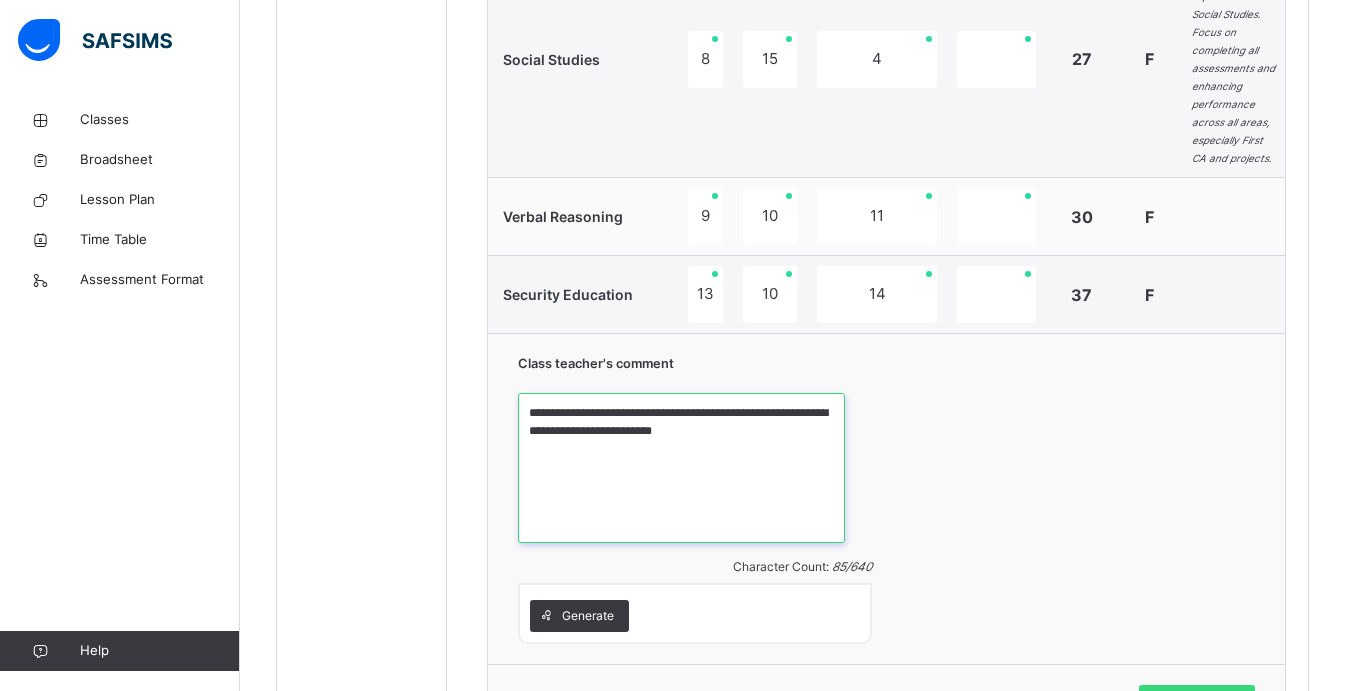 click on "**********" at bounding box center [681, 468] 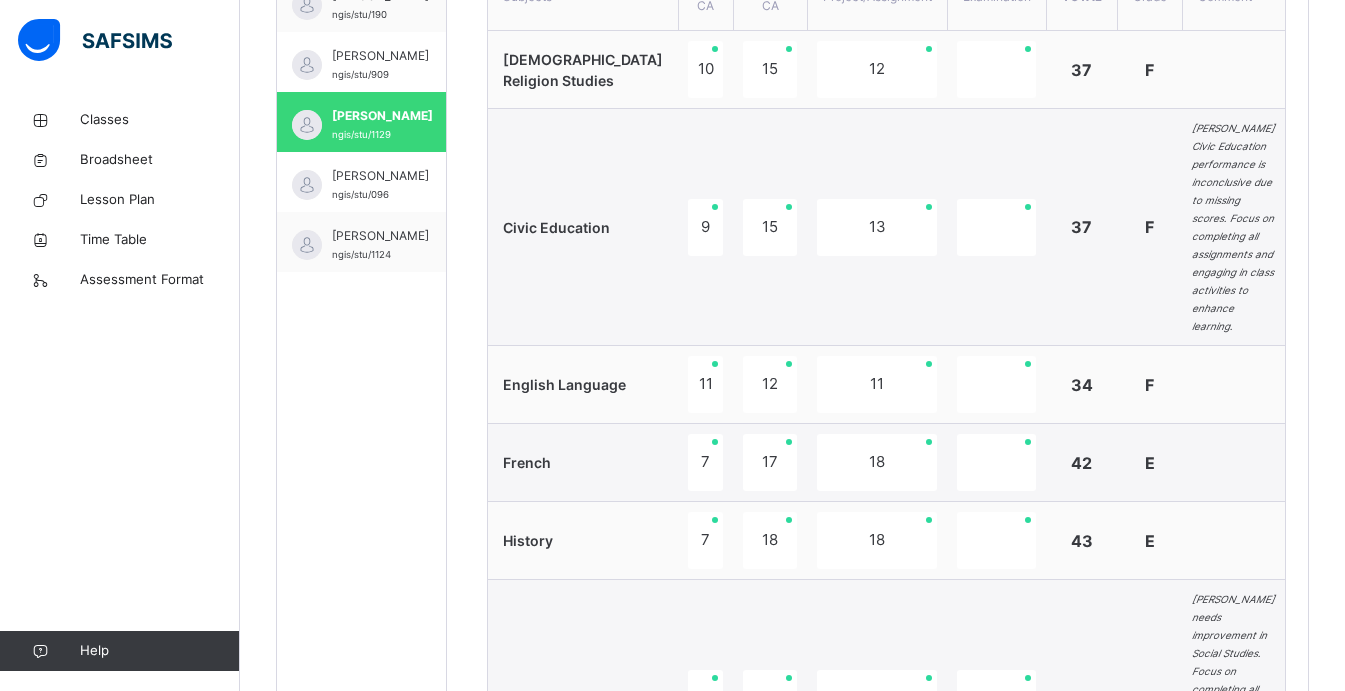scroll, scrollTop: 771, scrollLeft: 0, axis: vertical 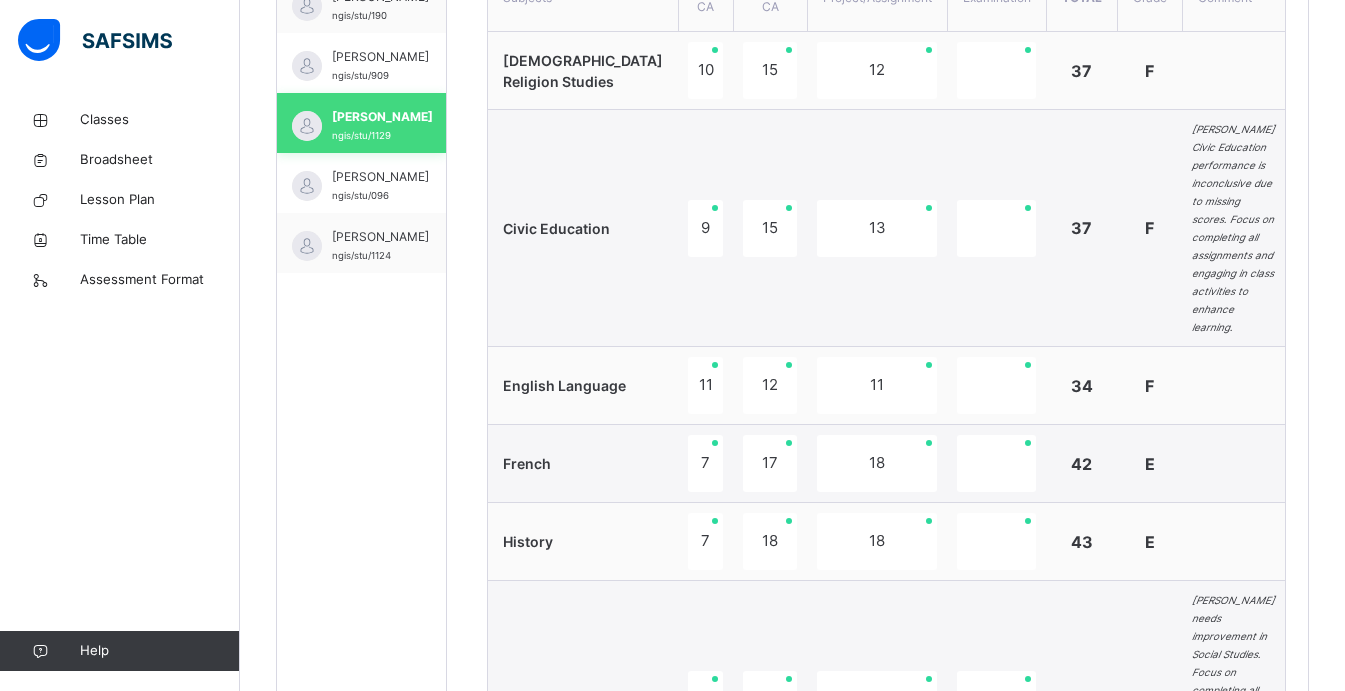 click on "[PERSON_NAME]" at bounding box center (382, 117) 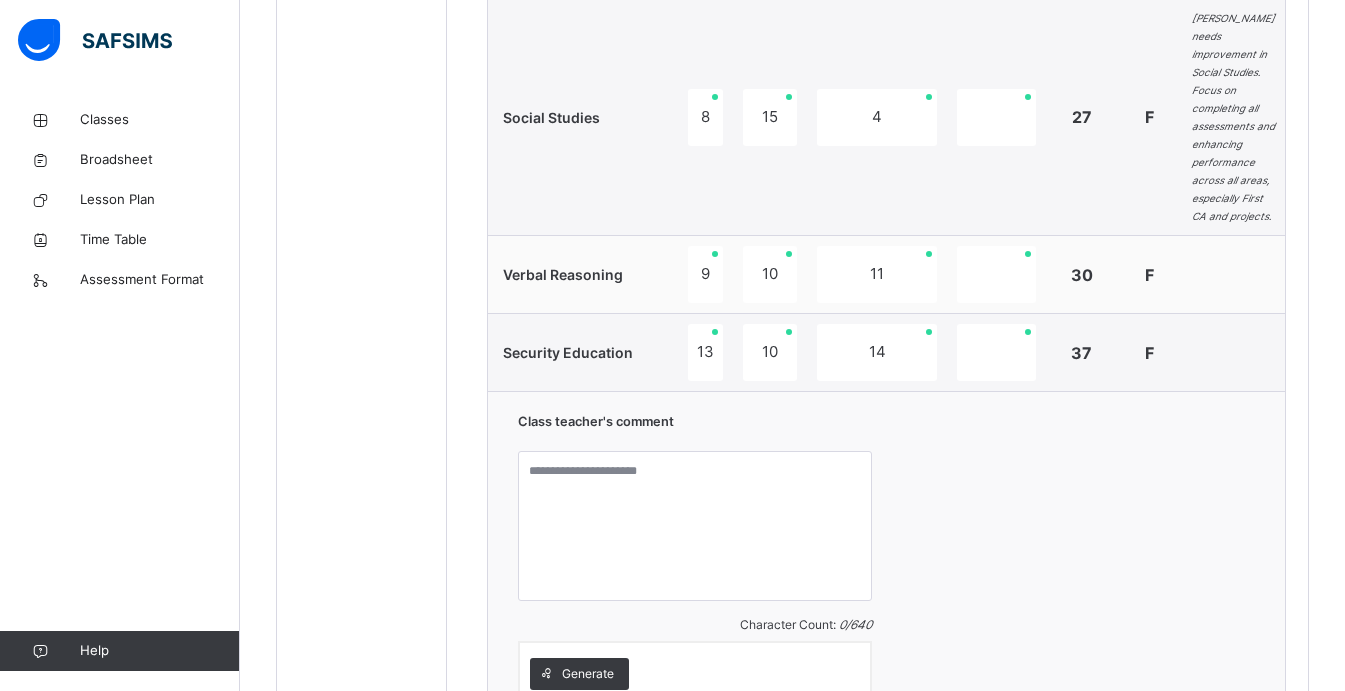 scroll, scrollTop: 1327, scrollLeft: 0, axis: vertical 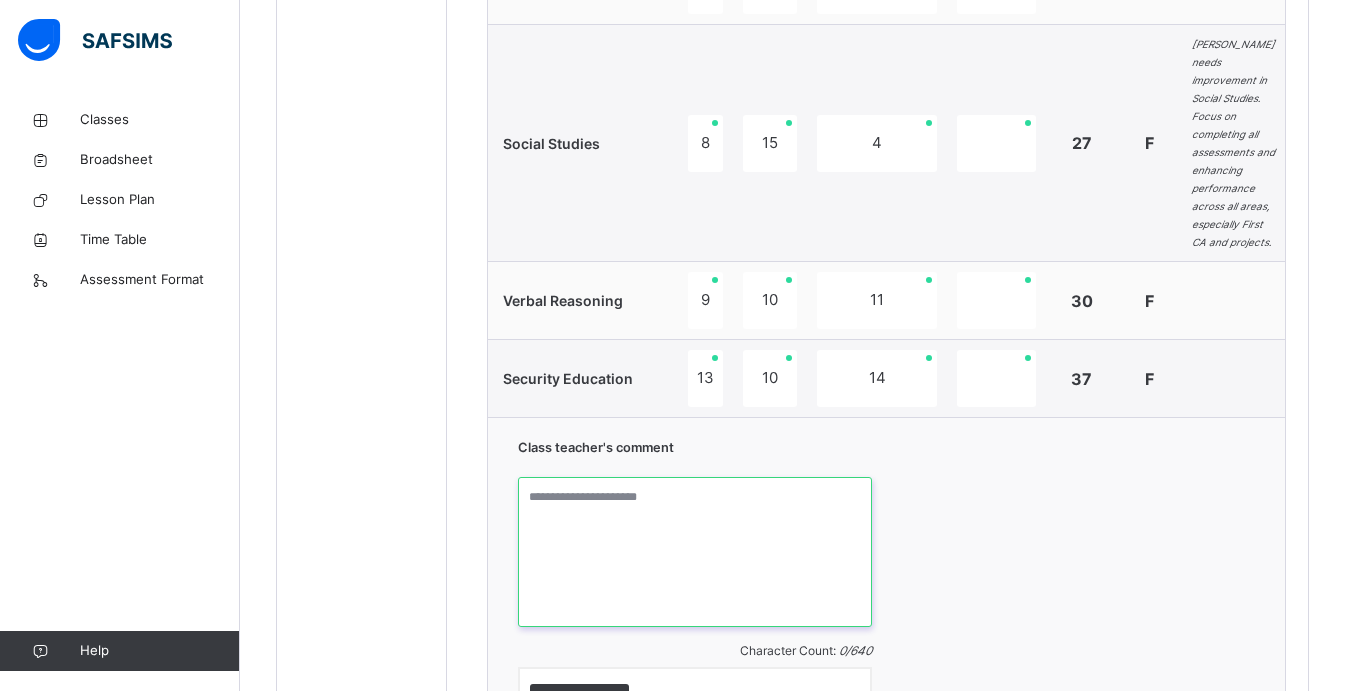 click at bounding box center [695, 552] 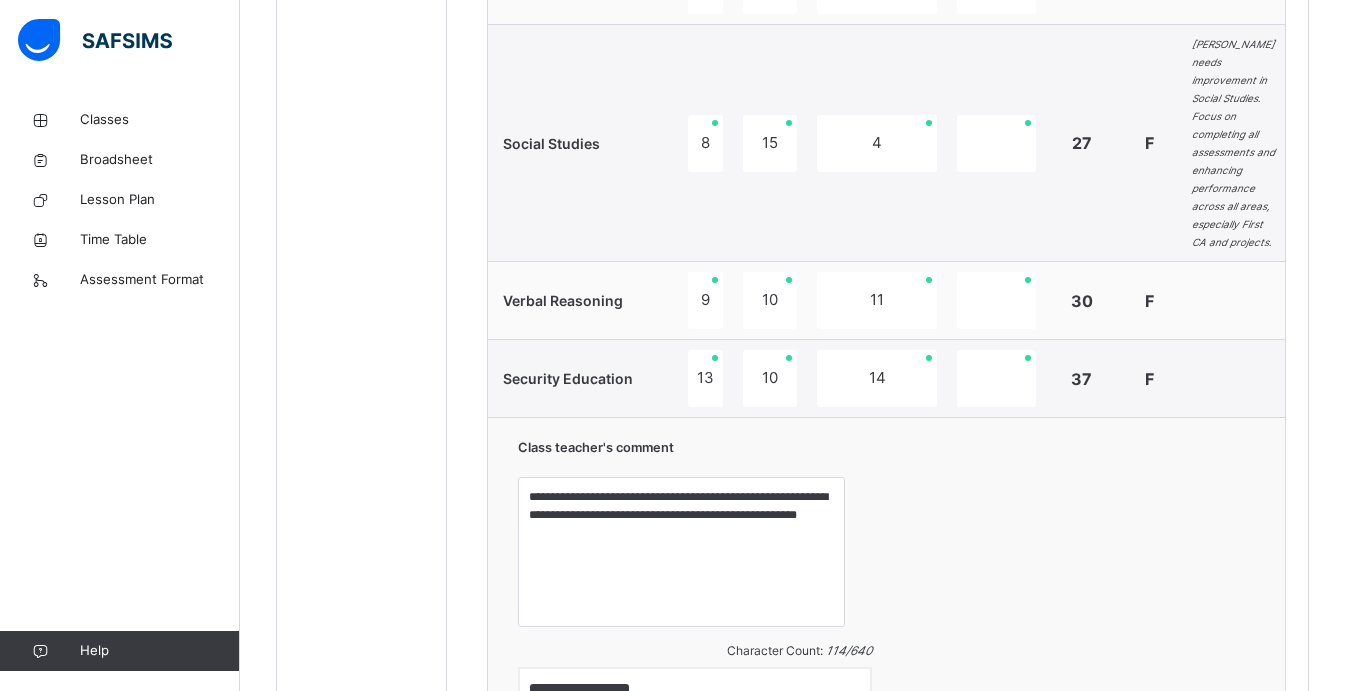 type on "**********" 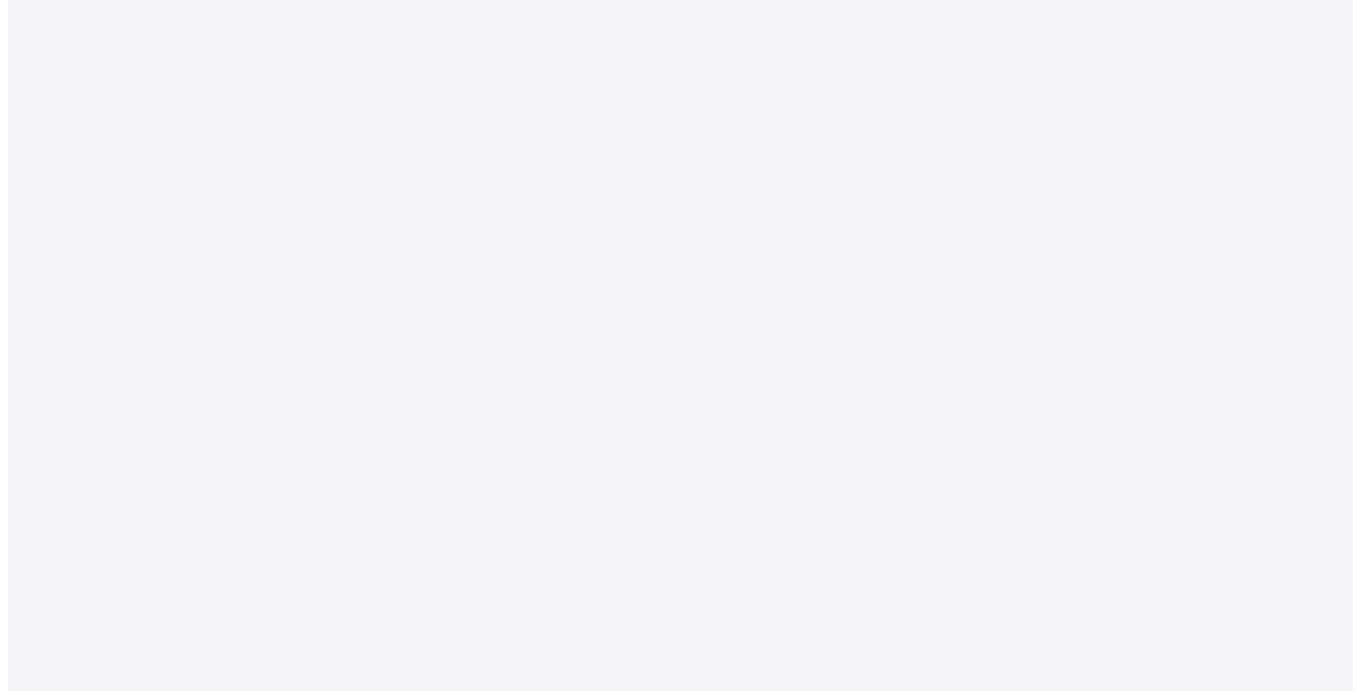 scroll, scrollTop: 0, scrollLeft: 0, axis: both 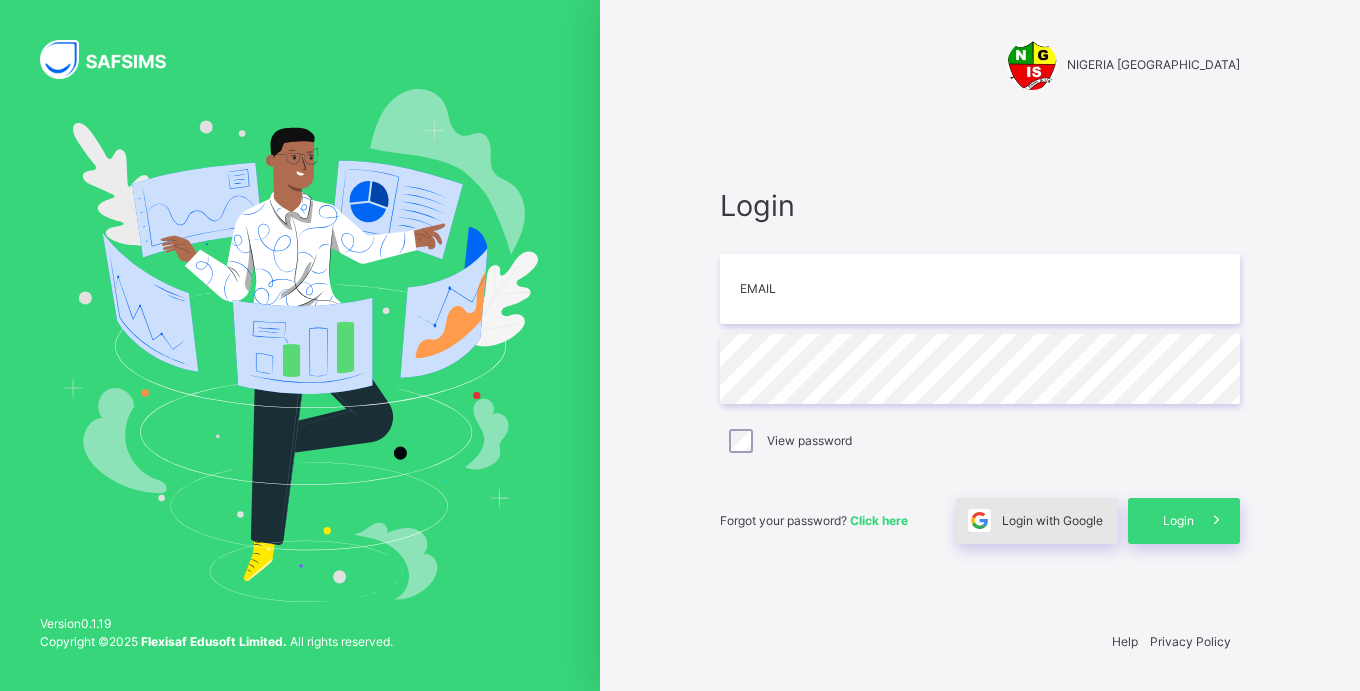 click on "Login with Google" at bounding box center [1052, 521] 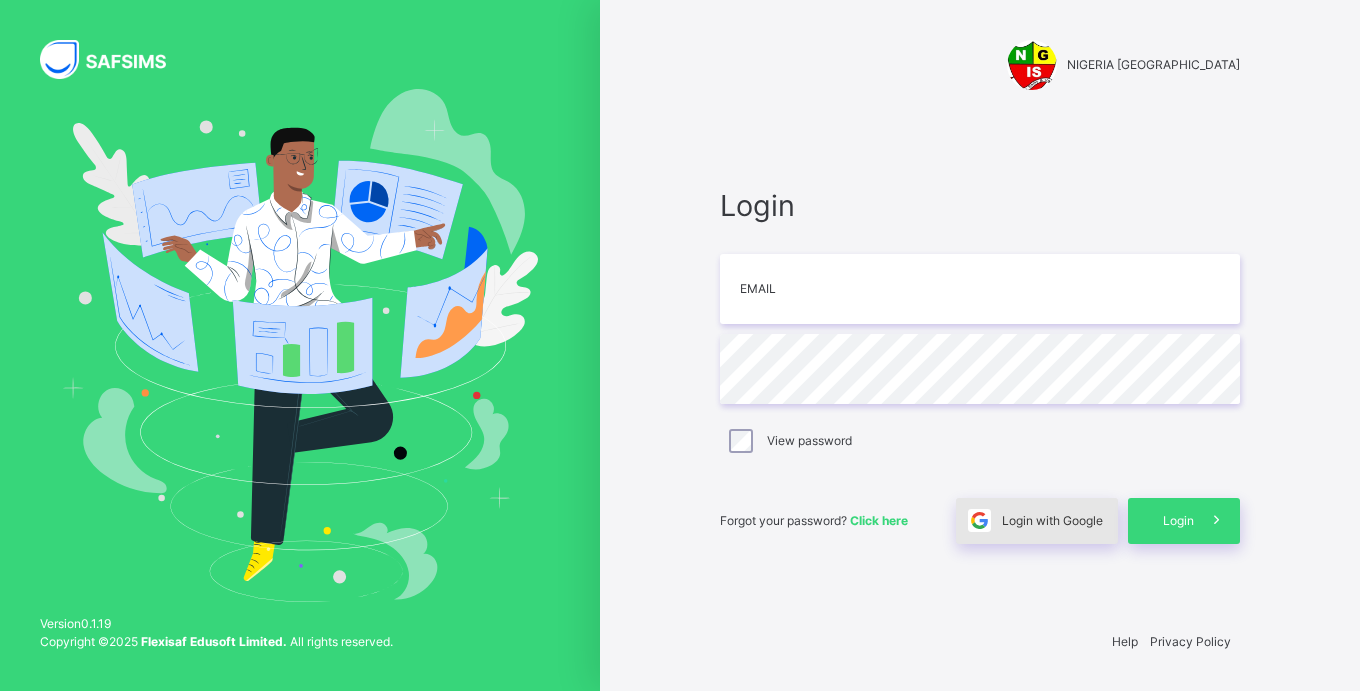 click on "Login with Google" at bounding box center [1052, 521] 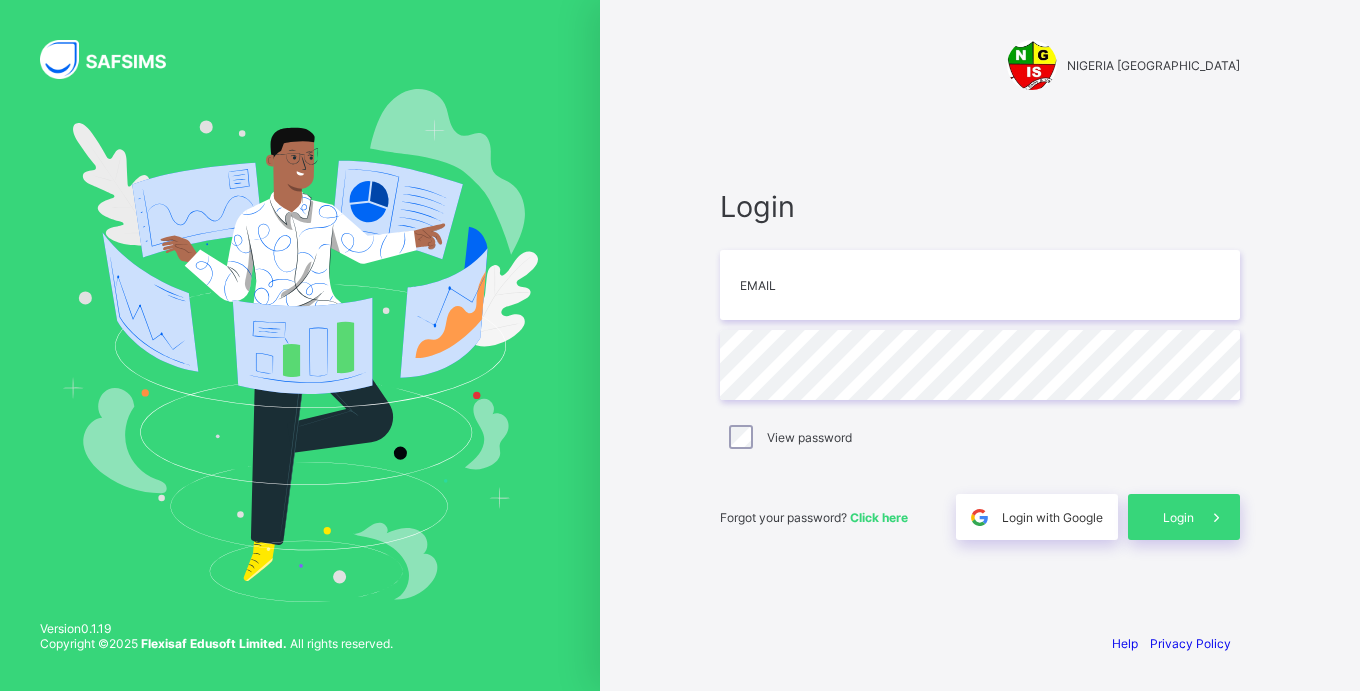 scroll, scrollTop: 0, scrollLeft: 0, axis: both 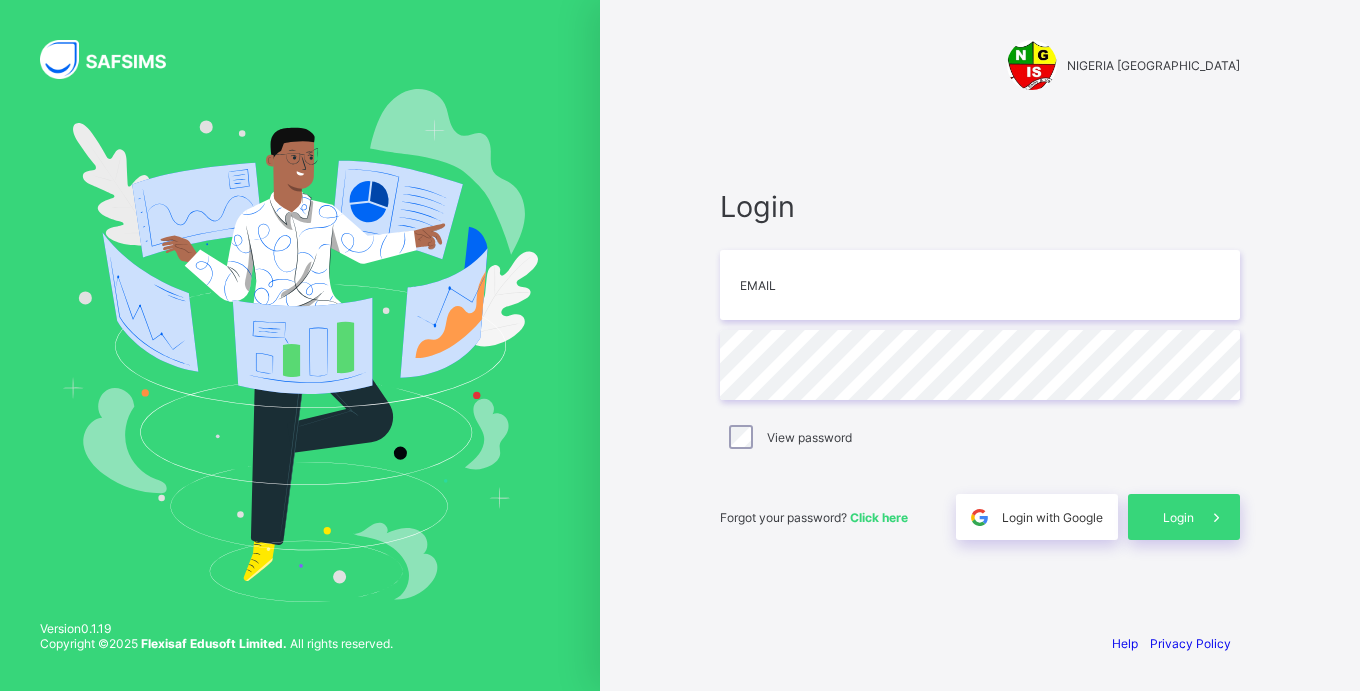 click on "Login with Google" at bounding box center [1052, 517] 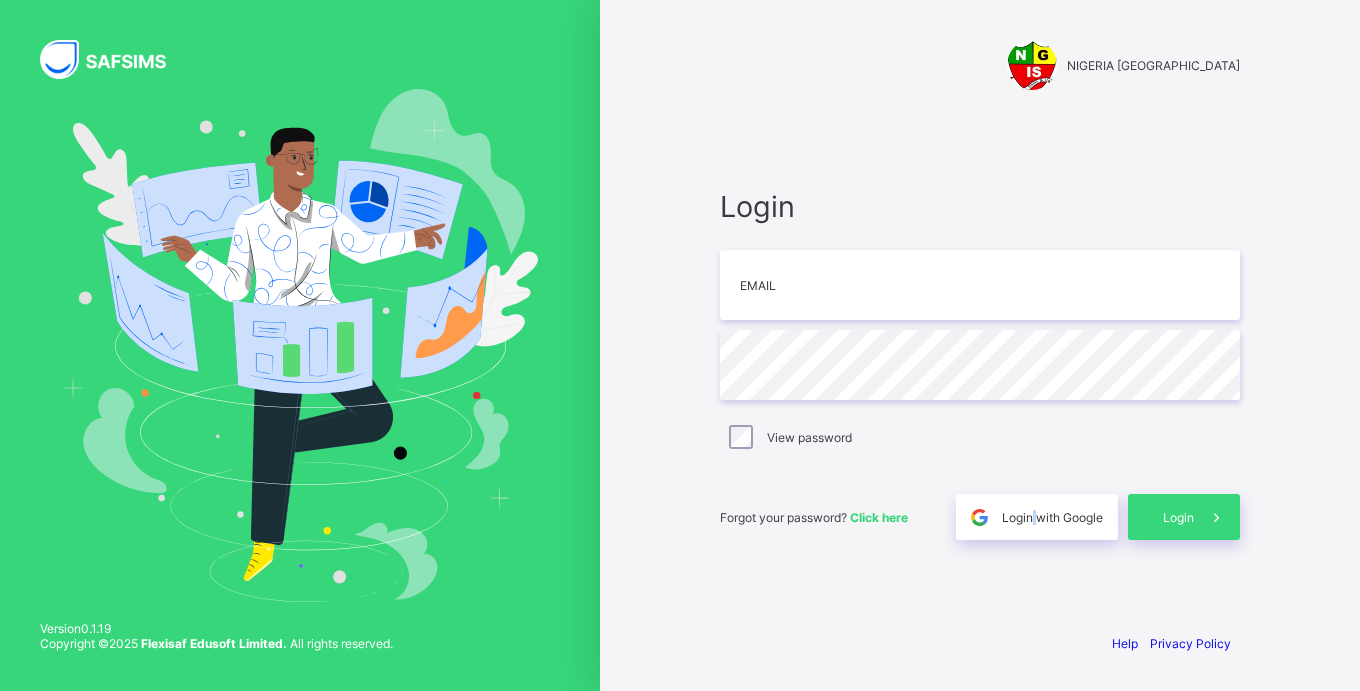 click on "Login with Google" at bounding box center [1052, 517] 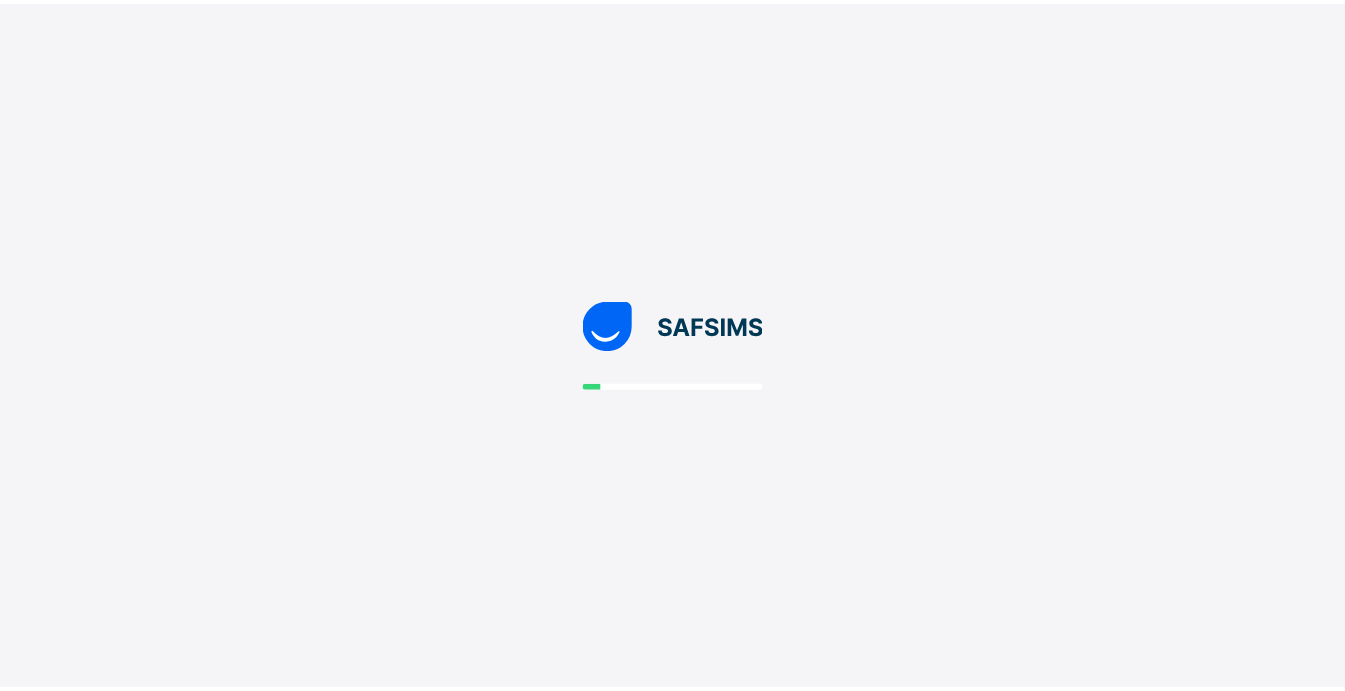 scroll, scrollTop: 0, scrollLeft: 0, axis: both 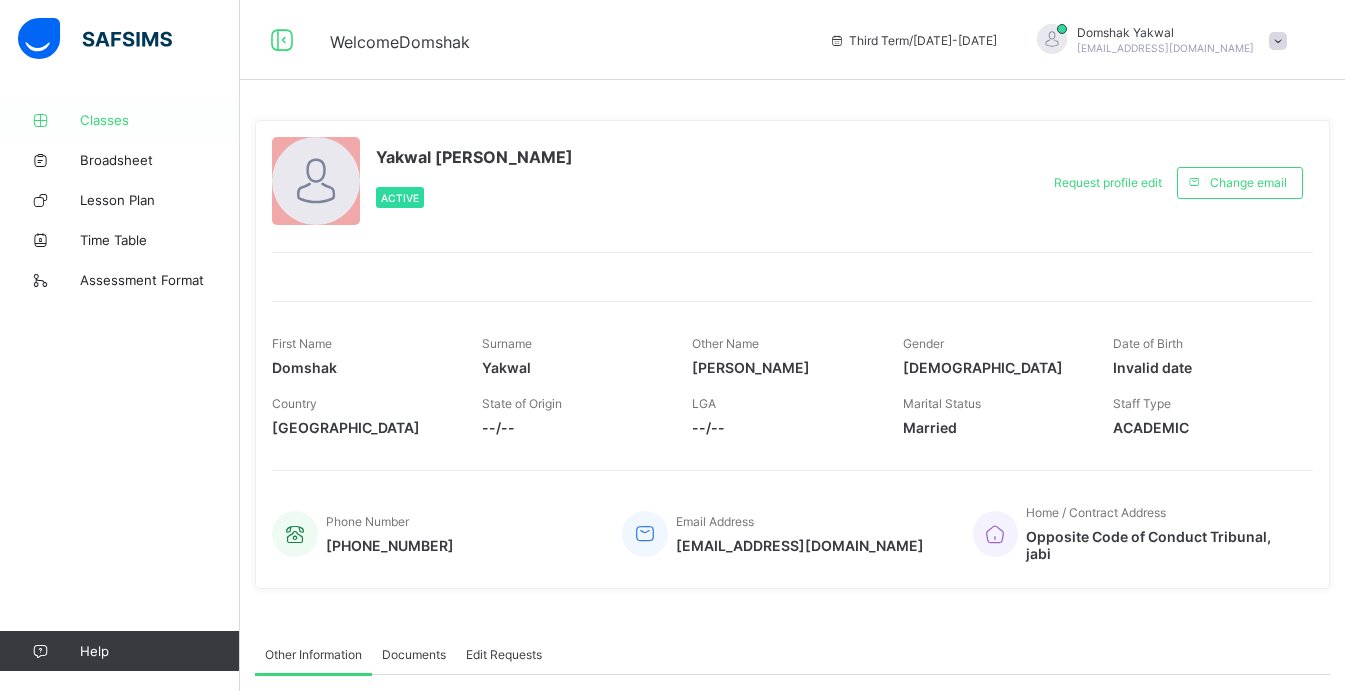 click on "Classes" at bounding box center (160, 120) 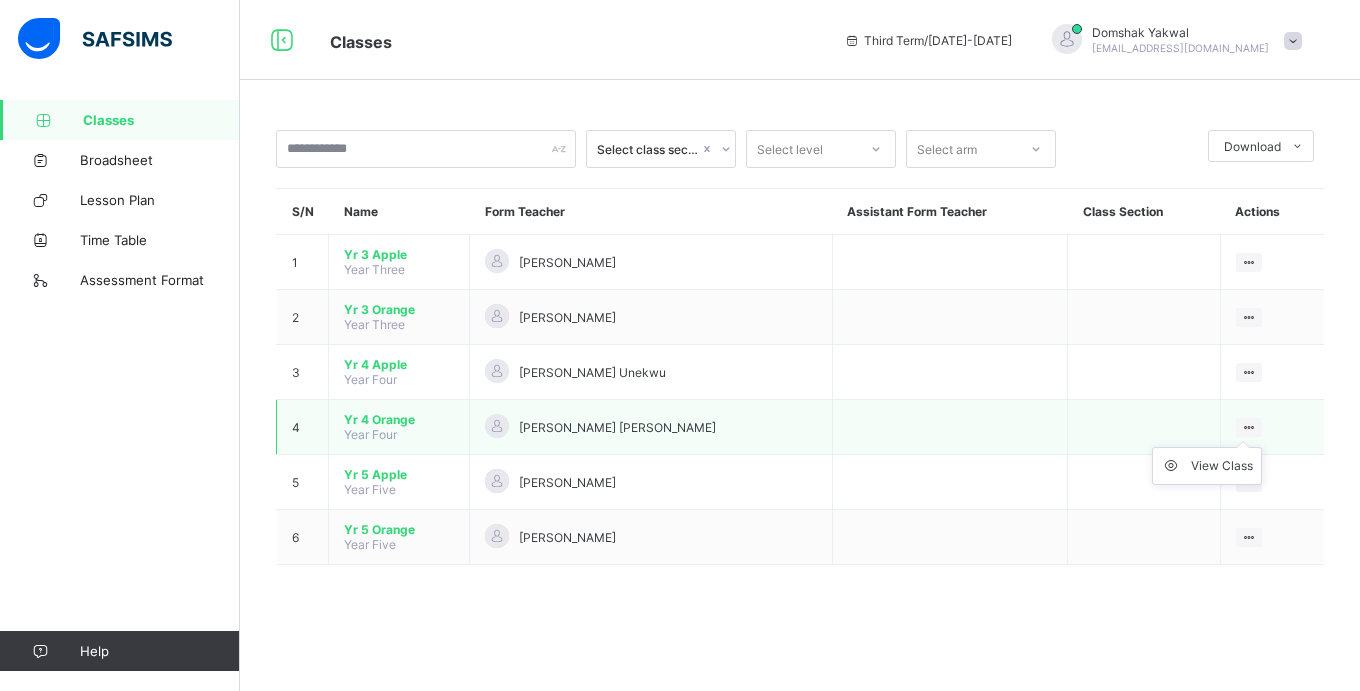 click on "View Class" at bounding box center (1207, 466) 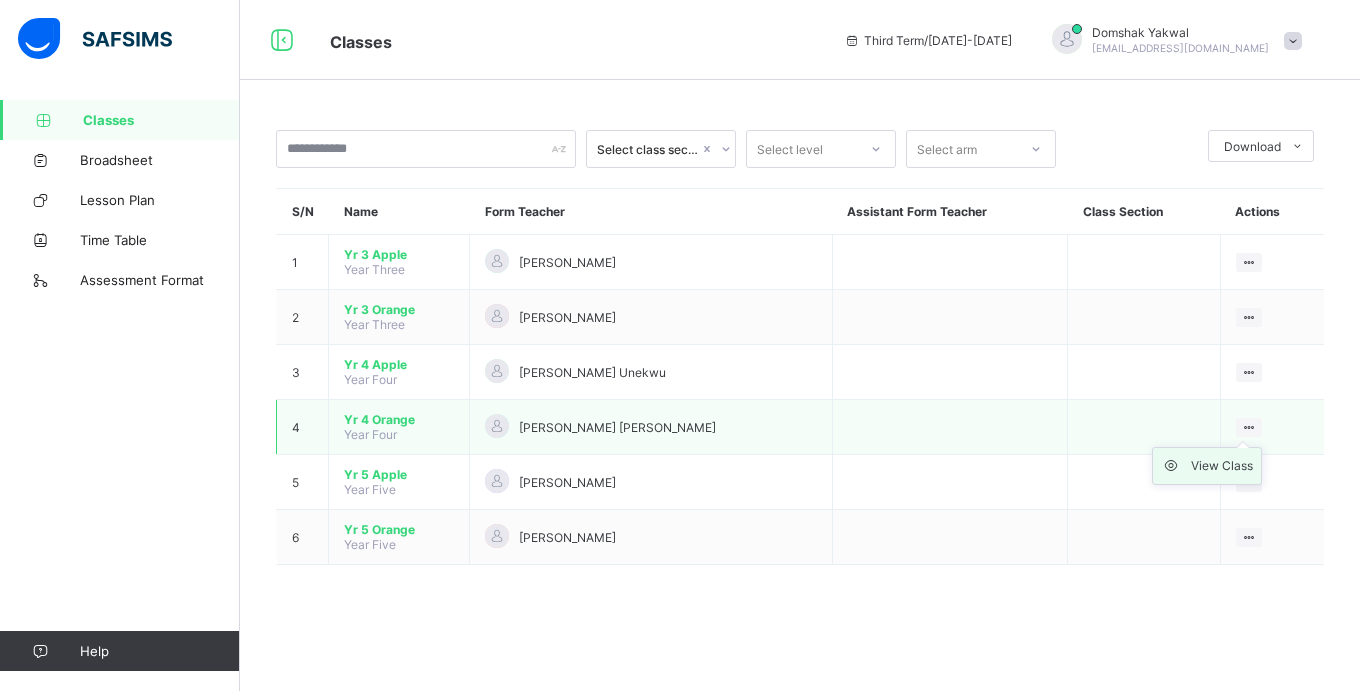 click on "View Class" at bounding box center (1222, 466) 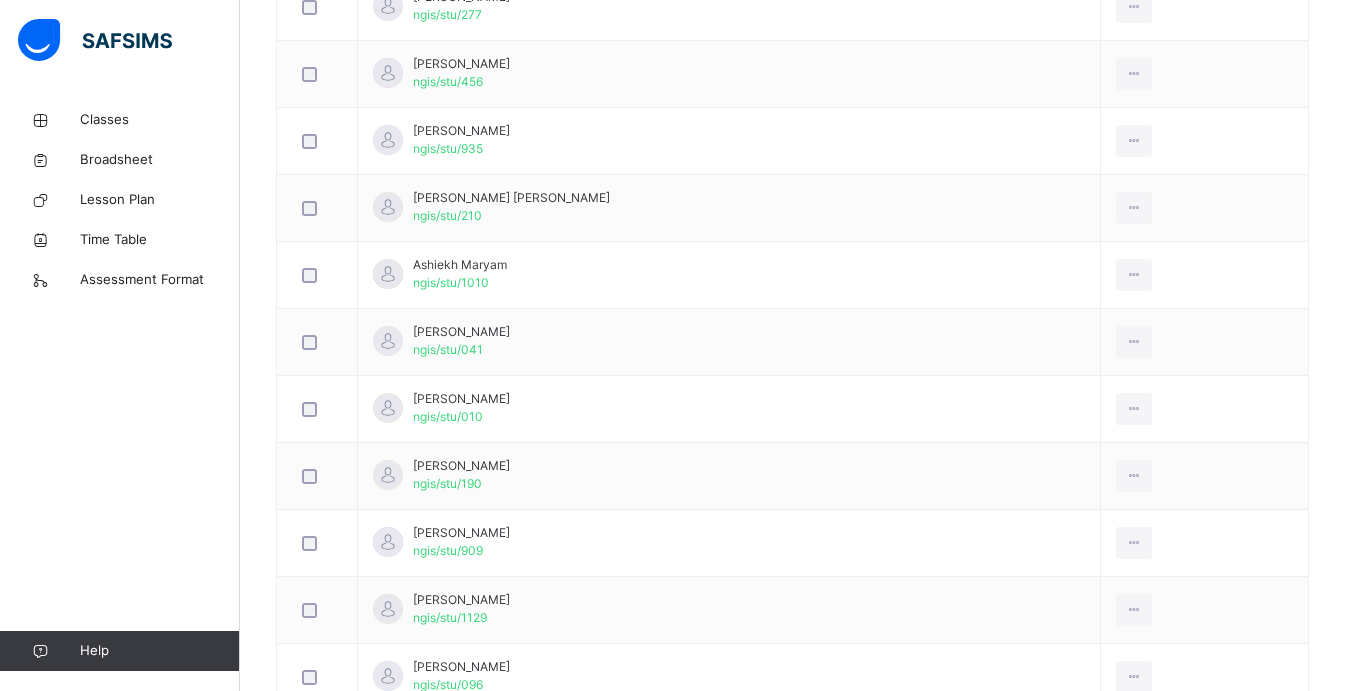 scroll, scrollTop: 686, scrollLeft: 0, axis: vertical 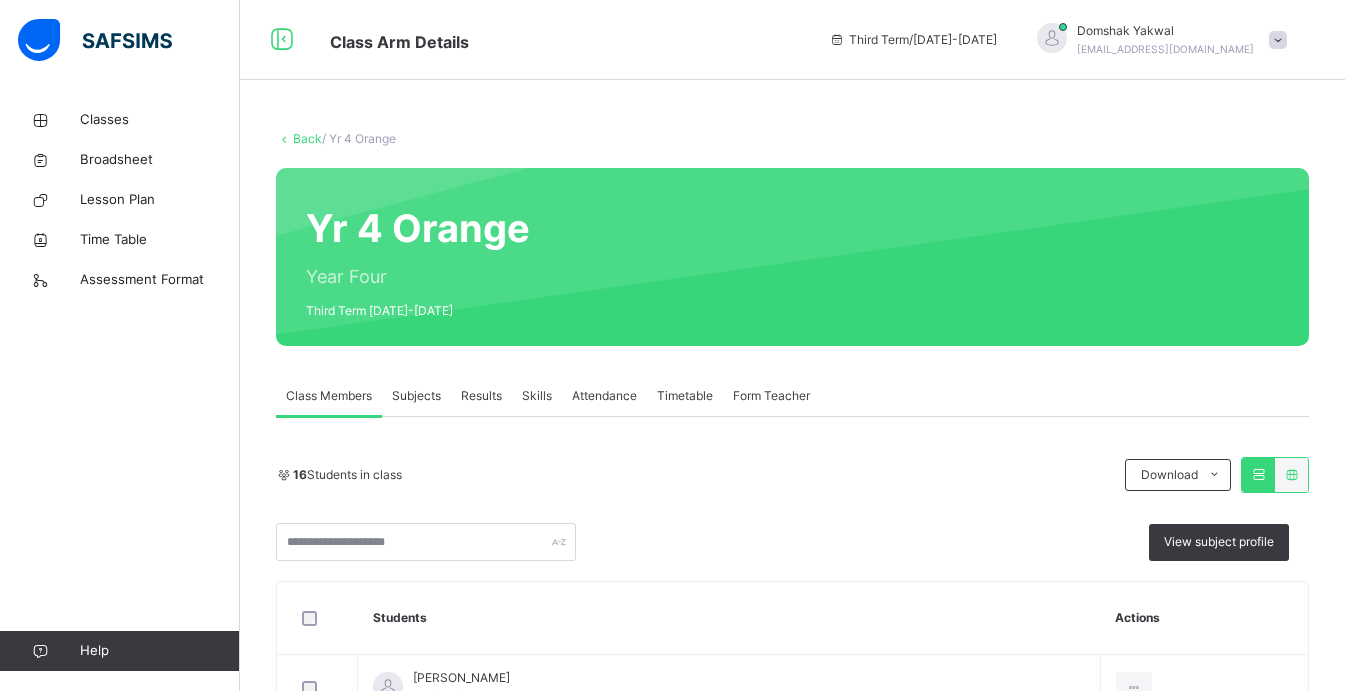 click on "Results" at bounding box center [481, 396] 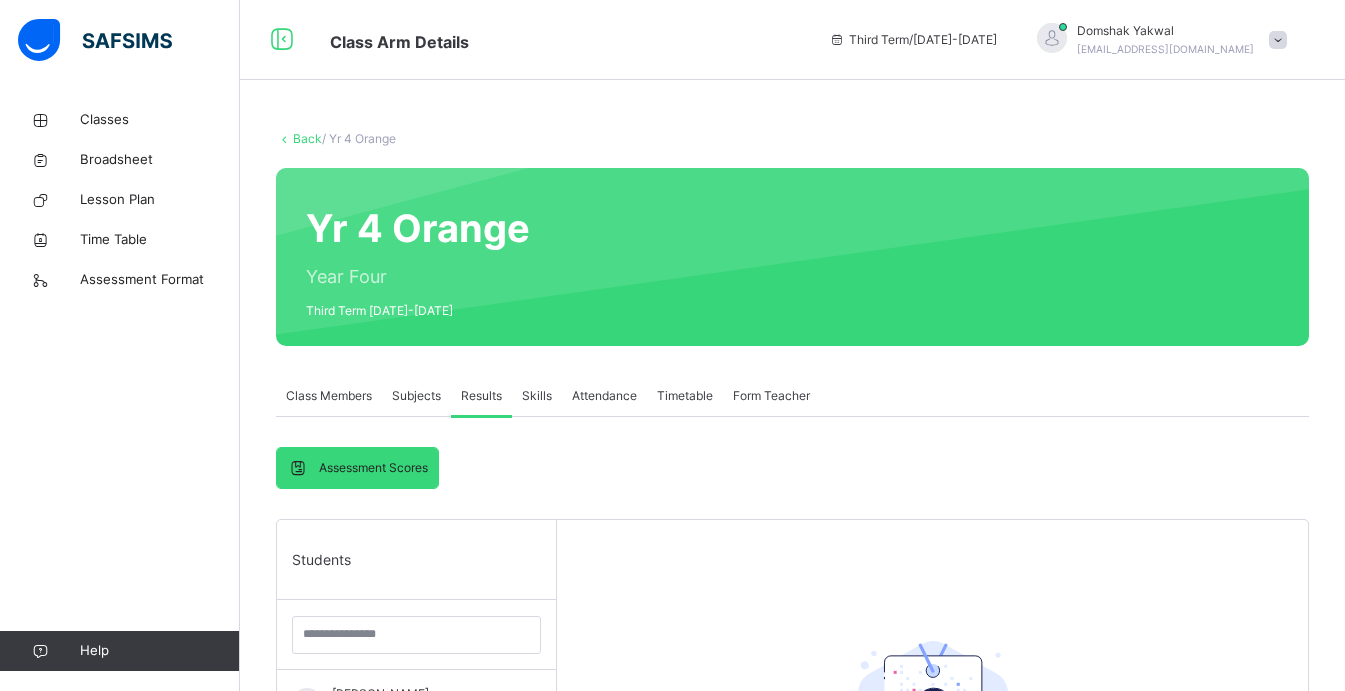 click on "Results" at bounding box center [481, 396] 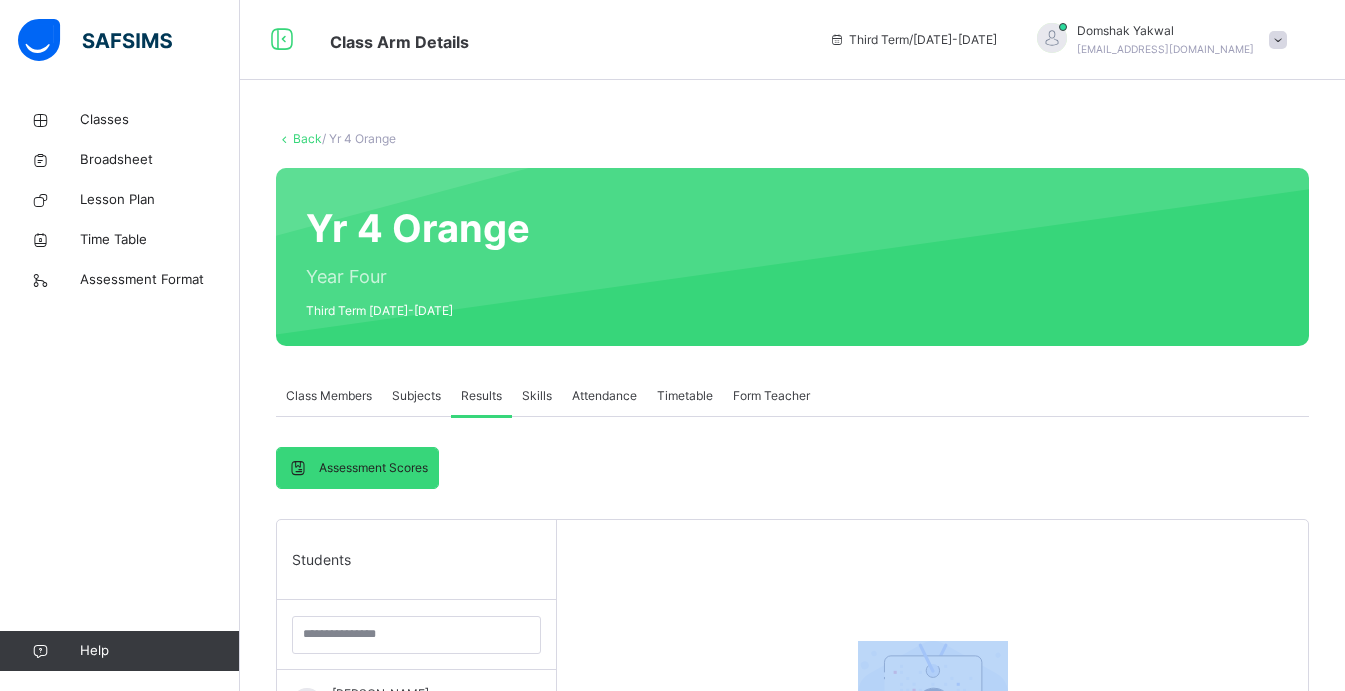 click on "Back  / Yr 4 Orange Yr 4 Orange Year Four  Third Term 2024-2025 Class Members Subjects Results Skills Attendance Timetable Form Teacher Results More Options   16  Students in class Download Pdf Report Excel Report View subject profile NIGERIA GHANA INTERNATIONAL SCHOOL Date: 10th Jul 2025, 1:29:16 pm Class Members Class:  Yr 4 Orange Total no. of Students:  16 Term:  Third Term Session:  2024-2025 S/NO Admission No. Last Name First Name Other Name 1 ngis/stu/277 Abbagana Farouk 2 ngis/stu/456 Abdulkadir Hafiz Mande 3 ngis/stu/935 Adam Rukayya 4 ngis/stu/210 Ahmed Muhammad  Musa 5 ngis/stu/1010 Ashiekh Maryam 6 ngis/stu/041 Babansulaimon Widad  Jolaade 7 ngis/stu/010 Bature Ahmad  Yusuf 8 ngis/stu/190 Hadi Kamil 9 ngis/stu/909 Ibrahim Amira 10 ngis/stu/1129 Ilogho Aldrich Osikhena 11 ngis/stu/096 Kwaha Zara  Kuve 12 ngis/stu/1124 Mannir Abubakar Bawa 13 ngis/stu/893 Nwachukwu Vanessa 14 ngis/stu/987 Ogaji Francesca Ojiebe 15 ngis/stu/667 Okusiriki Simon 16 ngis/stu/131 Olawuwo Firdaus  Omolewa Students Actions" at bounding box center (792, 686) 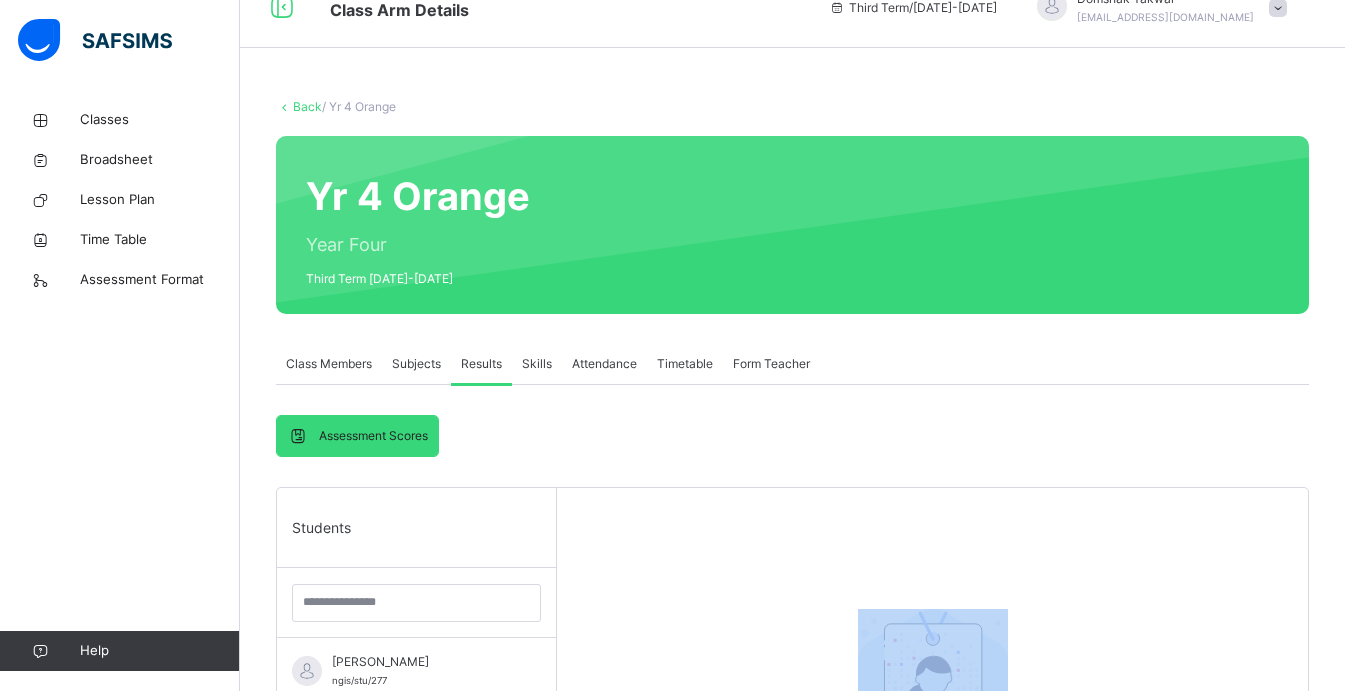 click on "Back  / Yr 4 Orange Yr 4 Orange Year Four  Third Term 2024-2025 Class Members Subjects Results Skills Attendance Timetable Form Teacher Results More Options   16  Students in class Download Pdf Report Excel Report View subject profile NIGERIA GHANA INTERNATIONAL SCHOOL Date: 10th Jul 2025, 1:29:16 pm Class Members Class:  Yr 4 Orange Total no. of Students:  16 Term:  Third Term Session:  2024-2025 S/NO Admission No. Last Name First Name Other Name 1 ngis/stu/277 Abbagana Farouk 2 ngis/stu/456 Abdulkadir Hafiz Mande 3 ngis/stu/935 Adam Rukayya 4 ngis/stu/210 Ahmed Muhammad  Musa 5 ngis/stu/1010 Ashiekh Maryam 6 ngis/stu/041 Babansulaimon Widad  Jolaade 7 ngis/stu/010 Bature Ahmad  Yusuf 8 ngis/stu/190 Hadi Kamil 9 ngis/stu/909 Ibrahim Amira 10 ngis/stu/1129 Ilogho Aldrich Osikhena 11 ngis/stu/096 Kwaha Zara  Kuve 12 ngis/stu/1124 Mannir Abubakar Bawa 13 ngis/stu/893 Nwachukwu Vanessa 14 ngis/stu/987 Ogaji Francesca Ojiebe 15 ngis/stu/667 Okusiriki Simon 16 ngis/stu/131 Olawuwo Firdaus  Omolewa Students Actions" at bounding box center (792, 654) 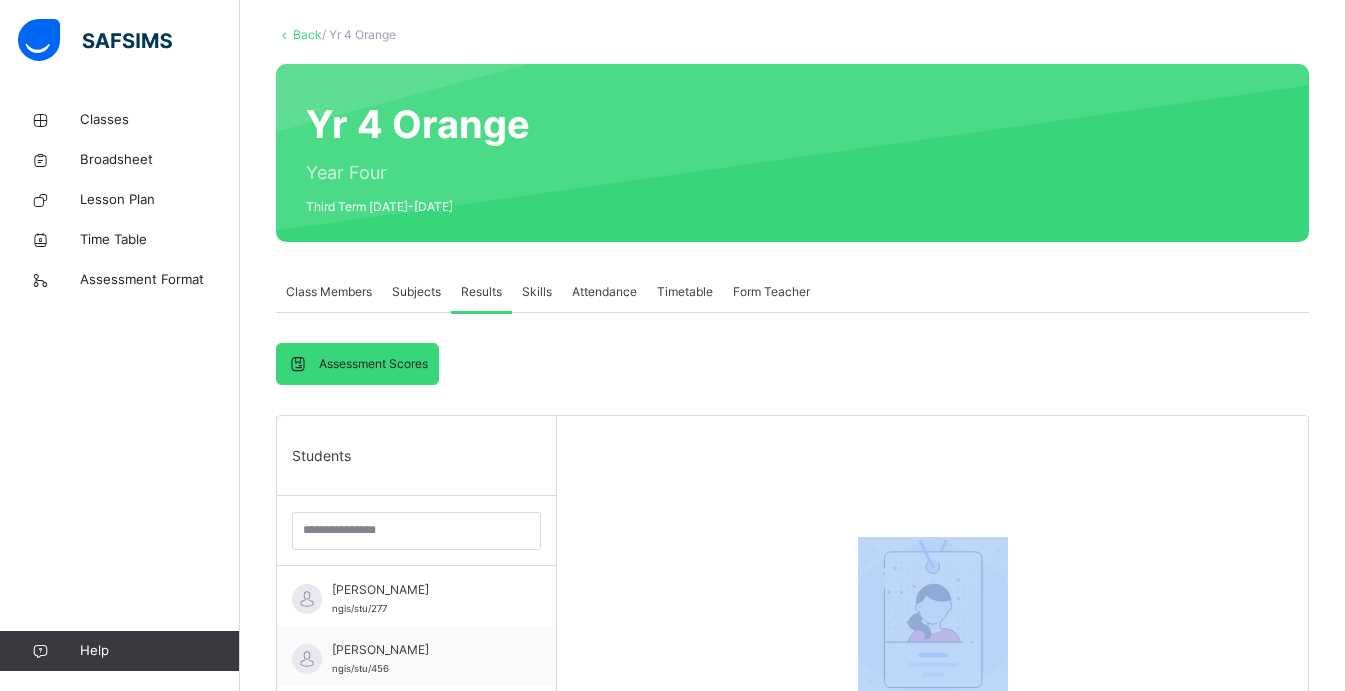 click on "Back  / Yr 4 Orange Yr 4 Orange Year Four  Third Term 2024-2025 Class Members Subjects Results Skills Attendance Timetable Form Teacher Results More Options   16  Students in class Download Pdf Report Excel Report View subject profile NIGERIA GHANA INTERNATIONAL SCHOOL Date: 10th Jul 2025, 1:29:16 pm Class Members Class:  Yr 4 Orange Total no. of Students:  16 Term:  Third Term Session:  2024-2025 S/NO Admission No. Last Name First Name Other Name 1 ngis/stu/277 Abbagana Farouk 2 ngis/stu/456 Abdulkadir Hafiz Mande 3 ngis/stu/935 Adam Rukayya 4 ngis/stu/210 Ahmed Muhammad  Musa 5 ngis/stu/1010 Ashiekh Maryam 6 ngis/stu/041 Babansulaimon Widad  Jolaade 7 ngis/stu/010 Bature Ahmad  Yusuf 8 ngis/stu/190 Hadi Kamil 9 ngis/stu/909 Ibrahim Amira 10 ngis/stu/1129 Ilogho Aldrich Osikhena 11 ngis/stu/096 Kwaha Zara  Kuve 12 ngis/stu/1124 Mannir Abubakar Bawa 13 ngis/stu/893 Nwachukwu Vanessa 14 ngis/stu/987 Ogaji Francesca Ojiebe 15 ngis/stu/667 Okusiriki Simon 16 ngis/stu/131 Olawuwo Firdaus  Omolewa Students Actions" at bounding box center (792, 582) 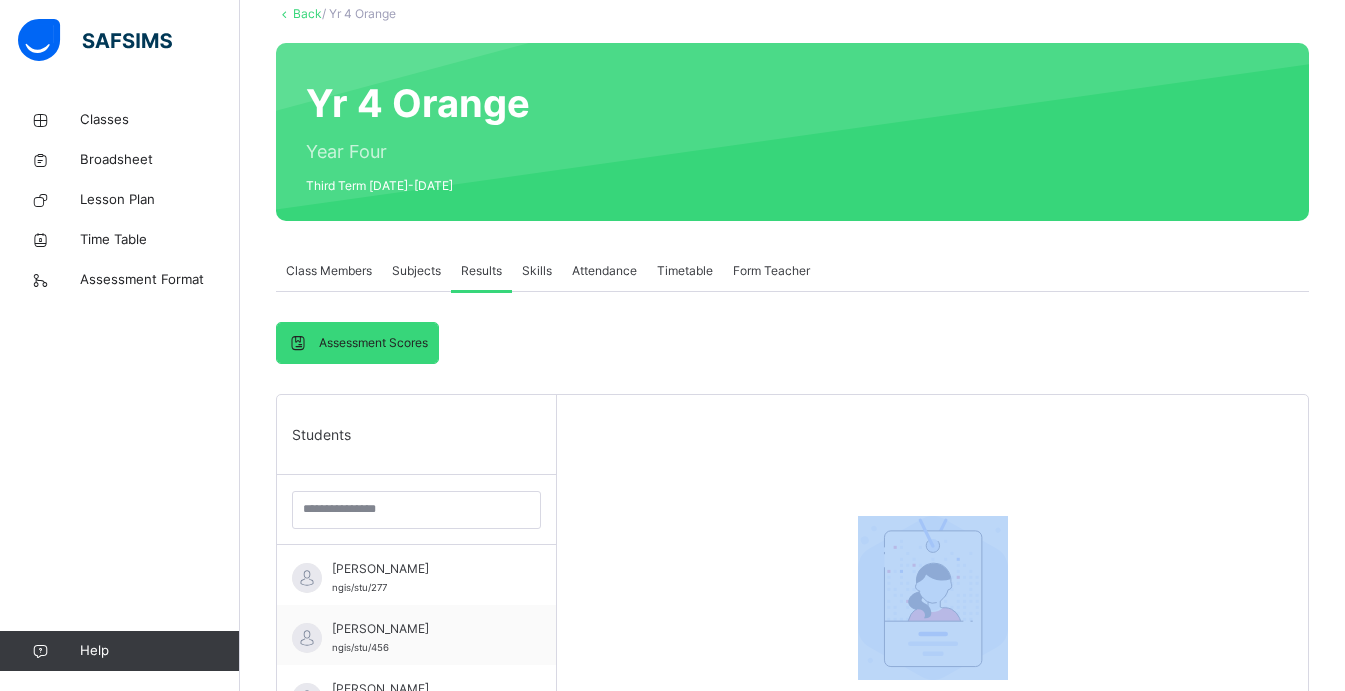 click on "Back  / Yr 4 Orange Yr 4 Orange Year Four  Third Term 2024-2025 Class Members Subjects Results Skills Attendance Timetable Form Teacher Results More Options   16  Students in class Download Pdf Report Excel Report View subject profile NIGERIA GHANA INTERNATIONAL SCHOOL Date: 10th Jul 2025, 1:29:16 pm Class Members Class:  Yr 4 Orange Total no. of Students:  16 Term:  Third Term Session:  2024-2025 S/NO Admission No. Last Name First Name Other Name 1 ngis/stu/277 Abbagana Farouk 2 ngis/stu/456 Abdulkadir Hafiz Mande 3 ngis/stu/935 Adam Rukayya 4 ngis/stu/210 Ahmed Muhammad  Musa 5 ngis/stu/1010 Ashiekh Maryam 6 ngis/stu/041 Babansulaimon Widad  Jolaade 7 ngis/stu/010 Bature Ahmad  Yusuf 8 ngis/stu/190 Hadi Kamil 9 ngis/stu/909 Ibrahim Amira 10 ngis/stu/1129 Ilogho Aldrich Osikhena 11 ngis/stu/096 Kwaha Zara  Kuve 12 ngis/stu/1124 Mannir Abubakar Bawa 13 ngis/stu/893 Nwachukwu Vanessa 14 ngis/stu/987 Ogaji Francesca Ojiebe 15 ngis/stu/667 Okusiriki Simon 16 ngis/stu/131 Olawuwo Firdaus  Omolewa Students Actions" at bounding box center [792, 561] 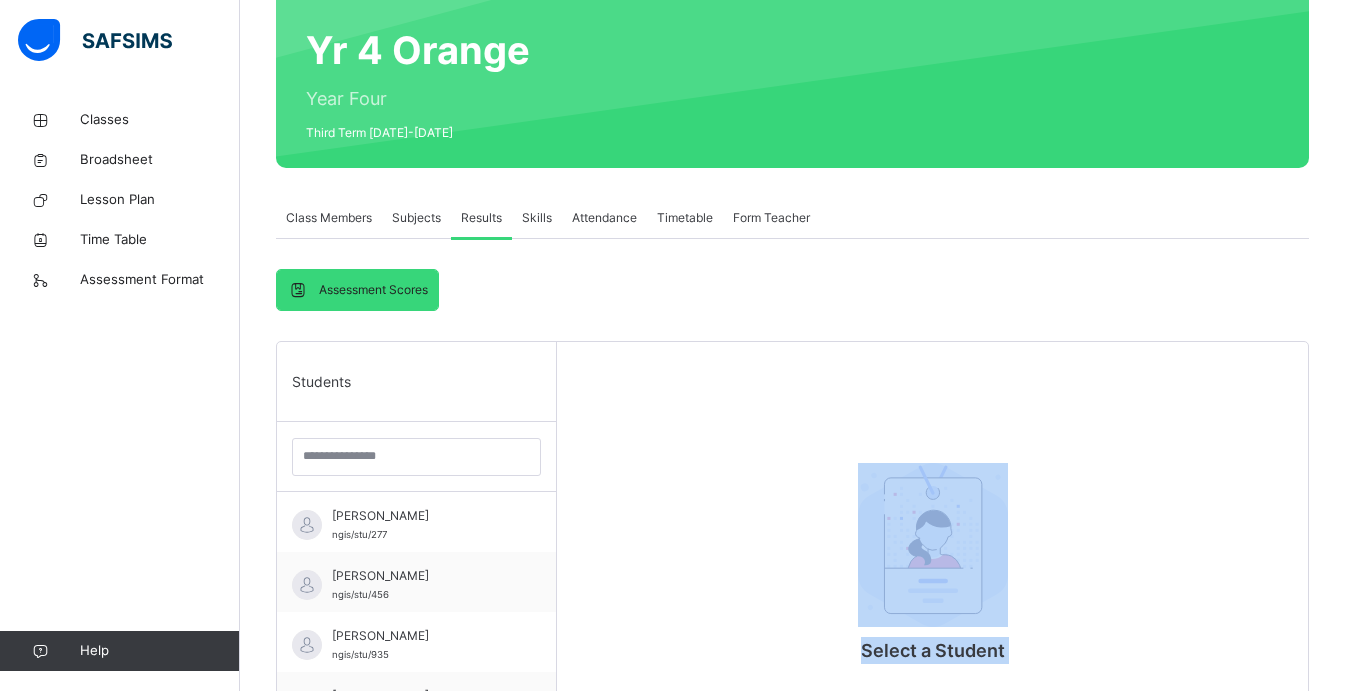 click on "Back  / Yr 4 Orange Yr 4 Orange Year Four  Third Term 2024-2025 Class Members Subjects Results Skills Attendance Timetable Form Teacher Results More Options   16  Students in class Download Pdf Report Excel Report View subject profile NIGERIA GHANA INTERNATIONAL SCHOOL Date: 10th Jul 2025, 1:29:16 pm Class Members Class:  Yr 4 Orange Total no. of Students:  16 Term:  Third Term Session:  2024-2025 S/NO Admission No. Last Name First Name Other Name 1 ngis/stu/277 Abbagana Farouk 2 ngis/stu/456 Abdulkadir Hafiz Mande 3 ngis/stu/935 Adam Rukayya 4 ngis/stu/210 Ahmed Muhammad  Musa 5 ngis/stu/1010 Ashiekh Maryam 6 ngis/stu/041 Babansulaimon Widad  Jolaade 7 ngis/stu/010 Bature Ahmad  Yusuf 8 ngis/stu/190 Hadi Kamil 9 ngis/stu/909 Ibrahim Amira 10 ngis/stu/1129 Ilogho Aldrich Osikhena 11 ngis/stu/096 Kwaha Zara  Kuve 12 ngis/stu/1124 Mannir Abubakar Bawa 13 ngis/stu/893 Nwachukwu Vanessa 14 ngis/stu/987 Ogaji Francesca Ojiebe 15 ngis/stu/667 Okusiriki Simon 16 ngis/stu/131 Olawuwo Firdaus  Omolewa Students Actions" at bounding box center [792, 508] 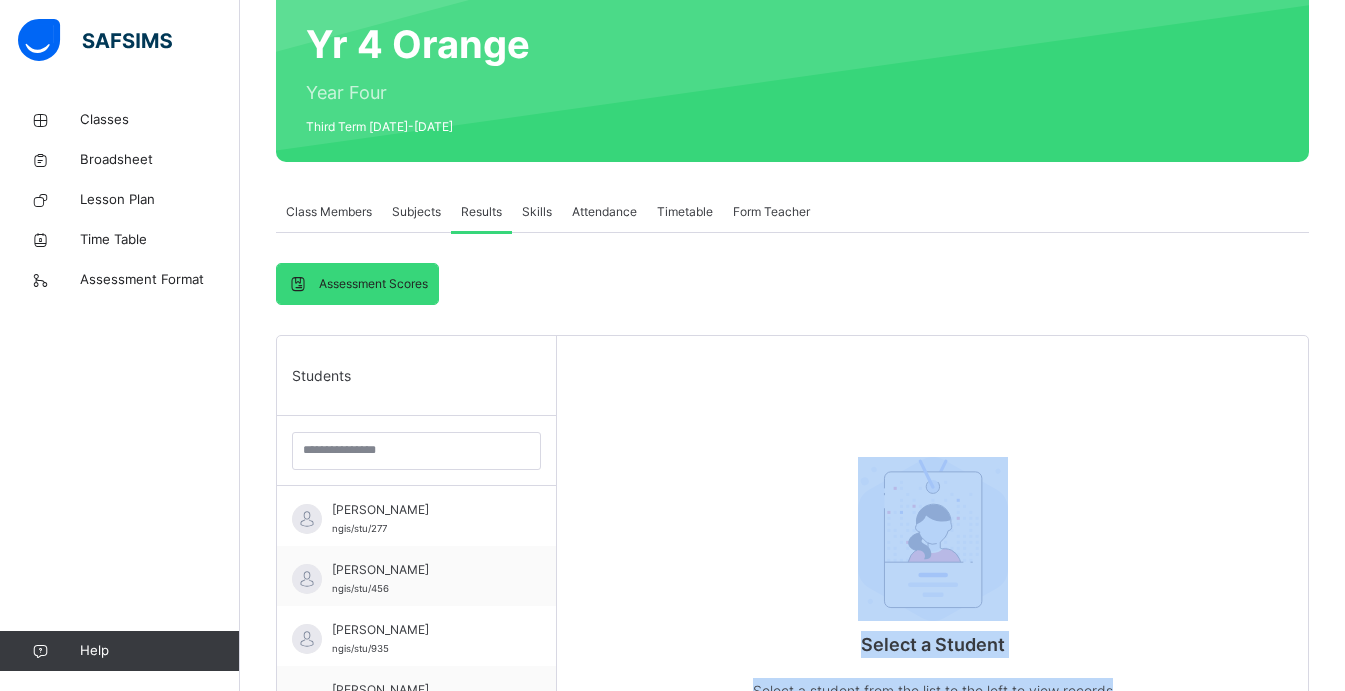 click on "Back  / Yr 4 Orange Yr 4 Orange Year Four  Third Term 2024-2025 Class Members Subjects Results Skills Attendance Timetable Form Teacher Results More Options   16  Students in class Download Pdf Report Excel Report View subject profile NIGERIA GHANA INTERNATIONAL SCHOOL Date: 10th Jul 2025, 1:29:16 pm Class Members Class:  Yr 4 Orange Total no. of Students:  16 Term:  Third Term Session:  2024-2025 S/NO Admission No. Last Name First Name Other Name 1 ngis/stu/277 Abbagana Farouk 2 ngis/stu/456 Abdulkadir Hafiz Mande 3 ngis/stu/935 Adam Rukayya 4 ngis/stu/210 Ahmed Muhammad  Musa 5 ngis/stu/1010 Ashiekh Maryam 6 ngis/stu/041 Babansulaimon Widad  Jolaade 7 ngis/stu/010 Bature Ahmad  Yusuf 8 ngis/stu/190 Hadi Kamil 9 ngis/stu/909 Ibrahim Amira 10 ngis/stu/1129 Ilogho Aldrich Osikhena 11 ngis/stu/096 Kwaha Zara  Kuve 12 ngis/stu/1124 Mannir Abubakar Bawa 13 ngis/stu/893 Nwachukwu Vanessa 14 ngis/stu/987 Ogaji Francesca Ojiebe 15 ngis/stu/667 Okusiriki Simon 16 ngis/stu/131 Olawuwo Firdaus  Omolewa Students Actions" at bounding box center (792, 502) 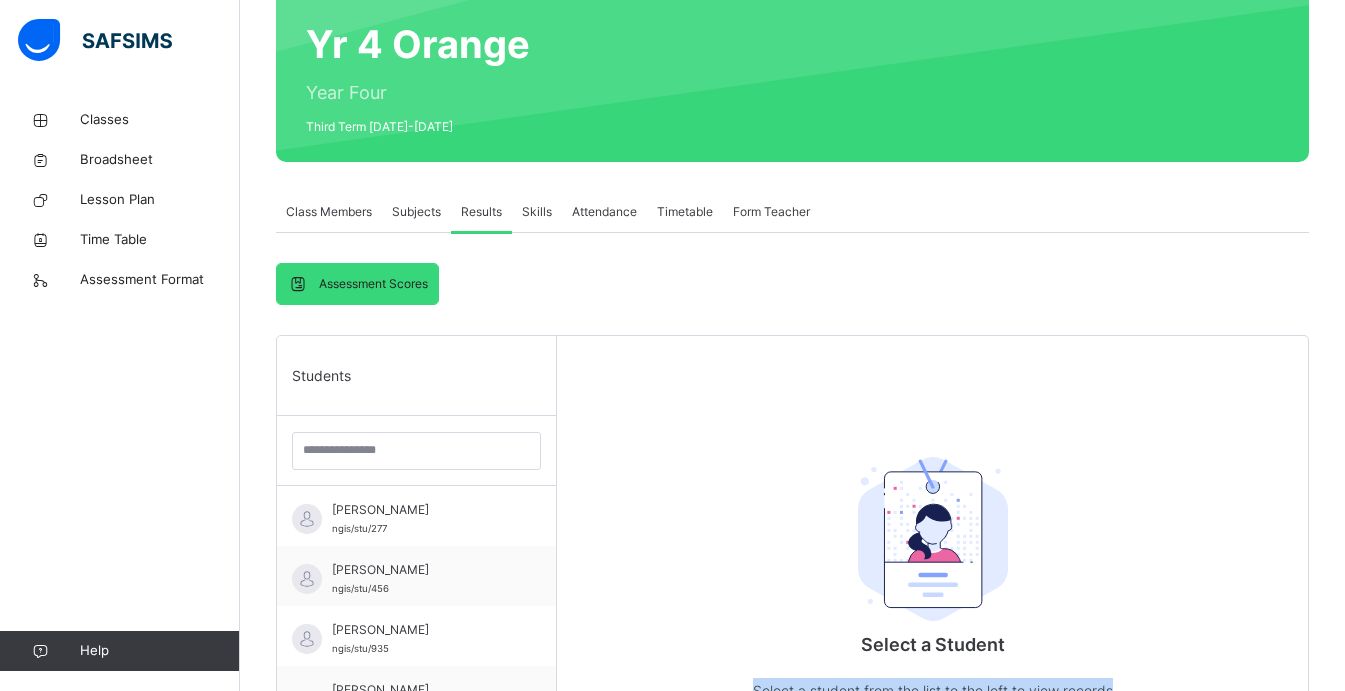 click on "Back  / Yr 4 Orange Yr 4 Orange Year Four  Third Term 2024-2025 Class Members Subjects Results Skills Attendance Timetable Form Teacher Results More Options   16  Students in class Download Pdf Report Excel Report View subject profile NIGERIA GHANA INTERNATIONAL SCHOOL Date: 10th Jul 2025, 1:29:16 pm Class Members Class:  Yr 4 Orange Total no. of Students:  16 Term:  Third Term Session:  2024-2025 S/NO Admission No. Last Name First Name Other Name 1 ngis/stu/277 Abbagana Farouk 2 ngis/stu/456 Abdulkadir Hafiz Mande 3 ngis/stu/935 Adam Rukayya 4 ngis/stu/210 Ahmed Muhammad  Musa 5 ngis/stu/1010 Ashiekh Maryam 6 ngis/stu/041 Babansulaimon Widad  Jolaade 7 ngis/stu/010 Bature Ahmad  Yusuf 8 ngis/stu/190 Hadi Kamil 9 ngis/stu/909 Ibrahim Amira 10 ngis/stu/1129 Ilogho Aldrich Osikhena 11 ngis/stu/096 Kwaha Zara  Kuve 12 ngis/stu/1124 Mannir Abubakar Bawa 13 ngis/stu/893 Nwachukwu Vanessa 14 ngis/stu/987 Ogaji Francesca Ojiebe 15 ngis/stu/667 Okusiriki Simon 16 ngis/stu/131 Olawuwo Firdaus  Omolewa Students Actions" at bounding box center (792, 502) 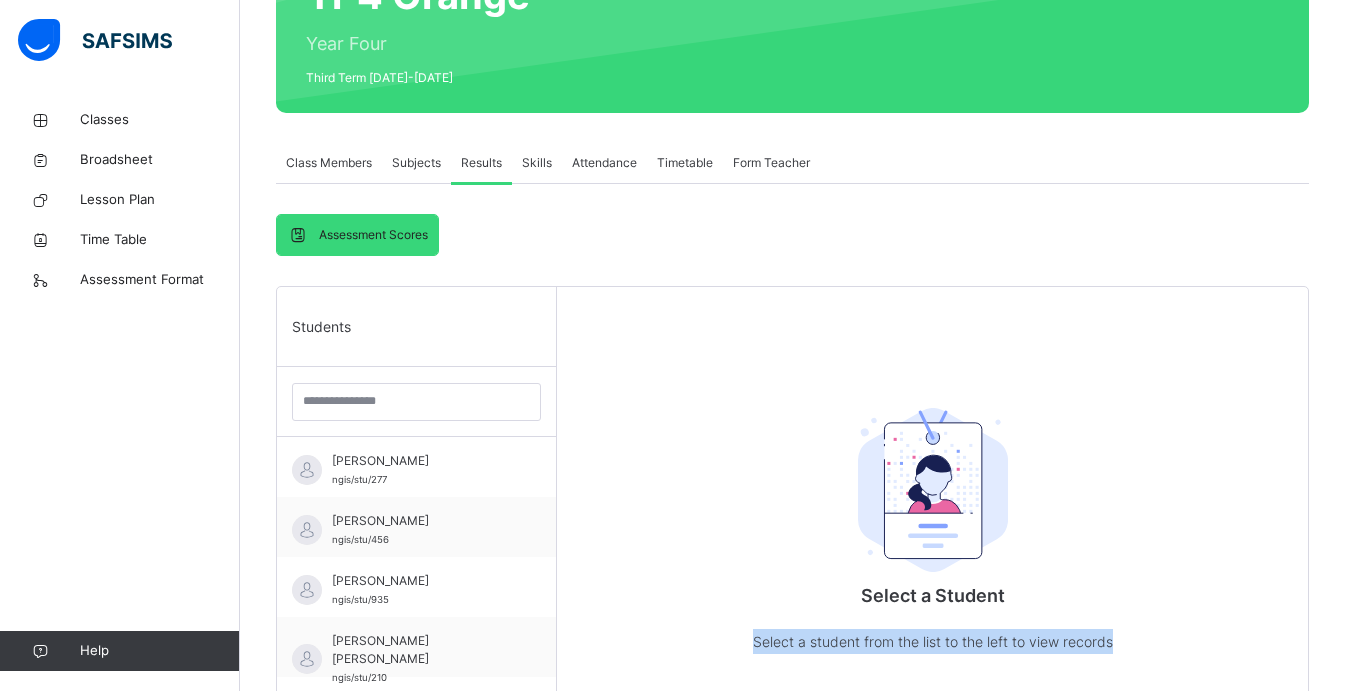 click on "Back  / Yr 4 Orange Yr 4 Orange Year Four  Third Term 2024-2025 Class Members Subjects Results Skills Attendance Timetable Form Teacher Results More Options   16  Students in class Download Pdf Report Excel Report View subject profile NIGERIA GHANA INTERNATIONAL SCHOOL Date: 10th Jul 2025, 1:29:16 pm Class Members Class:  Yr 4 Orange Total no. of Students:  16 Term:  Third Term Session:  2024-2025 S/NO Admission No. Last Name First Name Other Name 1 ngis/stu/277 Abbagana Farouk 2 ngis/stu/456 Abdulkadir Hafiz Mande 3 ngis/stu/935 Adam Rukayya 4 ngis/stu/210 Ahmed Muhammad  Musa 5 ngis/stu/1010 Ashiekh Maryam 6 ngis/stu/041 Babansulaimon Widad  Jolaade 7 ngis/stu/010 Bature Ahmad  Yusuf 8 ngis/stu/190 Hadi Kamil 9 ngis/stu/909 Ibrahim Amira 10 ngis/stu/1129 Ilogho Aldrich Osikhena 11 ngis/stu/096 Kwaha Zara  Kuve 12 ngis/stu/1124 Mannir Abubakar Bawa 13 ngis/stu/893 Nwachukwu Vanessa 14 ngis/stu/987 Ogaji Francesca Ojiebe 15 ngis/stu/667 Okusiriki Simon 16 ngis/stu/131 Olawuwo Firdaus  Omolewa Students Actions" at bounding box center (792, 453) 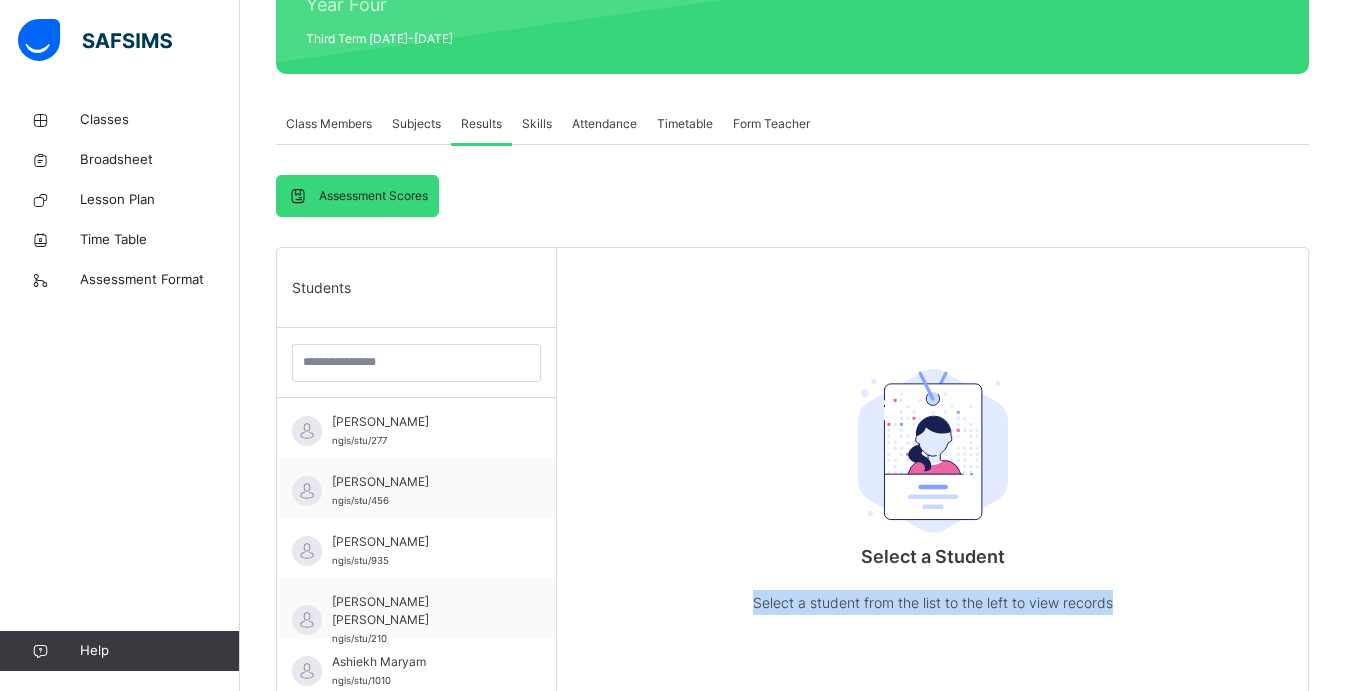 click on "Back  / Yr 4 Orange Yr 4 Orange Year Four  Third Term 2024-2025 Class Members Subjects Results Skills Attendance Timetable Form Teacher Results More Options   16  Students in class Download Pdf Report Excel Report View subject profile NIGERIA GHANA INTERNATIONAL SCHOOL Date: 10th Jul 2025, 1:29:16 pm Class Members Class:  Yr 4 Orange Total no. of Students:  16 Term:  Third Term Session:  2024-2025 S/NO Admission No. Last Name First Name Other Name 1 ngis/stu/277 Abbagana Farouk 2 ngis/stu/456 Abdulkadir Hafiz Mande 3 ngis/stu/935 Adam Rukayya 4 ngis/stu/210 Ahmed Muhammad  Musa 5 ngis/stu/1010 Ashiekh Maryam 6 ngis/stu/041 Babansulaimon Widad  Jolaade 7 ngis/stu/010 Bature Ahmad  Yusuf 8 ngis/stu/190 Hadi Kamil 9 ngis/stu/909 Ibrahim Amira 10 ngis/stu/1129 Ilogho Aldrich Osikhena 11 ngis/stu/096 Kwaha Zara  Kuve 12 ngis/stu/1124 Mannir Abubakar Bawa 13 ngis/stu/893 Nwachukwu Vanessa 14 ngis/stu/987 Ogaji Francesca Ojiebe 15 ngis/stu/667 Okusiriki Simon 16 ngis/stu/131 Olawuwo Firdaus  Omolewa Students Actions" at bounding box center [792, 414] 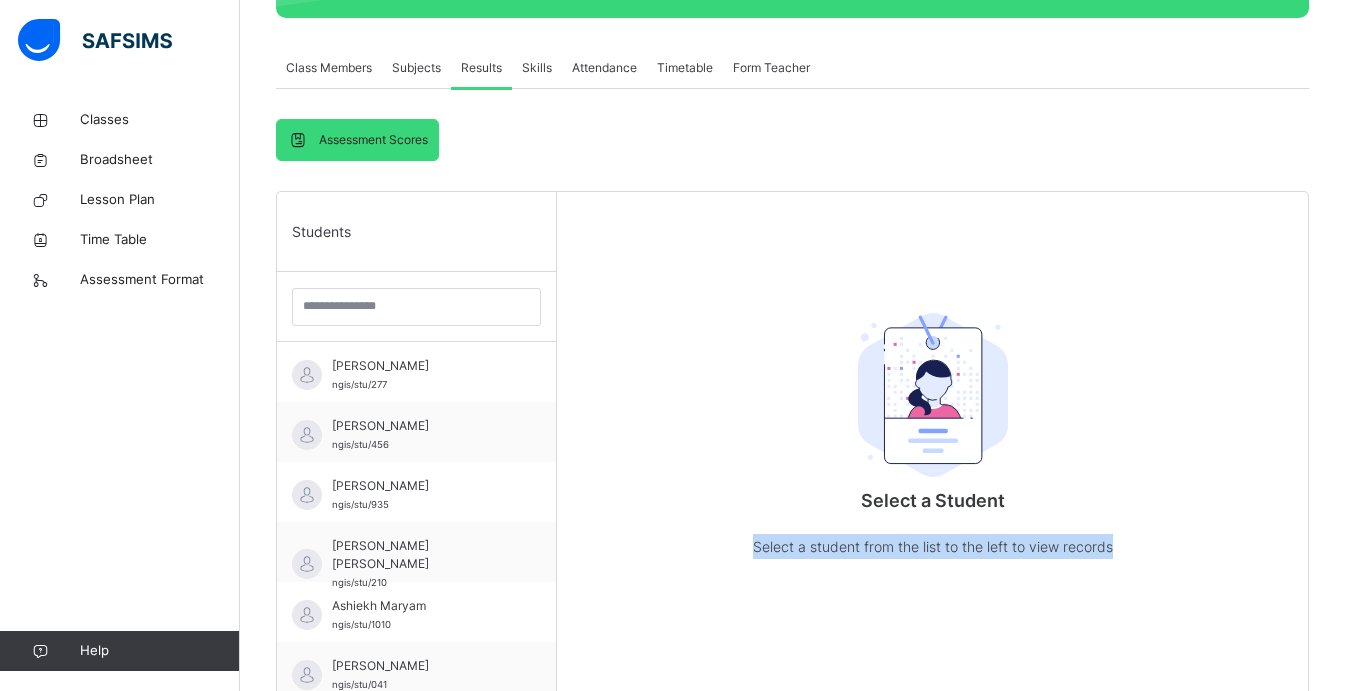 click on "Back  / Yr 4 Orange Yr 4 Orange Year Four  Third Term 2024-2025 Class Members Subjects Results Skills Attendance Timetable Form Teacher Results More Options   16  Students in class Download Pdf Report Excel Report View subject profile NIGERIA GHANA INTERNATIONAL SCHOOL Date: 10th Jul 2025, 1:29:16 pm Class Members Class:  Yr 4 Orange Total no. of Students:  16 Term:  Third Term Session:  2024-2025 S/NO Admission No. Last Name First Name Other Name 1 ngis/stu/277 Abbagana Farouk 2 ngis/stu/456 Abdulkadir Hafiz Mande 3 ngis/stu/935 Adam Rukayya 4 ngis/stu/210 Ahmed Muhammad  Musa 5 ngis/stu/1010 Ashiekh Maryam 6 ngis/stu/041 Babansulaimon Widad  Jolaade 7 ngis/stu/010 Bature Ahmad  Yusuf 8 ngis/stu/190 Hadi Kamil 9 ngis/stu/909 Ibrahim Amira 10 ngis/stu/1129 Ilogho Aldrich Osikhena 11 ngis/stu/096 Kwaha Zara  Kuve 12 ngis/stu/1124 Mannir Abubakar Bawa 13 ngis/stu/893 Nwachukwu Vanessa 14 ngis/stu/987 Ogaji Francesca Ojiebe 15 ngis/stu/667 Okusiriki Simon 16 ngis/stu/131 Olawuwo Firdaus  Omolewa Students Actions" at bounding box center (792, 358) 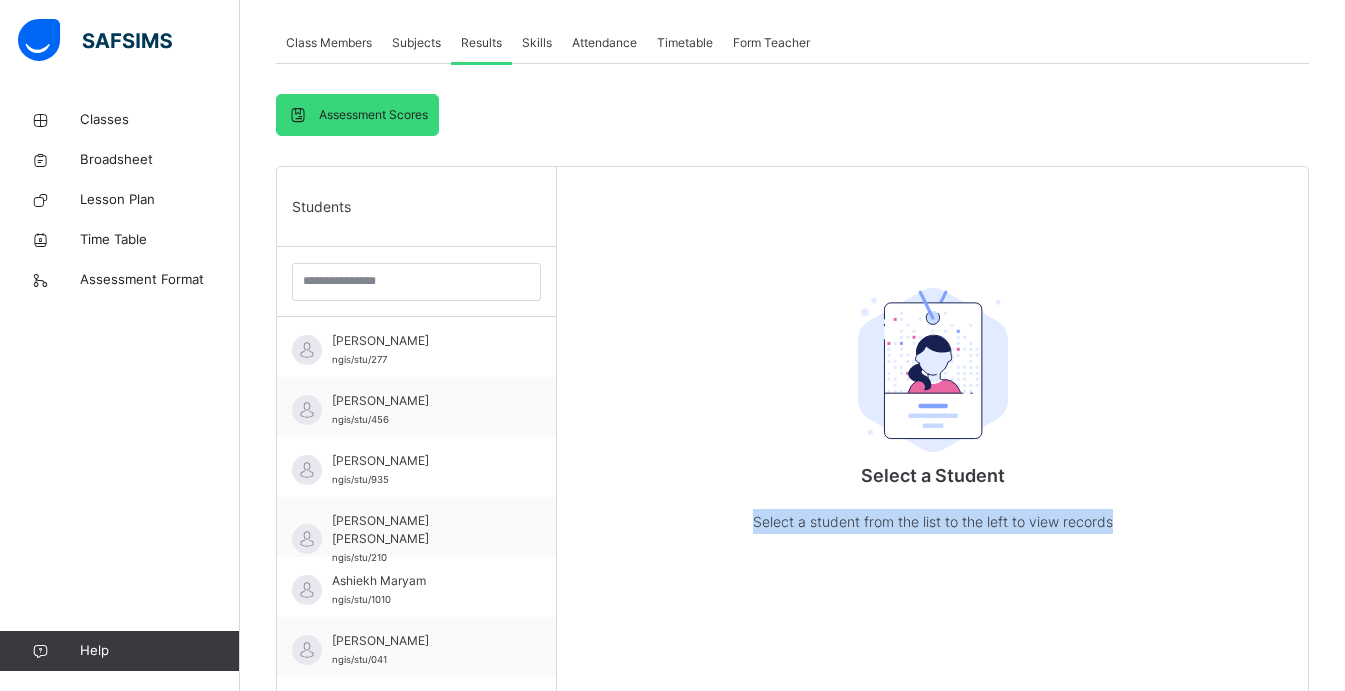 click on "Back  / Yr 4 Orange Yr 4 Orange Year Four  Third Term 2024-2025 Class Members Subjects Results Skills Attendance Timetable Form Teacher Results More Options   16  Students in class Download Pdf Report Excel Report View subject profile NIGERIA GHANA INTERNATIONAL SCHOOL Date: 10th Jul 2025, 1:29:16 pm Class Members Class:  Yr 4 Orange Total no. of Students:  16 Term:  Third Term Session:  2024-2025 S/NO Admission No. Last Name First Name Other Name 1 ngis/stu/277 Abbagana Farouk 2 ngis/stu/456 Abdulkadir Hafiz Mande 3 ngis/stu/935 Adam Rukayya 4 ngis/stu/210 Ahmed Muhammad  Musa 5 ngis/stu/1010 Ashiekh Maryam 6 ngis/stu/041 Babansulaimon Widad  Jolaade 7 ngis/stu/010 Bature Ahmad  Yusuf 8 ngis/stu/190 Hadi Kamil 9 ngis/stu/909 Ibrahim Amira 10 ngis/stu/1129 Ilogho Aldrich Osikhena 11 ngis/stu/096 Kwaha Zara  Kuve 12 ngis/stu/1124 Mannir Abubakar Bawa 13 ngis/stu/893 Nwachukwu Vanessa 14 ngis/stu/987 Ogaji Francesca Ojiebe 15 ngis/stu/667 Okusiriki Simon 16 ngis/stu/131 Olawuwo Firdaus  Omolewa Students Actions" at bounding box center [792, 333] 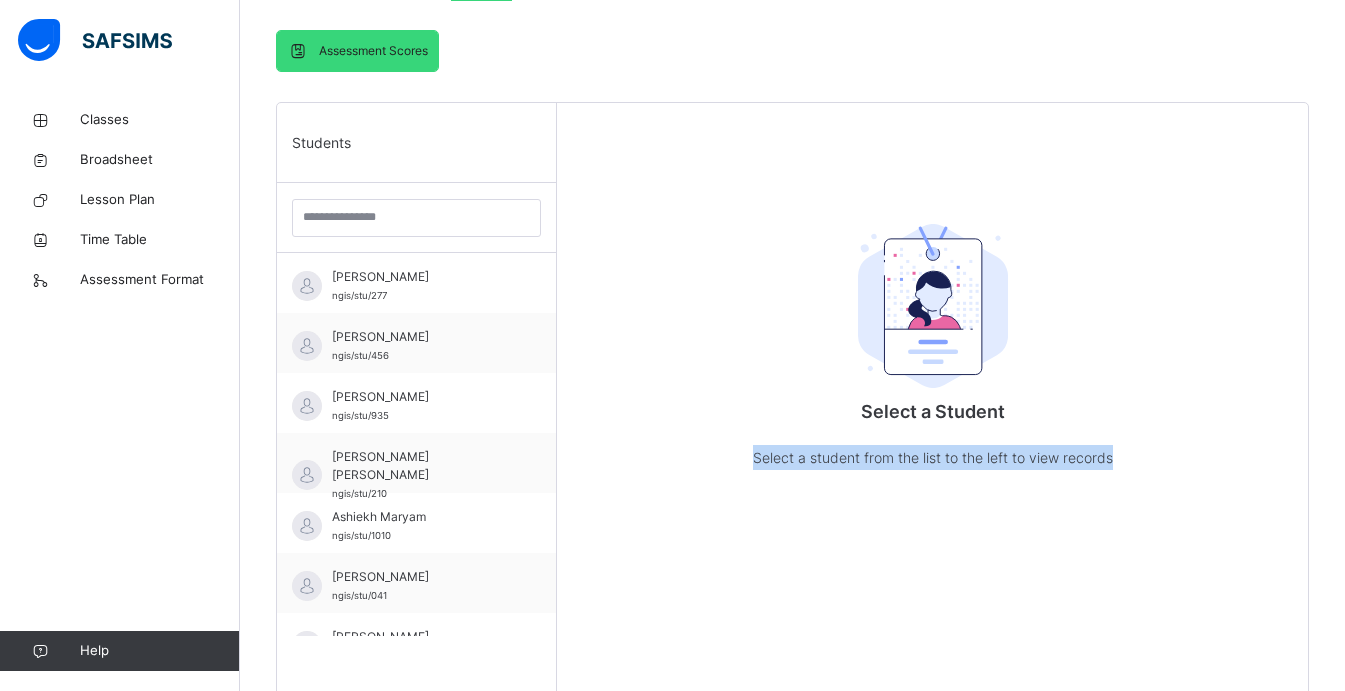 click on "Back  / Yr 4 Orange Yr 4 Orange Year Four  Third Term 2024-2025 Class Members Subjects Results Skills Attendance Timetable Form Teacher Results More Options   16  Students in class Download Pdf Report Excel Report View subject profile NIGERIA GHANA INTERNATIONAL SCHOOL Date: 10th Jul 2025, 1:29:16 pm Class Members Class:  Yr 4 Orange Total no. of Students:  16 Term:  Third Term Session:  2024-2025 S/NO Admission No. Last Name First Name Other Name 1 ngis/stu/277 Abbagana Farouk 2 ngis/stu/456 Abdulkadir Hafiz Mande 3 ngis/stu/935 Adam Rukayya 4 ngis/stu/210 Ahmed Muhammad  Musa 5 ngis/stu/1010 Ashiekh Maryam 6 ngis/stu/041 Babansulaimon Widad  Jolaade 7 ngis/stu/010 Bature Ahmad  Yusuf 8 ngis/stu/190 Hadi Kamil 9 ngis/stu/909 Ibrahim Amira 10 ngis/stu/1129 Ilogho Aldrich Osikhena 11 ngis/stu/096 Kwaha Zara  Kuve 12 ngis/stu/1124 Mannir Abubakar Bawa 13 ngis/stu/893 Nwachukwu Vanessa 14 ngis/stu/987 Ogaji Francesca Ojiebe 15 ngis/stu/667 Okusiriki Simon 16 ngis/stu/131 Olawuwo Firdaus  Omolewa Students Actions" at bounding box center [792, 269] 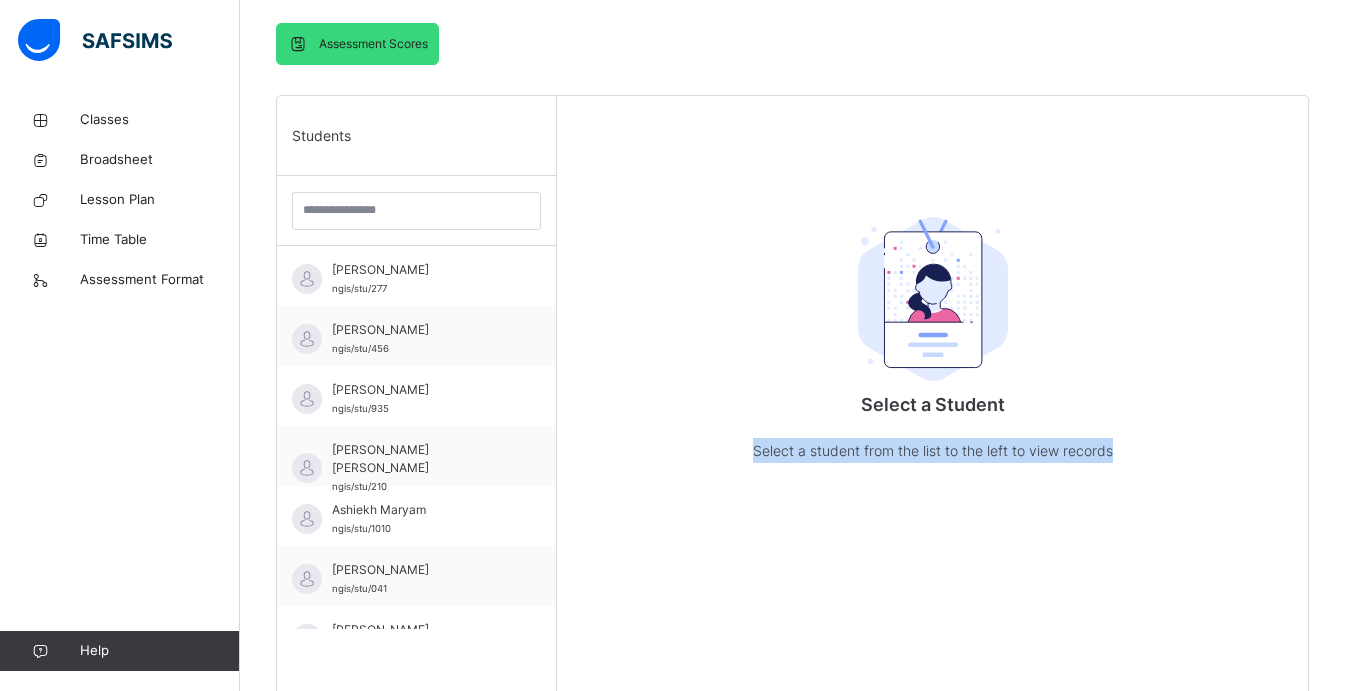 click on "Back  / Yr 4 Orange Yr 4 Orange Year Four  Third Term 2024-2025 Class Members Subjects Results Skills Attendance Timetable Form Teacher Results More Options   16  Students in class Download Pdf Report Excel Report View subject profile NIGERIA GHANA INTERNATIONAL SCHOOL Date: 10th Jul 2025, 1:29:16 pm Class Members Class:  Yr 4 Orange Total no. of Students:  16 Term:  Third Term Session:  2024-2025 S/NO Admission No. Last Name First Name Other Name 1 ngis/stu/277 Abbagana Farouk 2 ngis/stu/456 Abdulkadir Hafiz Mande 3 ngis/stu/935 Adam Rukayya 4 ngis/stu/210 Ahmed Muhammad  Musa 5 ngis/stu/1010 Ashiekh Maryam 6 ngis/stu/041 Babansulaimon Widad  Jolaade 7 ngis/stu/010 Bature Ahmad  Yusuf 8 ngis/stu/190 Hadi Kamil 9 ngis/stu/909 Ibrahim Amira 10 ngis/stu/1129 Ilogho Aldrich Osikhena 11 ngis/stu/096 Kwaha Zara  Kuve 12 ngis/stu/1124 Mannir Abubakar Bawa 13 ngis/stu/893 Nwachukwu Vanessa 14 ngis/stu/987 Ogaji Francesca Ojiebe 15 ngis/stu/667 Okusiriki Simon 16 ngis/stu/131 Olawuwo Firdaus  Omolewa Students Actions" at bounding box center (792, 262) 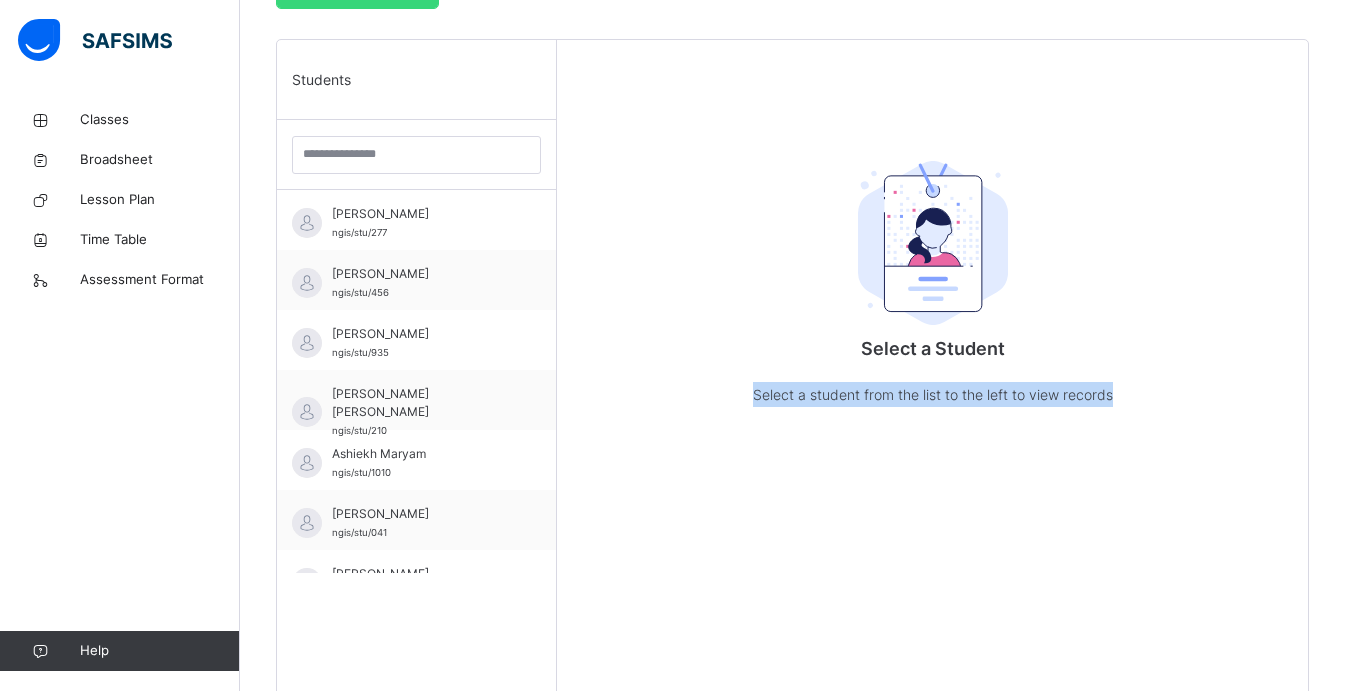 click on "Back  / Yr 4 Orange Yr 4 Orange Year Four  Third Term 2024-2025 Class Members Subjects Results Skills Attendance Timetable Form Teacher Results More Options   16  Students in class Download Pdf Report Excel Report View subject profile NIGERIA GHANA INTERNATIONAL SCHOOL Date: 10th Jul 2025, 1:29:16 pm Class Members Class:  Yr 4 Orange Total no. of Students:  16 Term:  Third Term Session:  2024-2025 S/NO Admission No. Last Name First Name Other Name 1 ngis/stu/277 Abbagana Farouk 2 ngis/stu/456 Abdulkadir Hafiz Mande 3 ngis/stu/935 Adam Rukayya 4 ngis/stu/210 Ahmed Muhammad  Musa 5 ngis/stu/1010 Ashiekh Maryam 6 ngis/stu/041 Babansulaimon Widad  Jolaade 7 ngis/stu/010 Bature Ahmad  Yusuf 8 ngis/stu/190 Hadi Kamil 9 ngis/stu/909 Ibrahim Amira 10 ngis/stu/1129 Ilogho Aldrich Osikhena 11 ngis/stu/096 Kwaha Zara  Kuve 12 ngis/stu/1124 Mannir Abubakar Bawa 13 ngis/stu/893 Nwachukwu Vanessa 14 ngis/stu/987 Ogaji Francesca Ojiebe 15 ngis/stu/667 Okusiriki Simon 16 ngis/stu/131 Olawuwo Firdaus  Omolewa Students Actions" at bounding box center [792, 206] 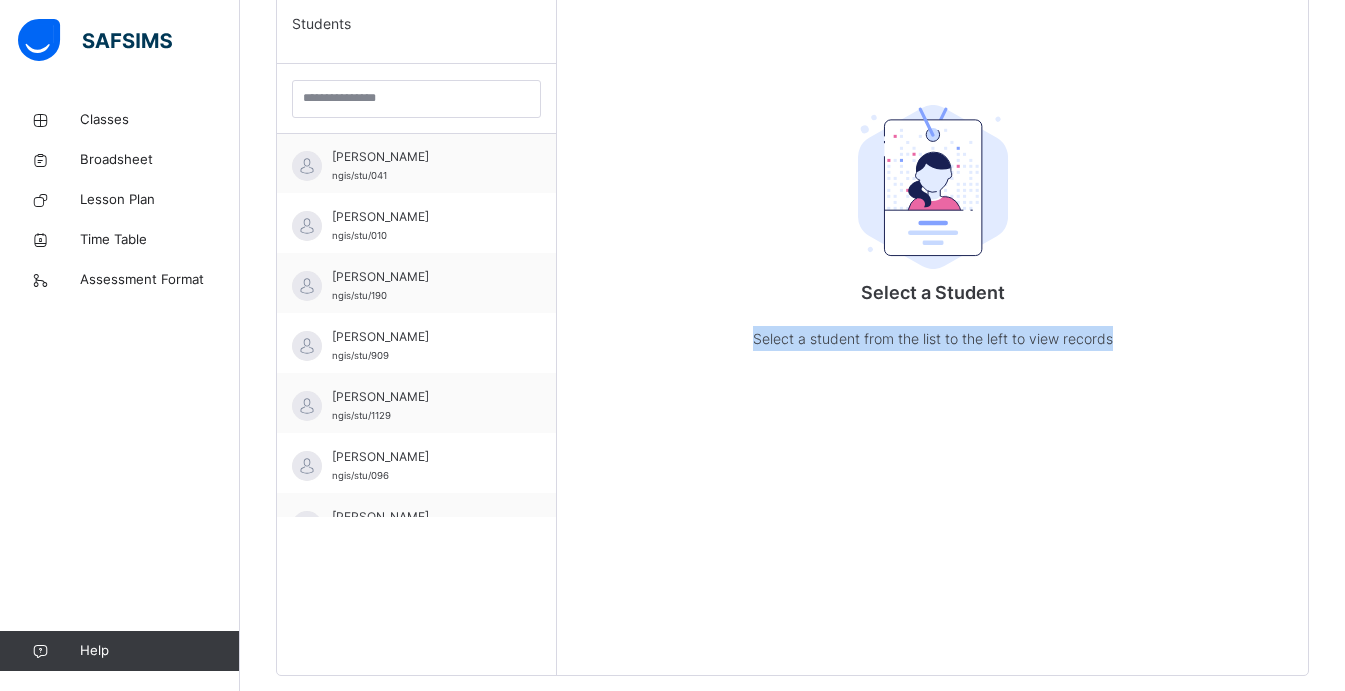 scroll, scrollTop: 320, scrollLeft: 0, axis: vertical 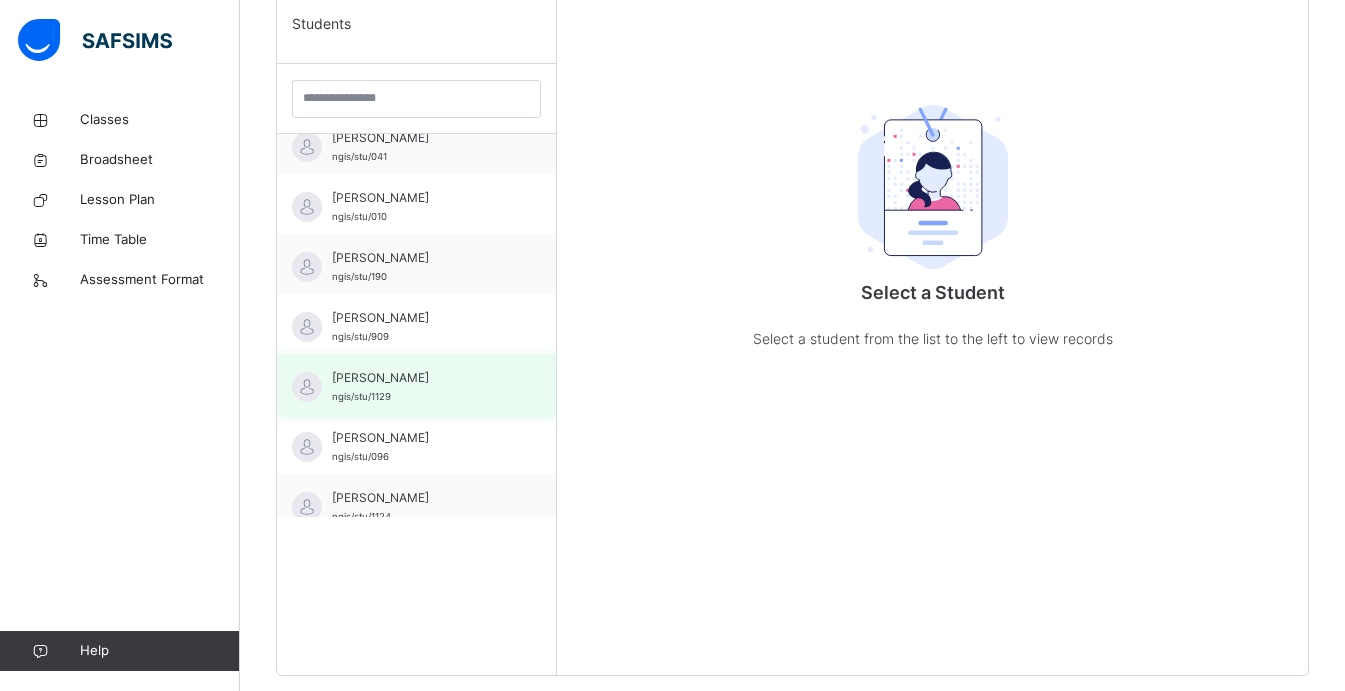 click on "[PERSON_NAME]" at bounding box center [421, 378] 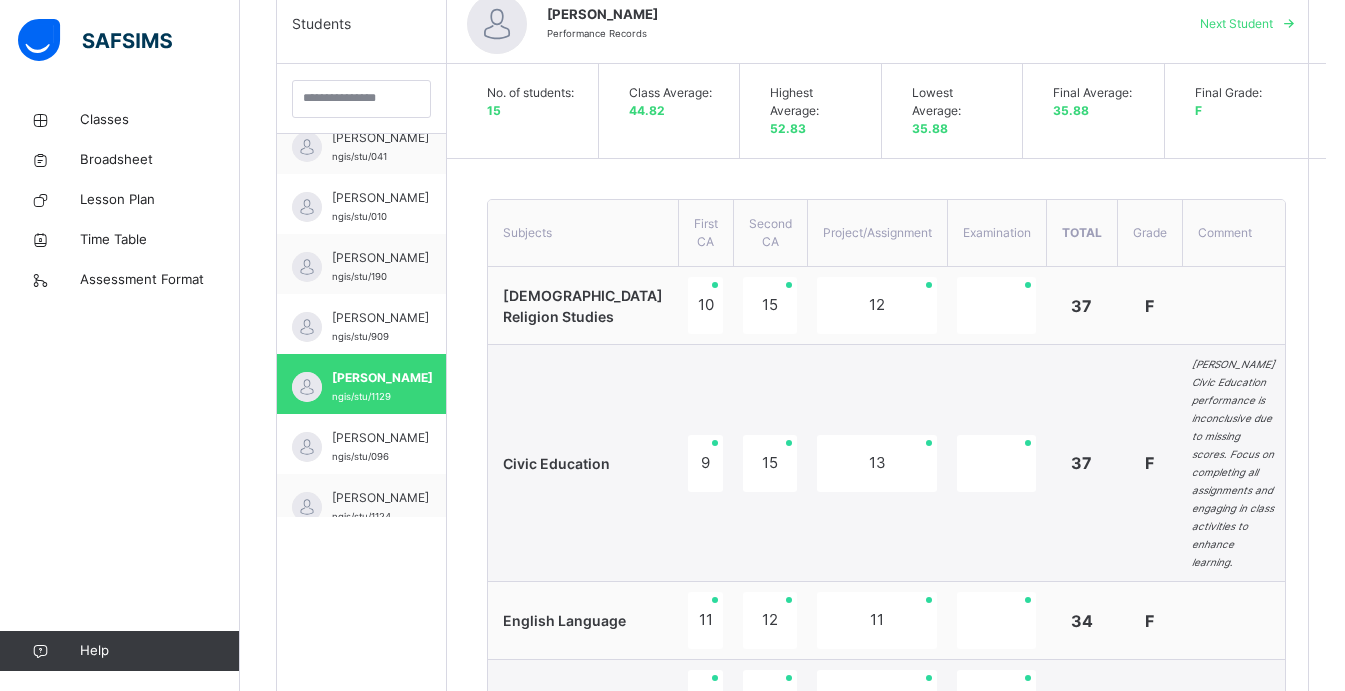 scroll, scrollTop: 1475, scrollLeft: 0, axis: vertical 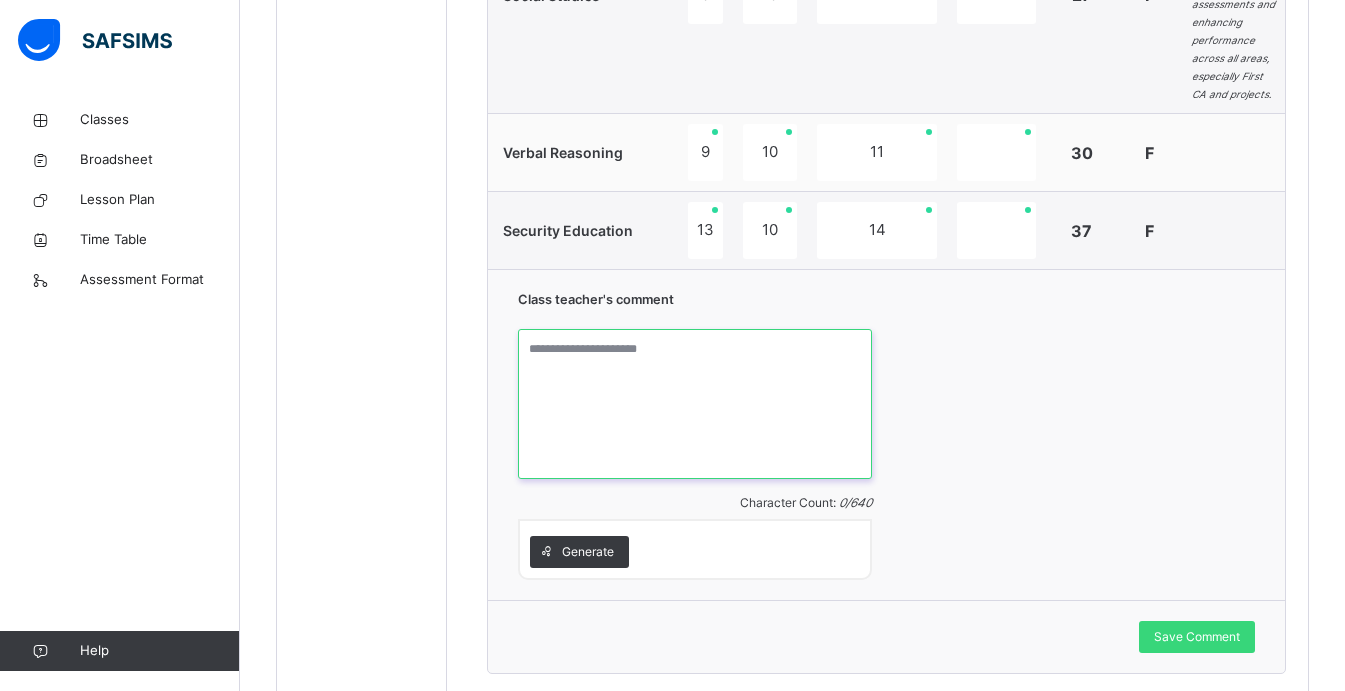 click at bounding box center (695, 404) 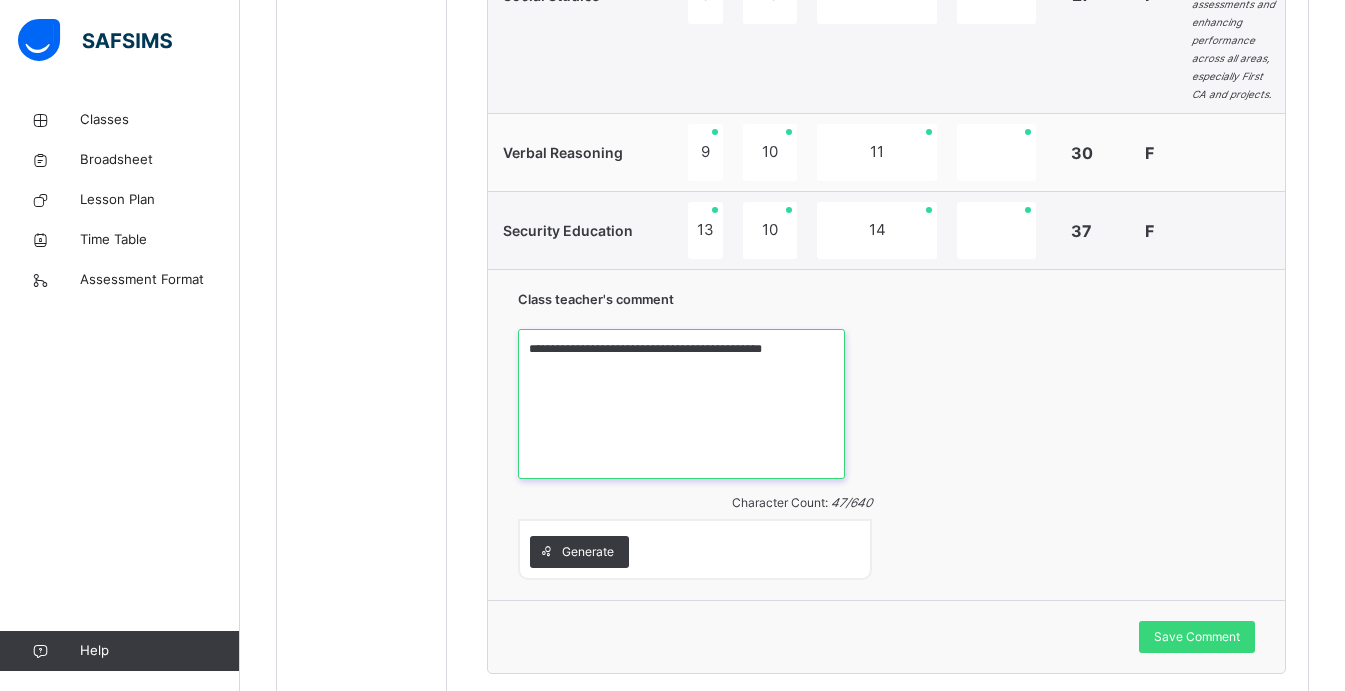 click on "**********" at bounding box center (681, 404) 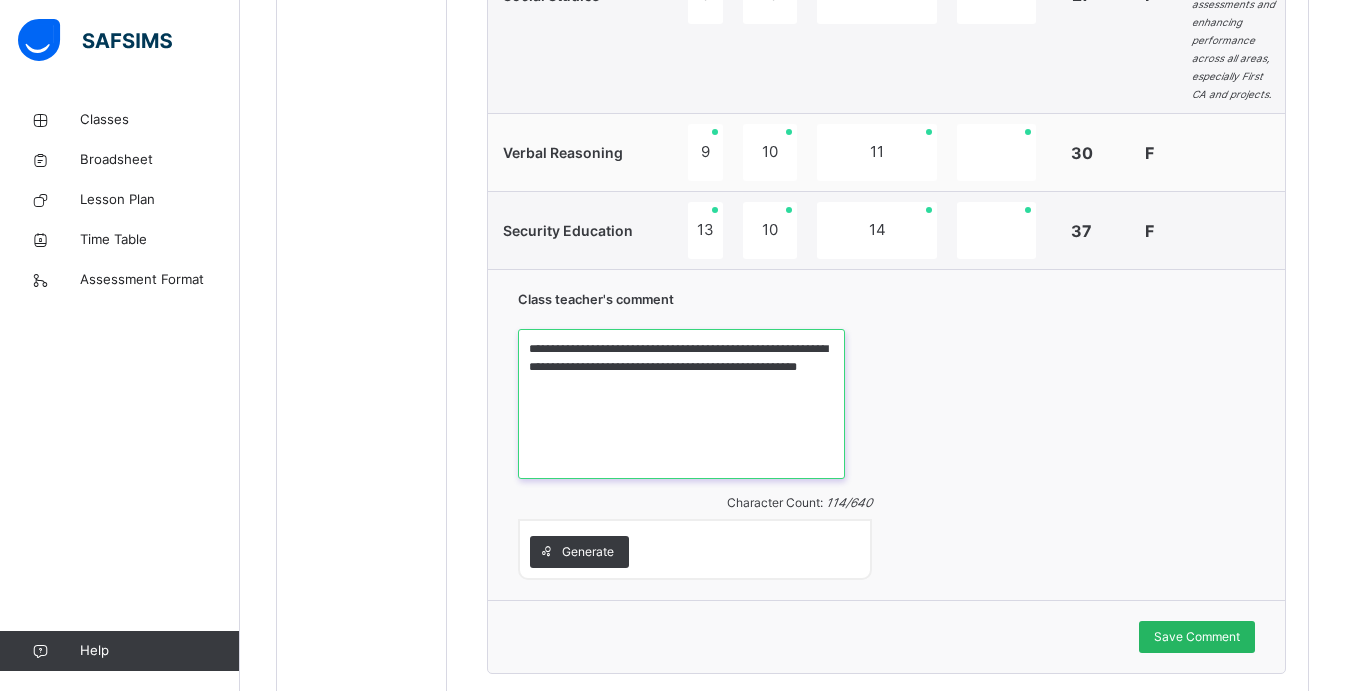 type on "**********" 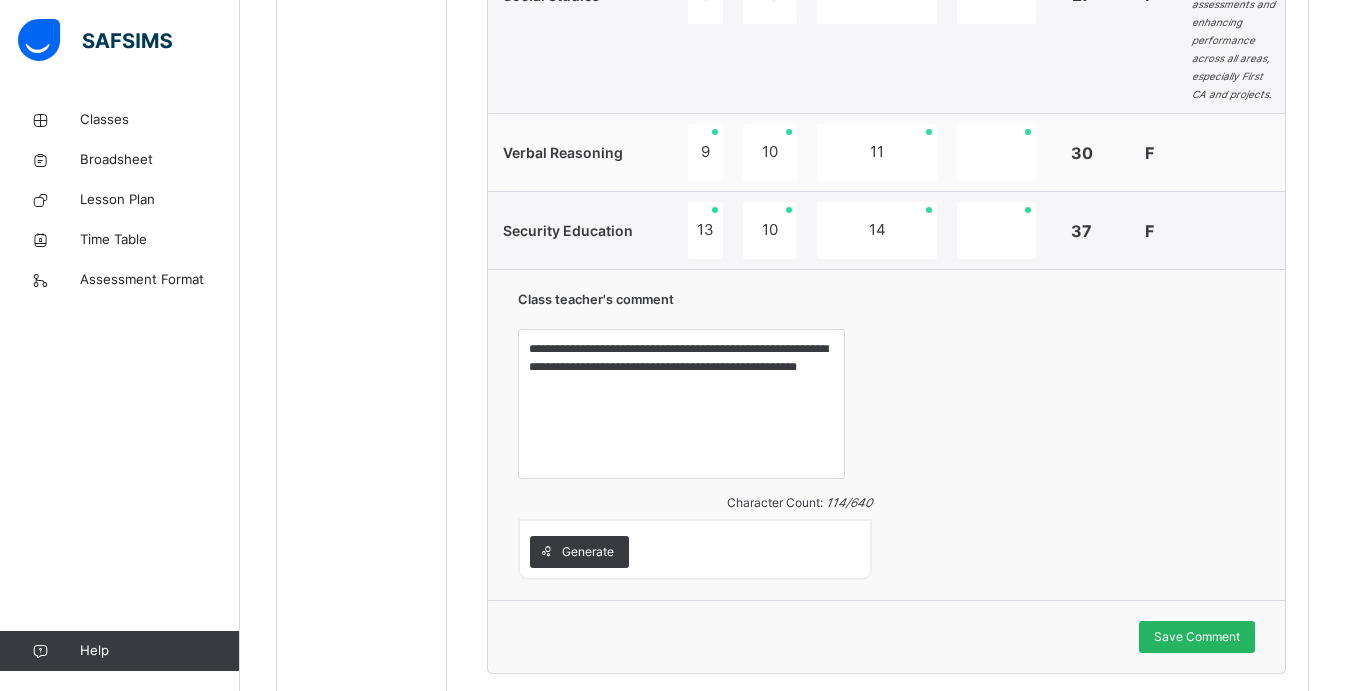 click on "Save Comment" at bounding box center [1197, 637] 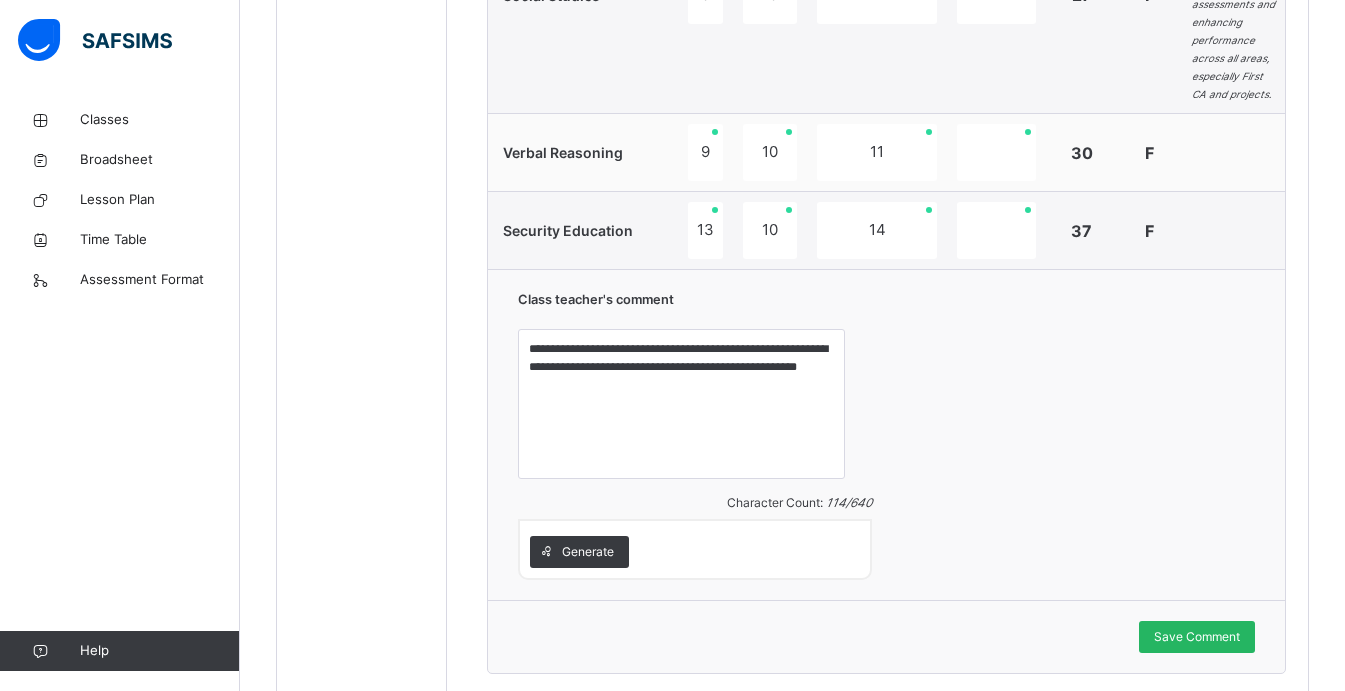 click on "Save Comment" at bounding box center [1197, 637] 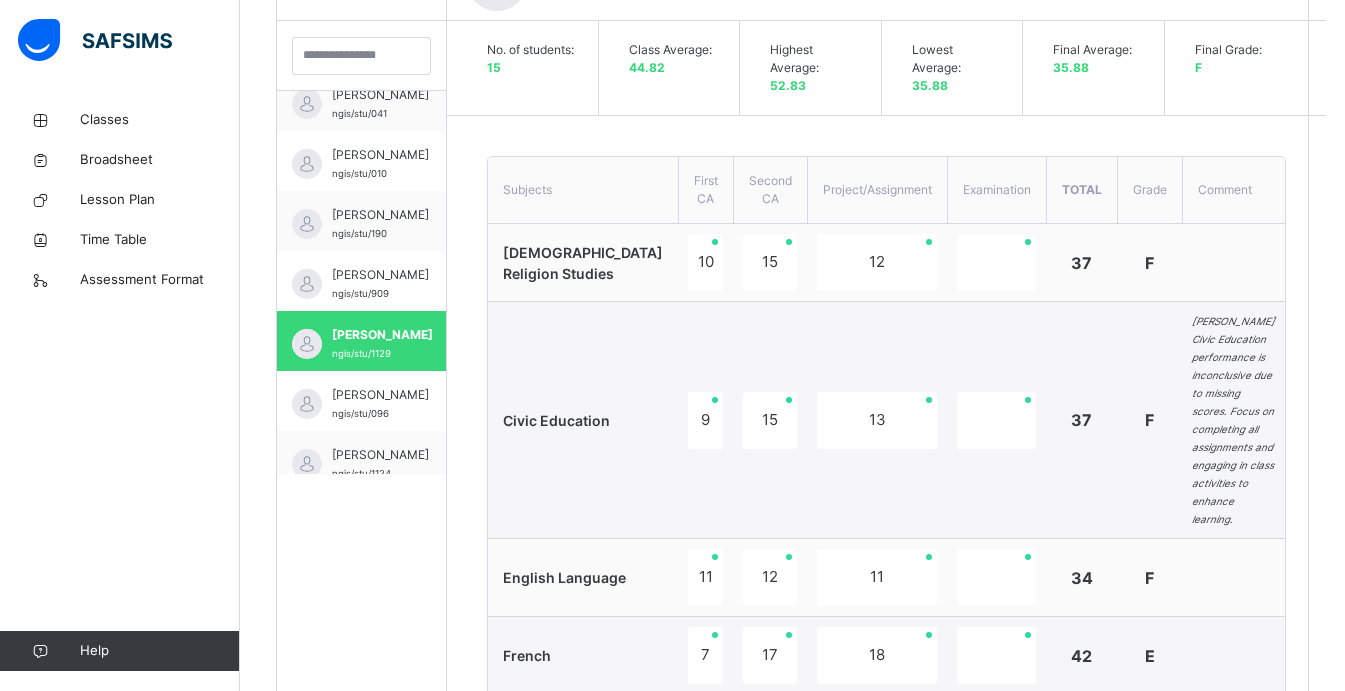 scroll, scrollTop: 572, scrollLeft: 0, axis: vertical 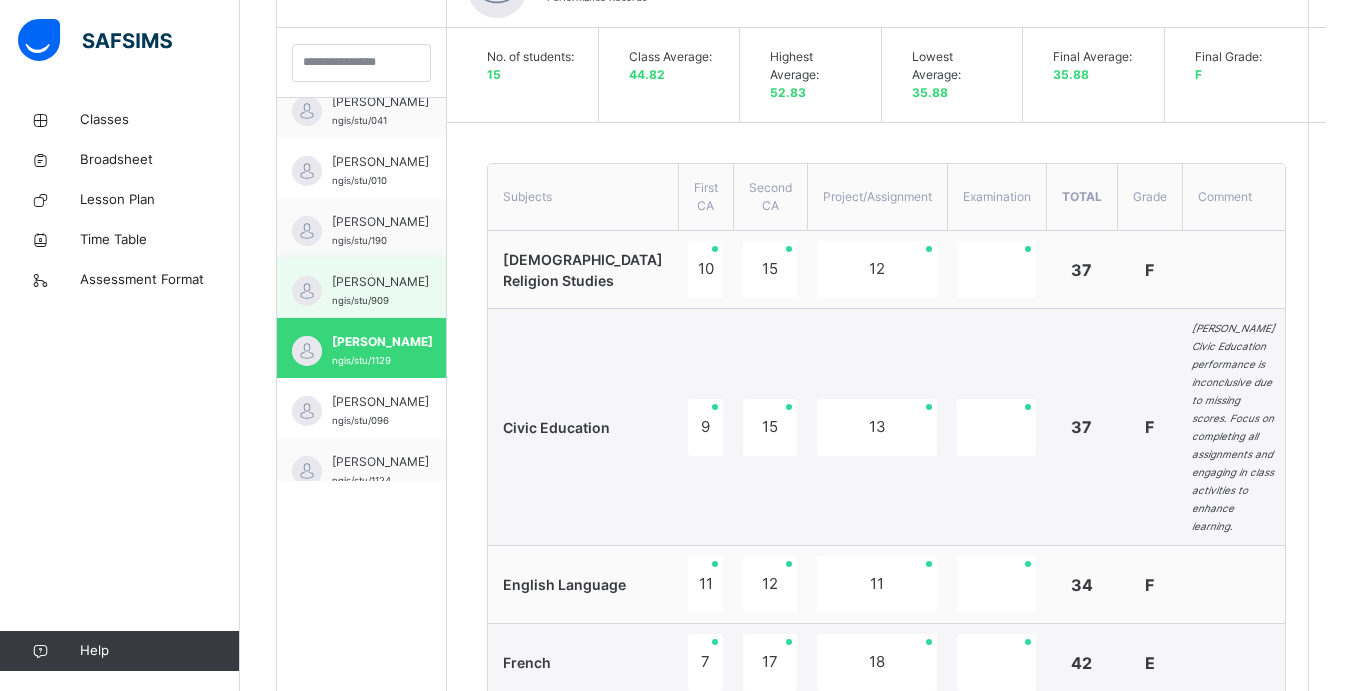 click on "[PERSON_NAME]" at bounding box center (380, 282) 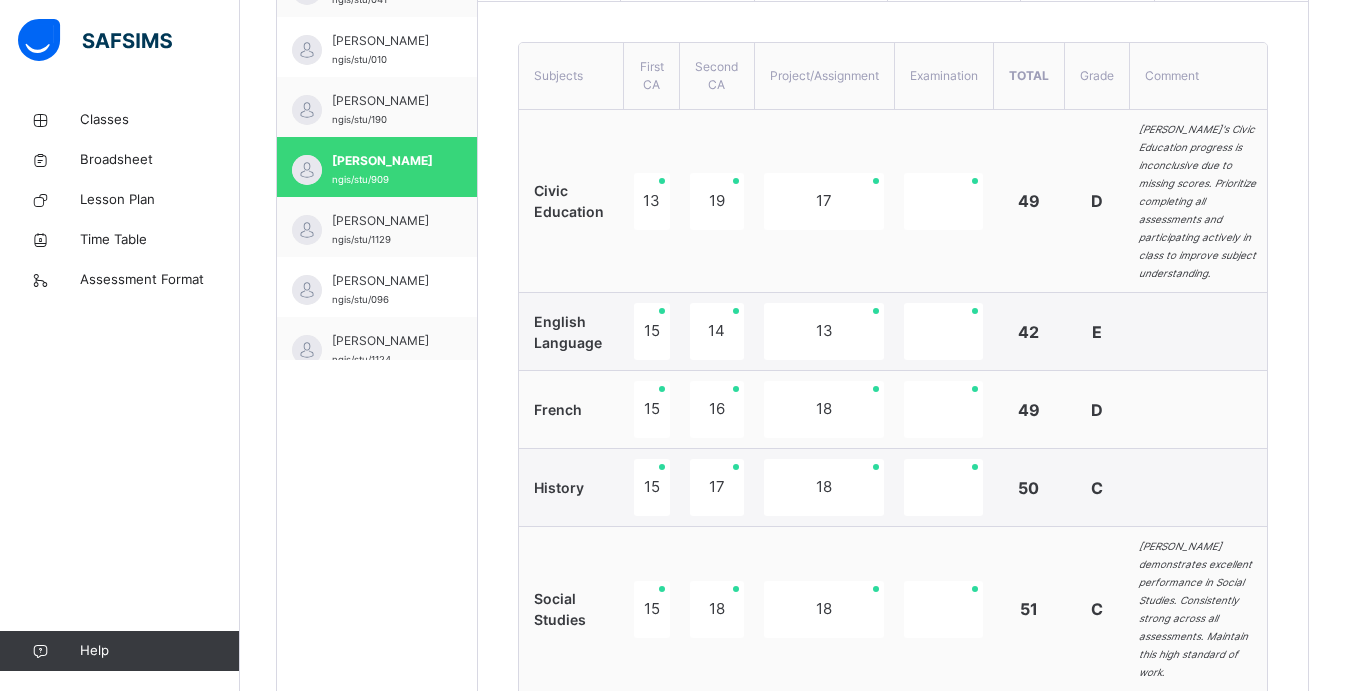 scroll, scrollTop: 563, scrollLeft: 0, axis: vertical 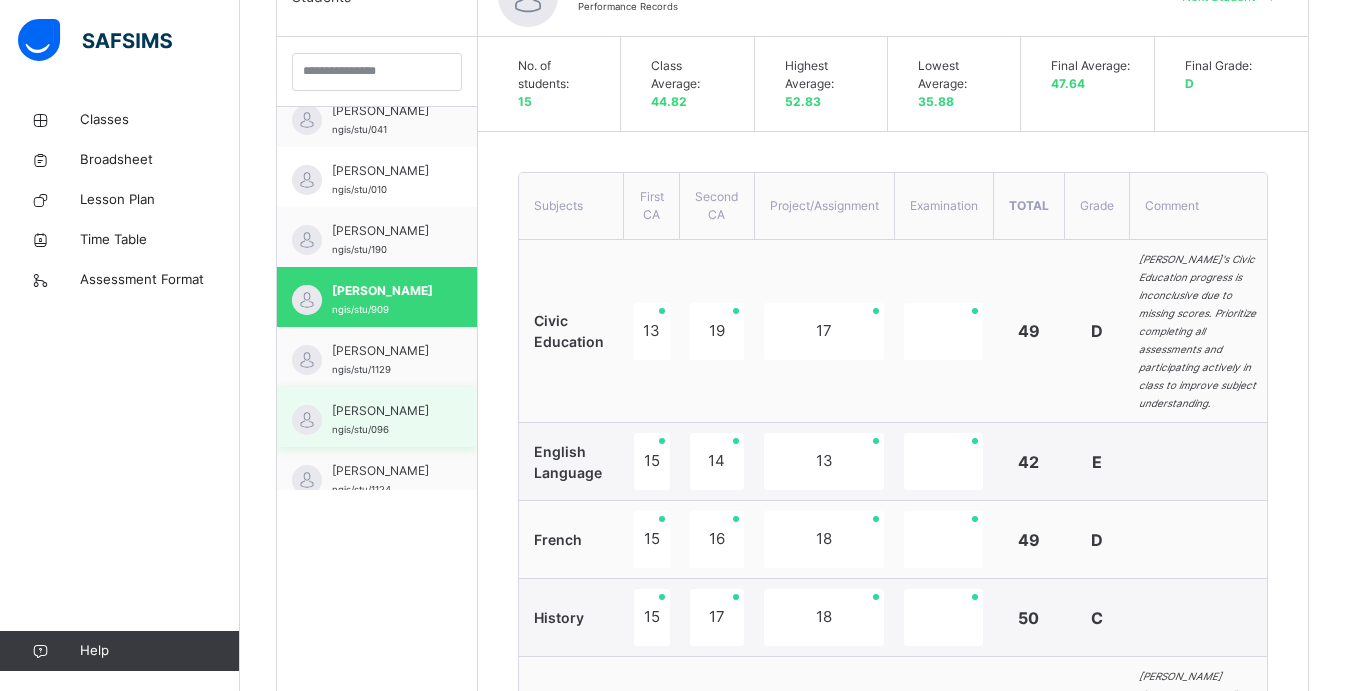 click on "ngis/stu/096" at bounding box center [360, 429] 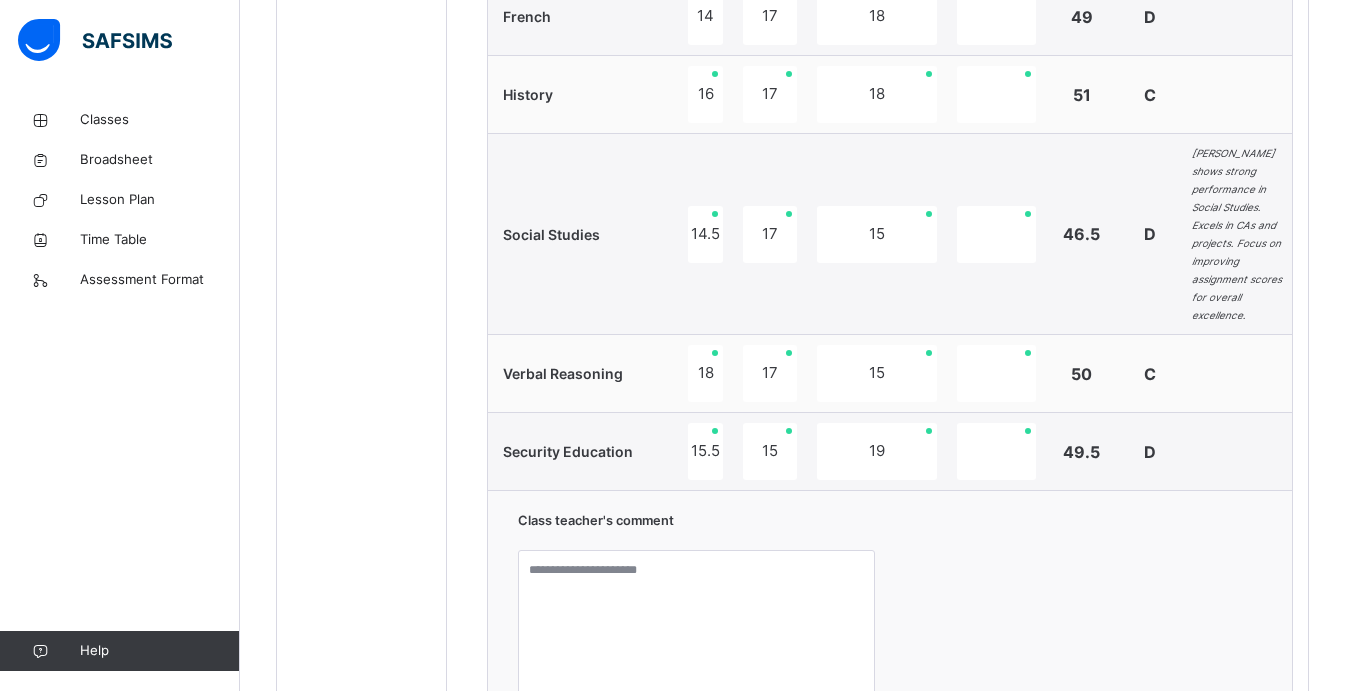 scroll, scrollTop: 1220, scrollLeft: 0, axis: vertical 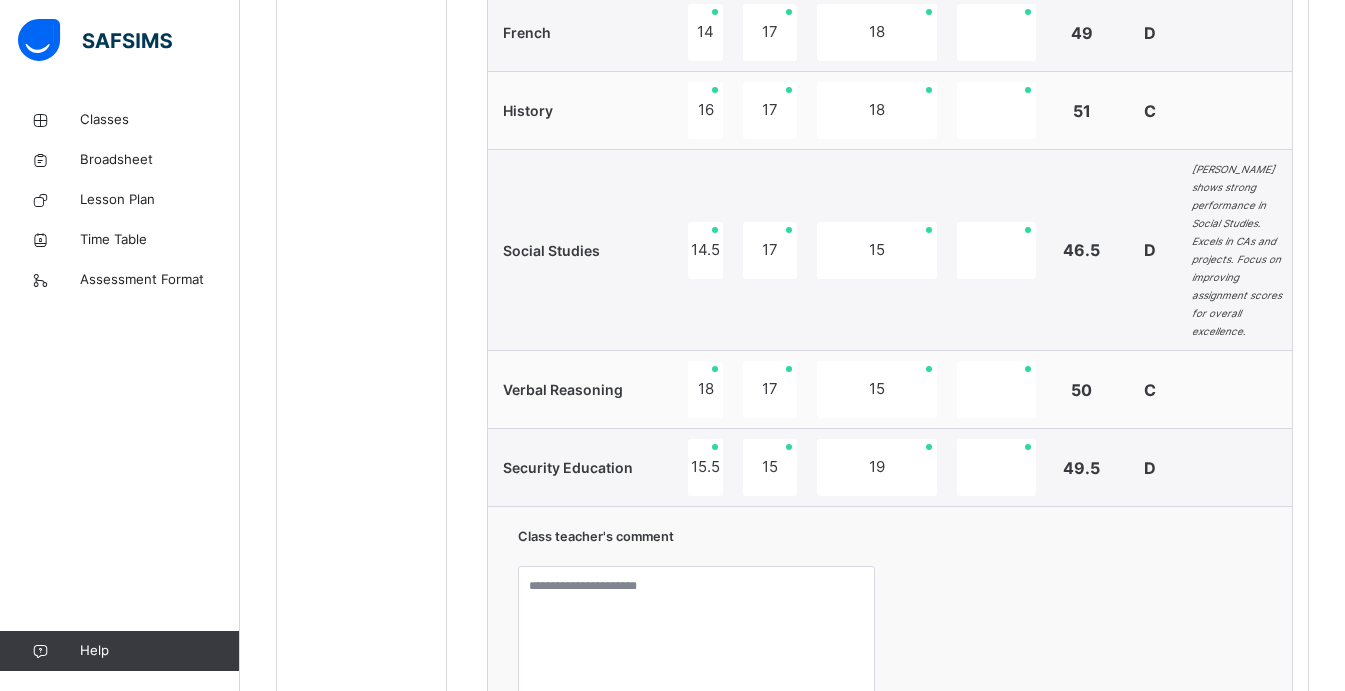 click on "Class teacher's comment Character Count:   0 / 640   Generate" at bounding box center [890, 671] 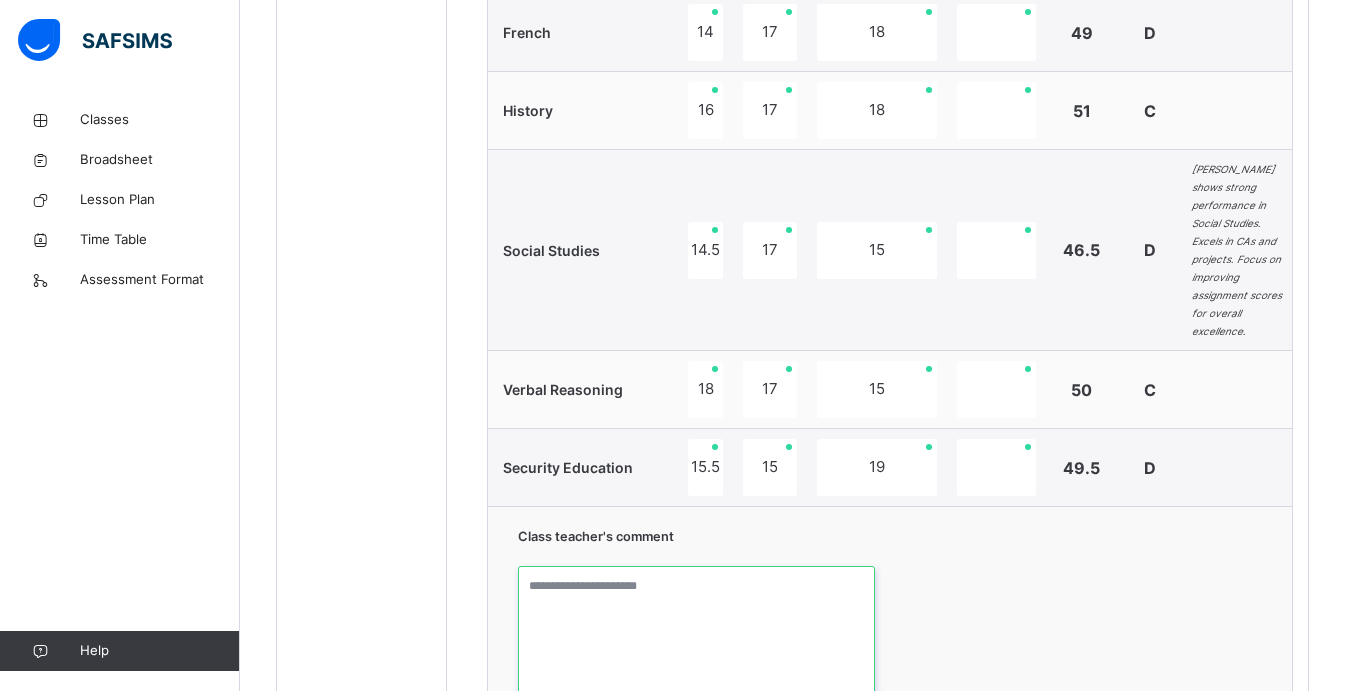 click at bounding box center [696, 641] 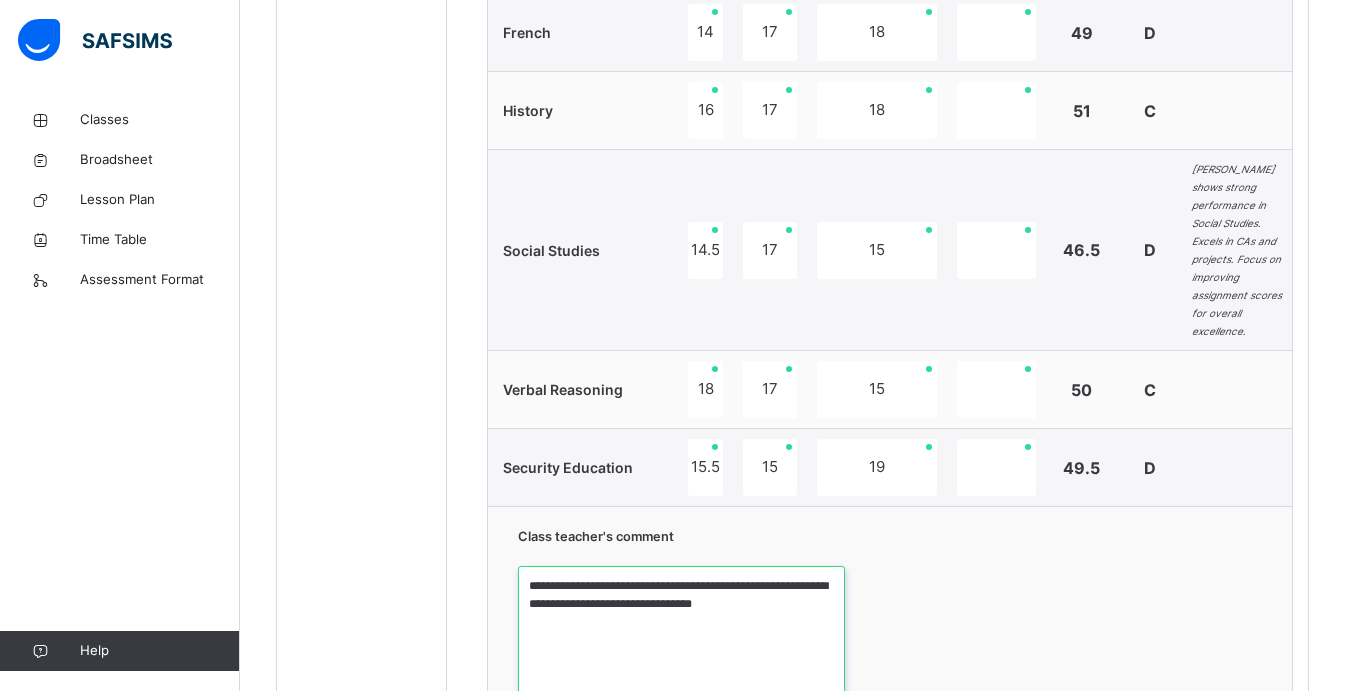 click on "**********" at bounding box center (681, 641) 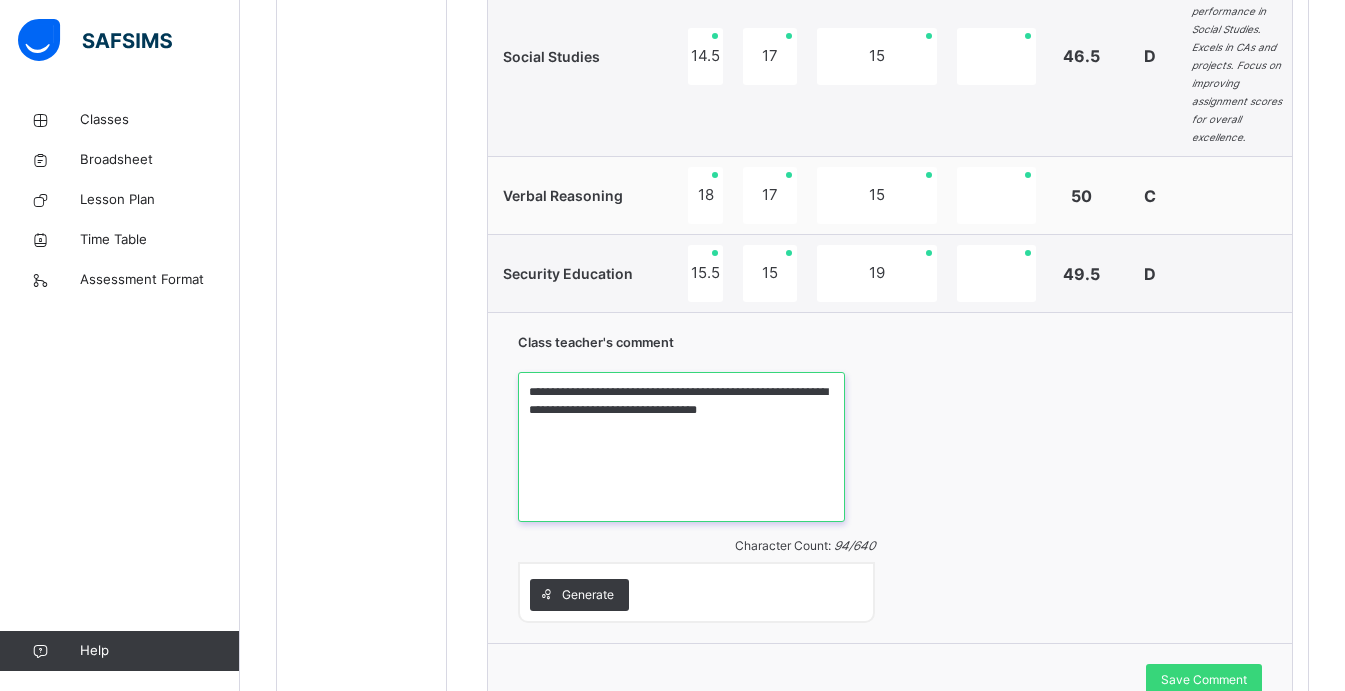 scroll, scrollTop: 1421, scrollLeft: 0, axis: vertical 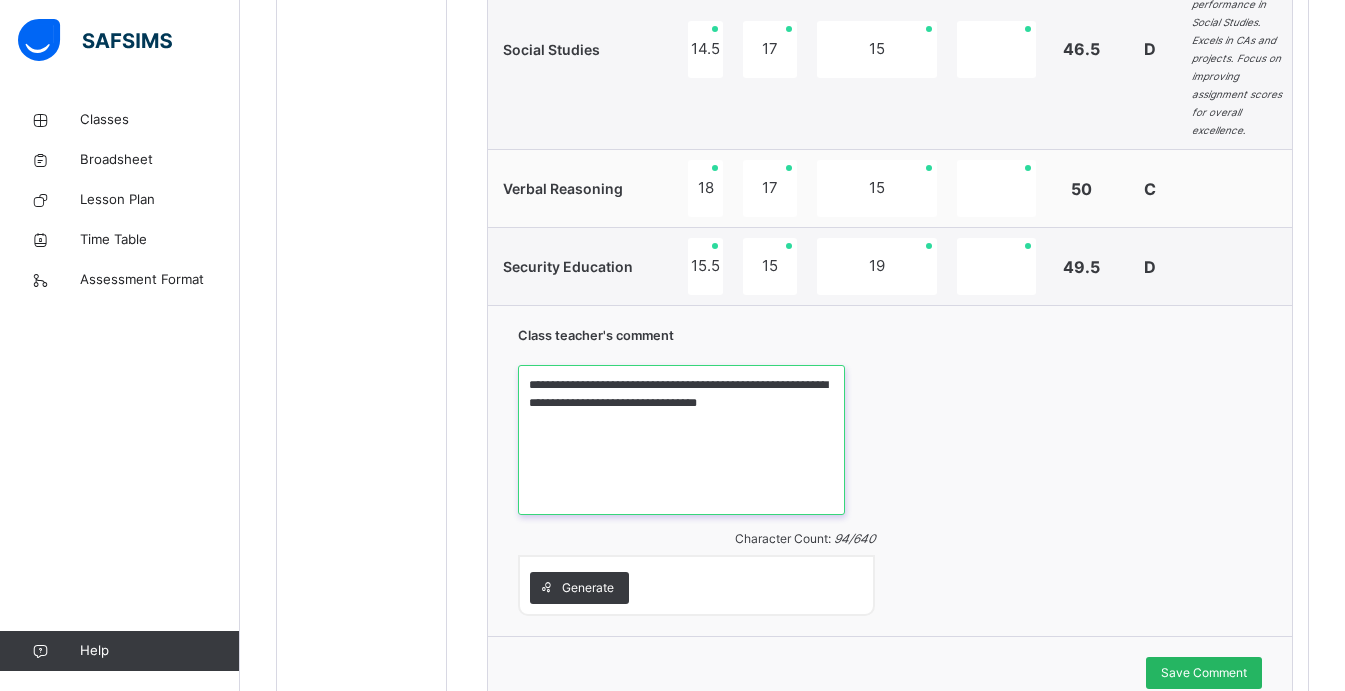 type on "**********" 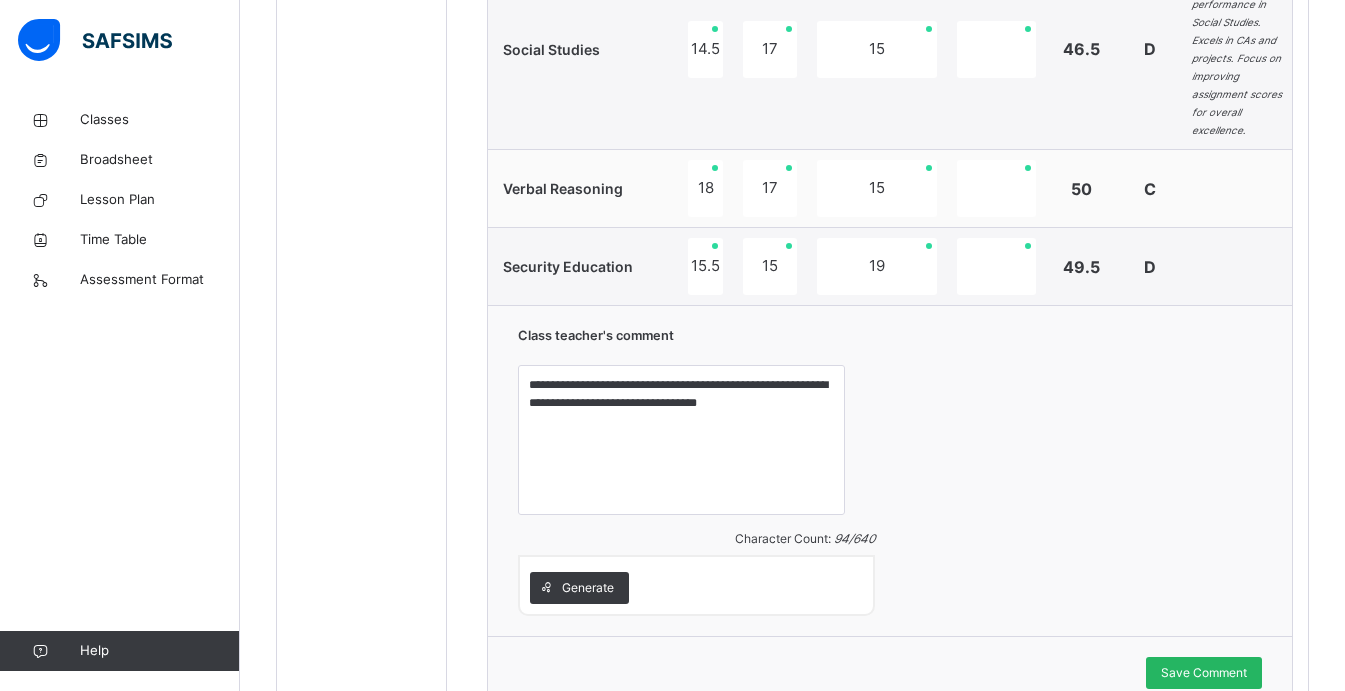 click on "Save Comment" at bounding box center (1204, 673) 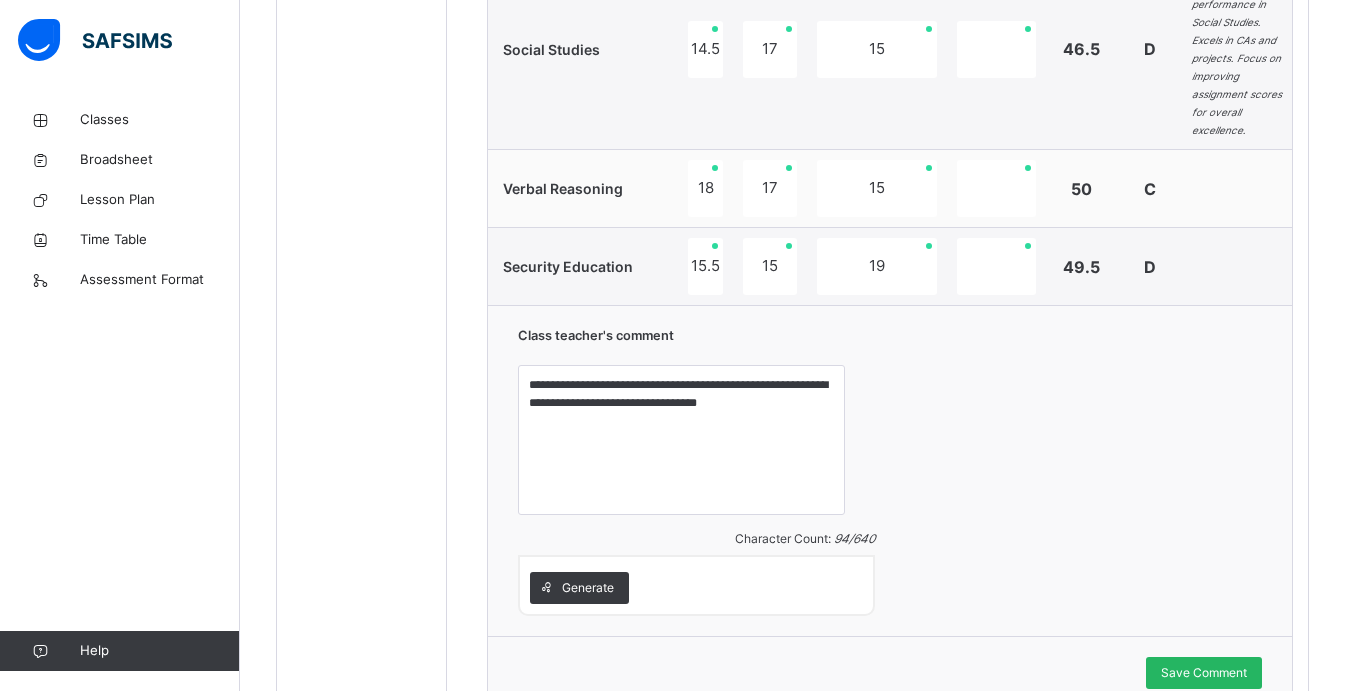 click on "Save Comment" at bounding box center [1204, 673] 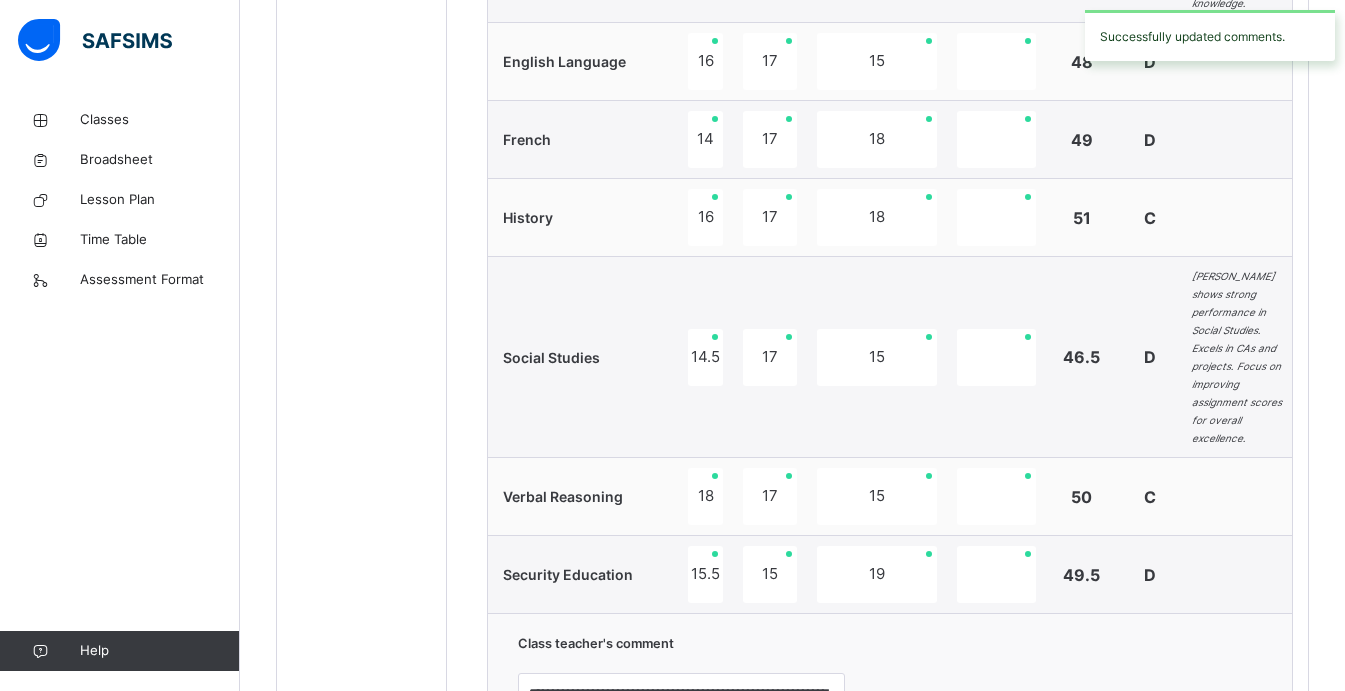 scroll, scrollTop: 1061, scrollLeft: 0, axis: vertical 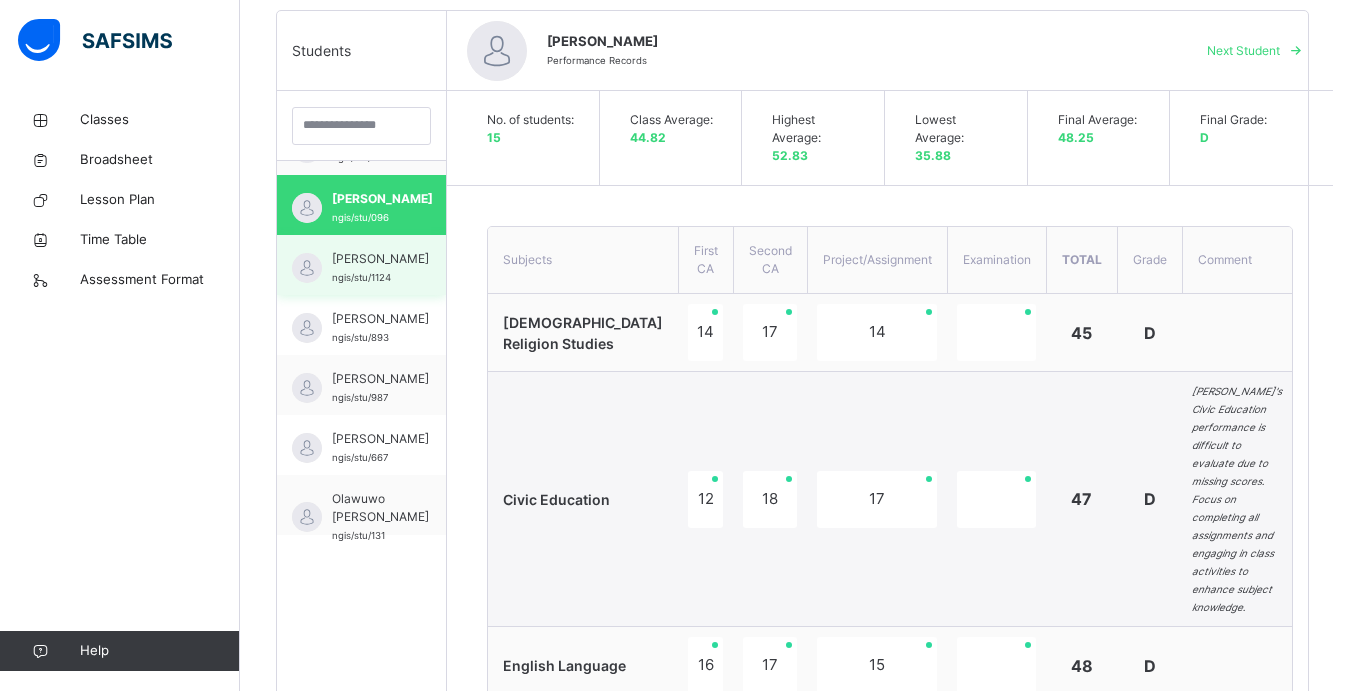 click on "[PERSON_NAME]" at bounding box center (380, 259) 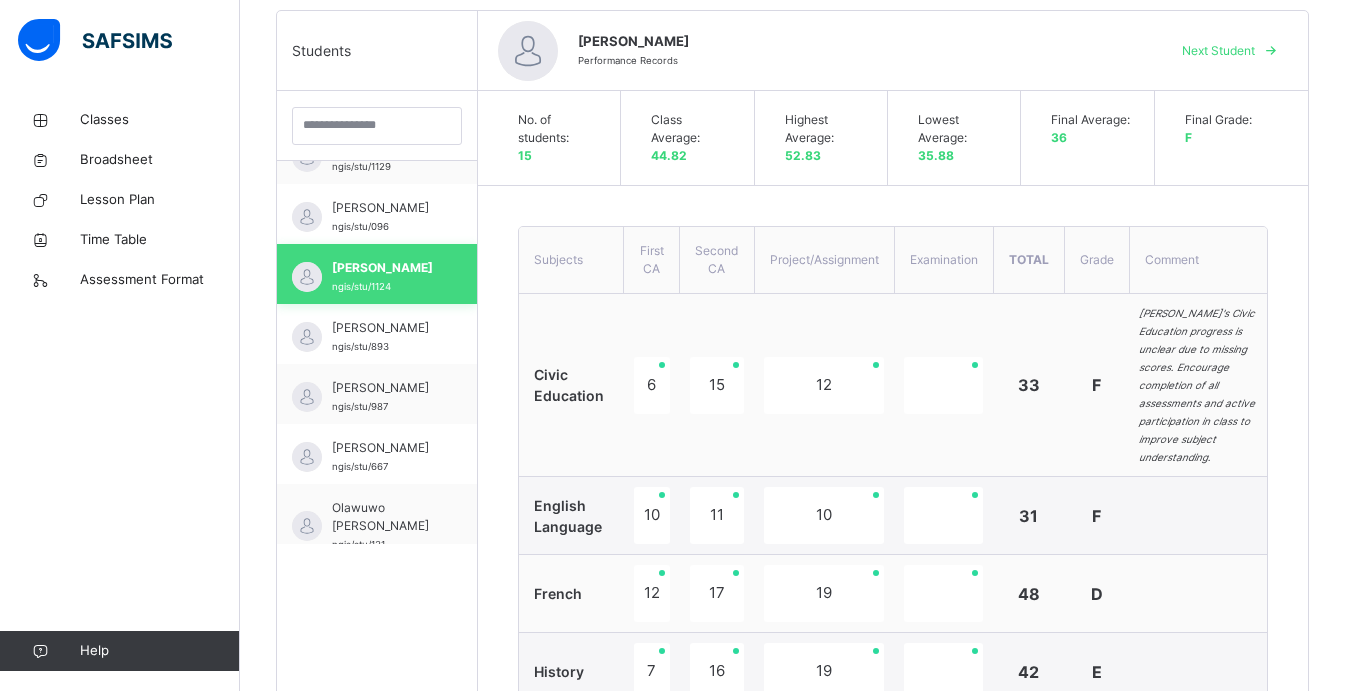 scroll, scrollTop: 586, scrollLeft: 0, axis: vertical 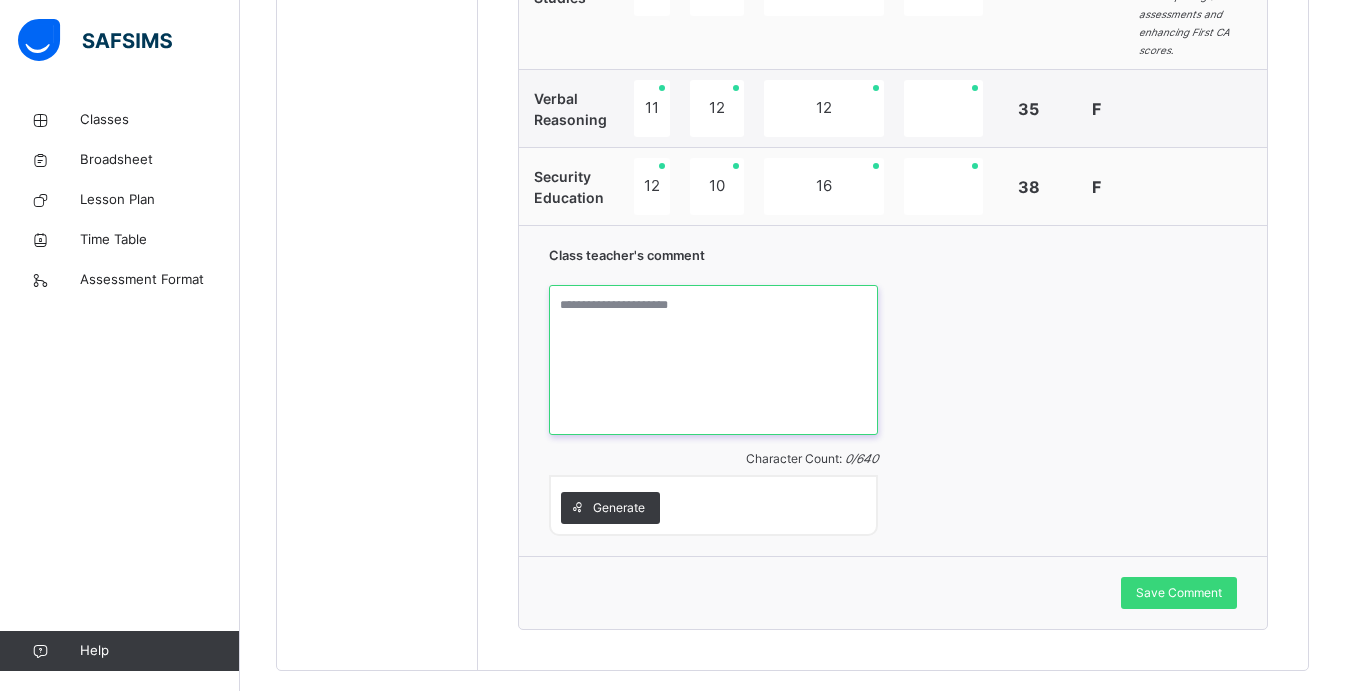 click at bounding box center (713, 360) 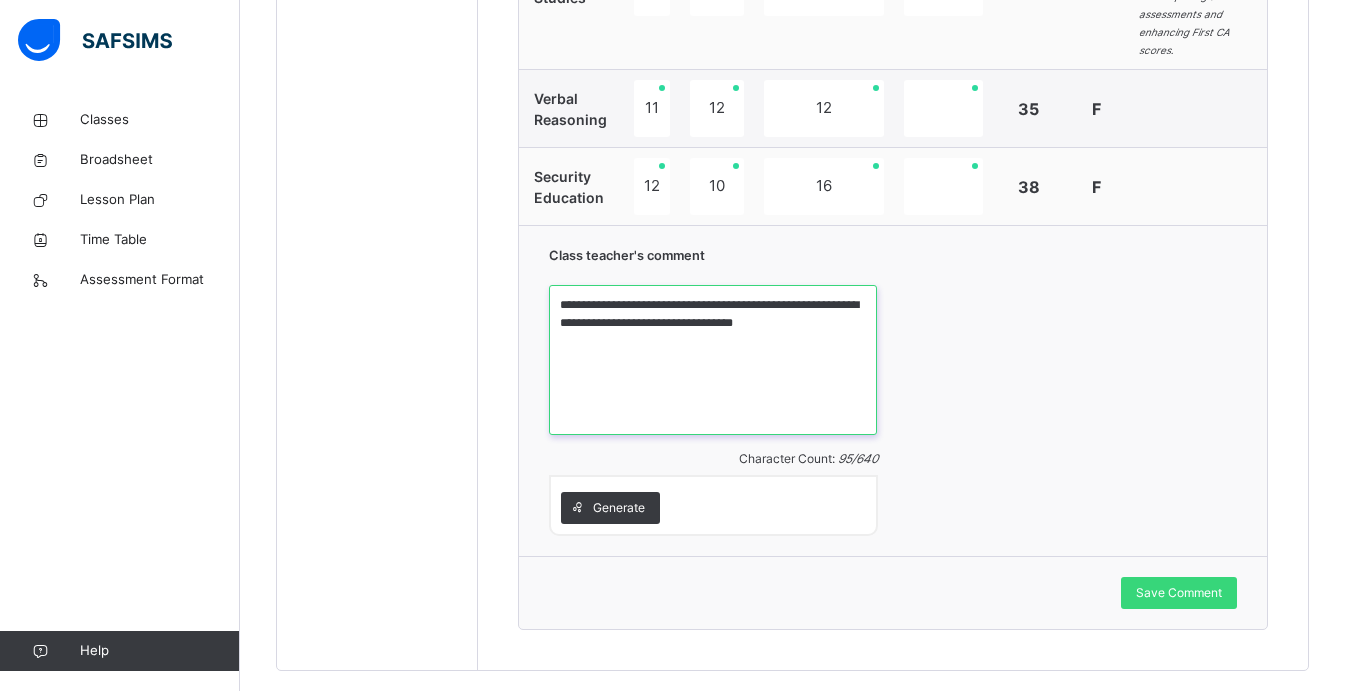click on "**********" at bounding box center (713, 360) 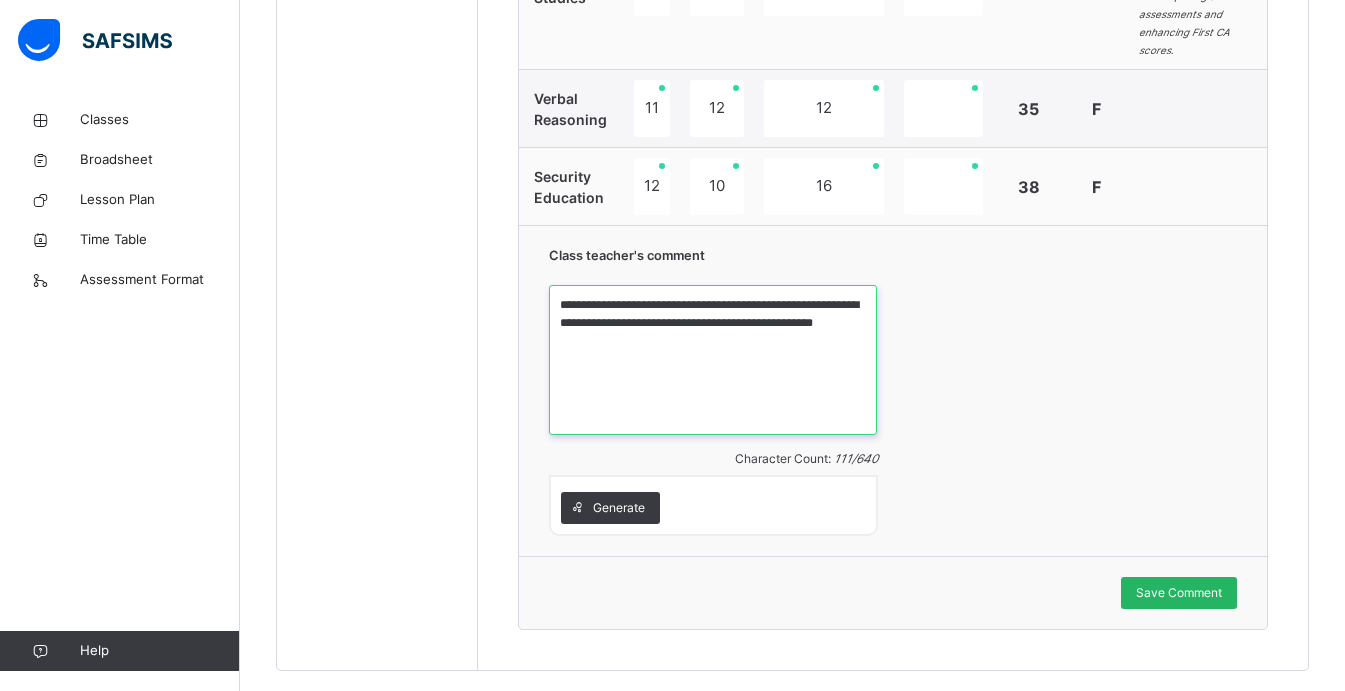 type on "**********" 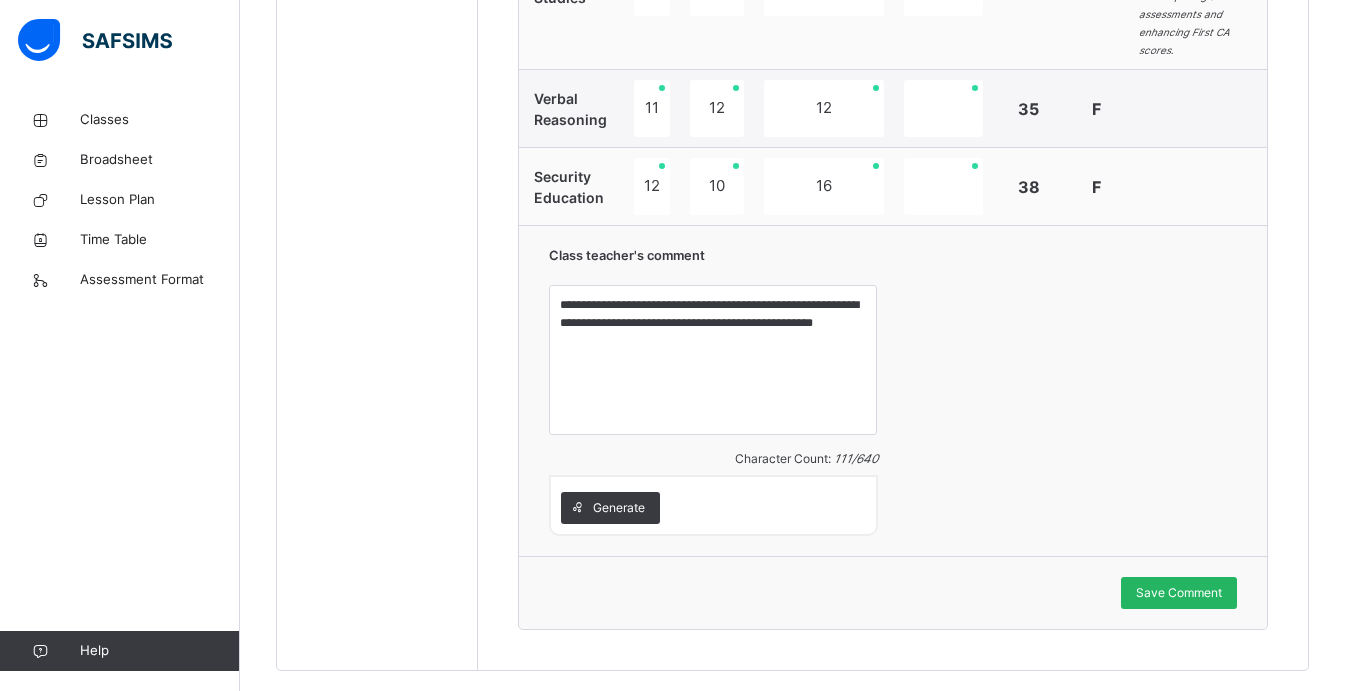 click on "Save Comment" at bounding box center (1179, 593) 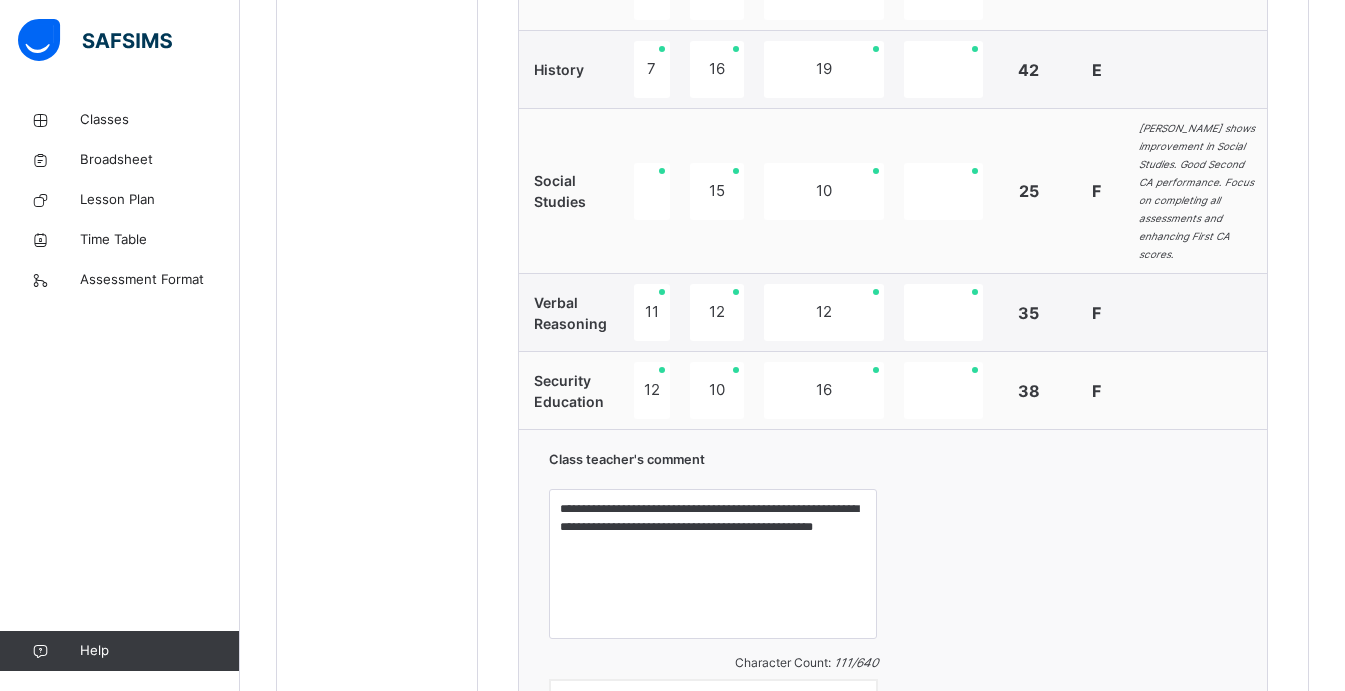 click on "×" at bounding box center [998, -1274] 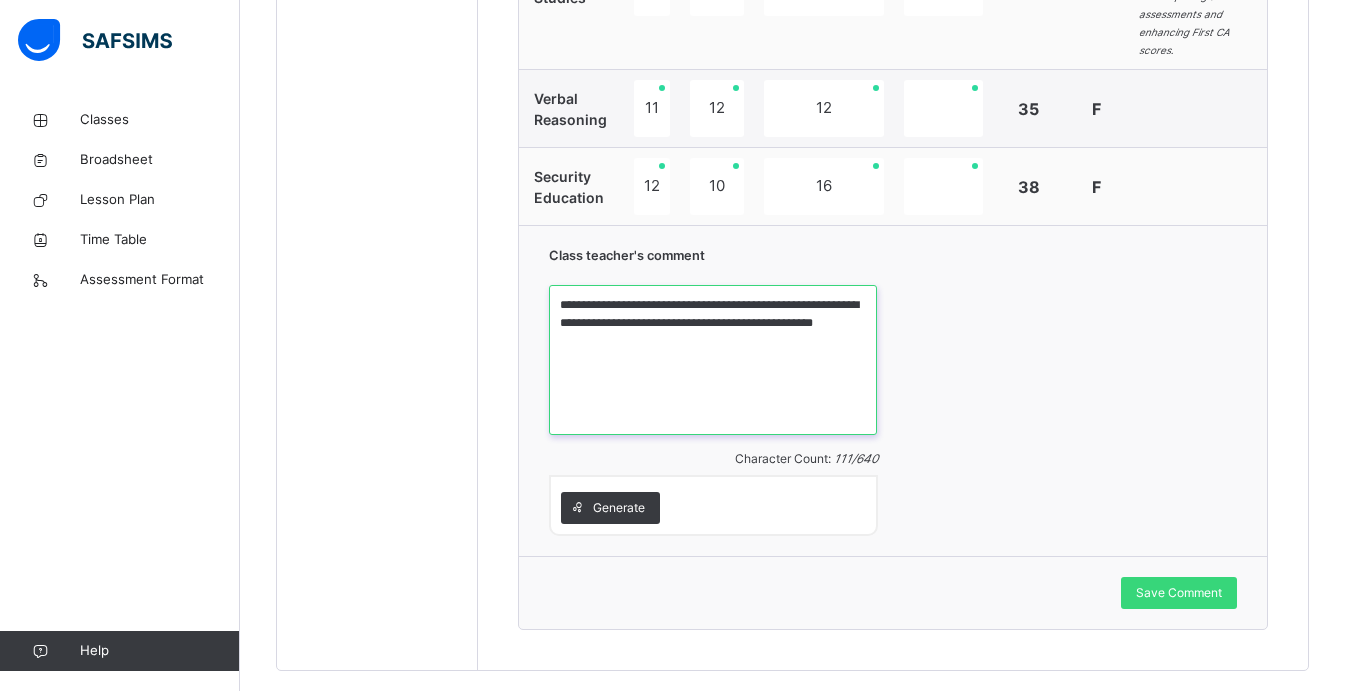 click on "**********" at bounding box center (713, 360) 